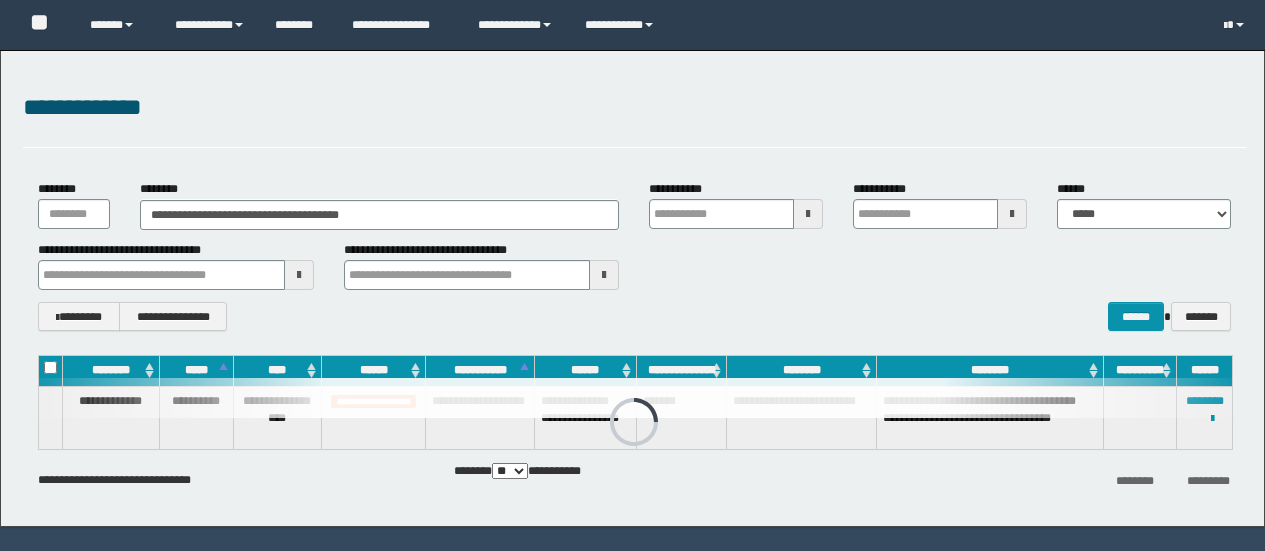 click on "**********" at bounding box center [632, 288] 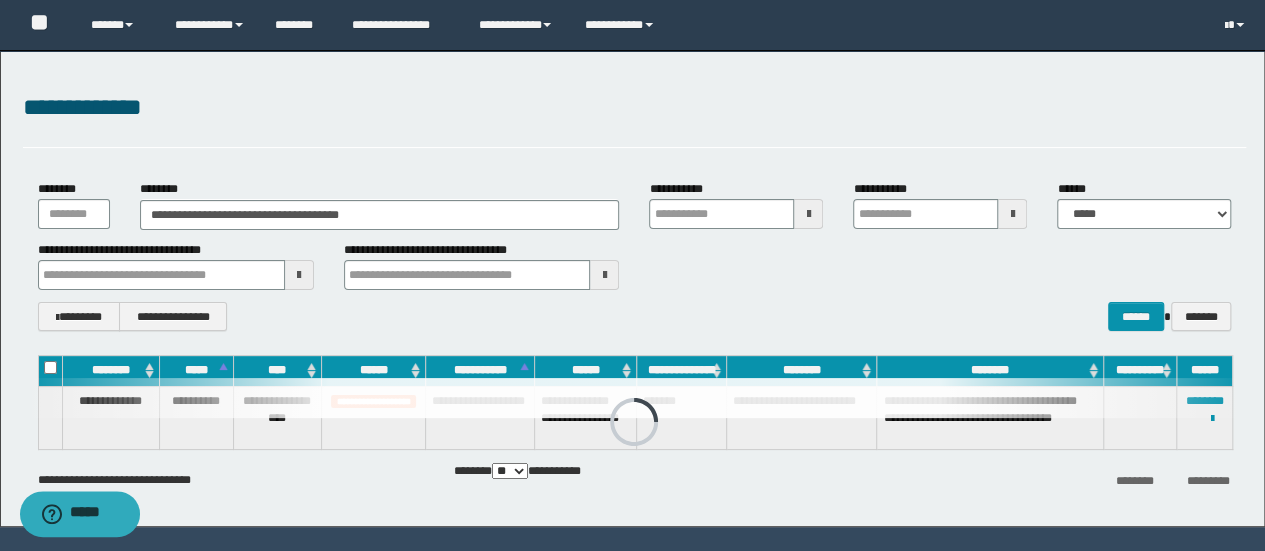 scroll, scrollTop: 0, scrollLeft: 0, axis: both 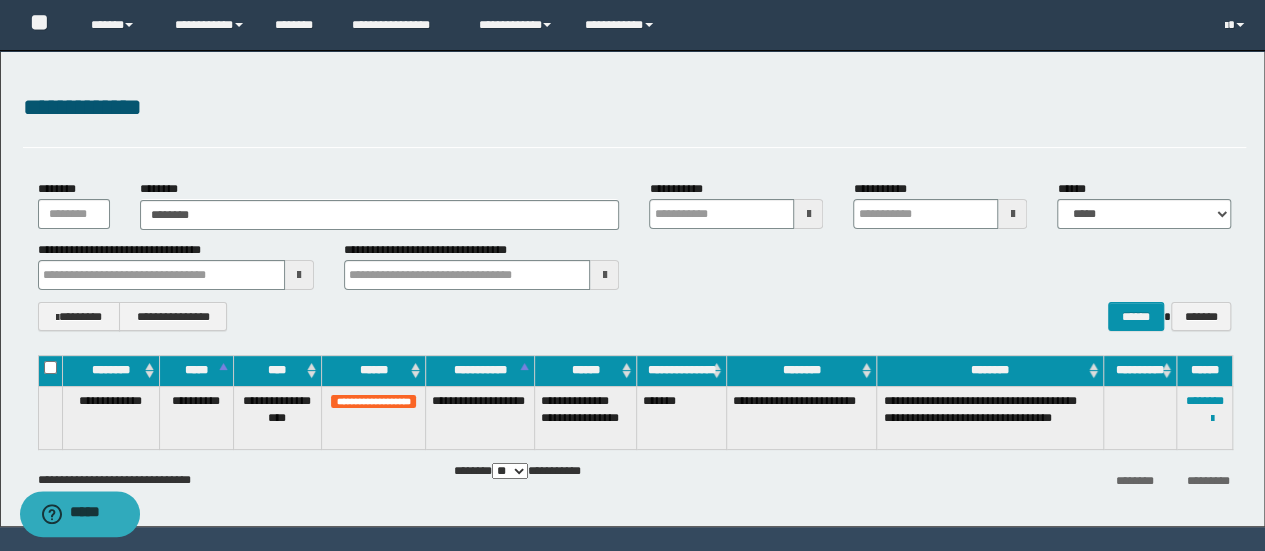 type on "********" 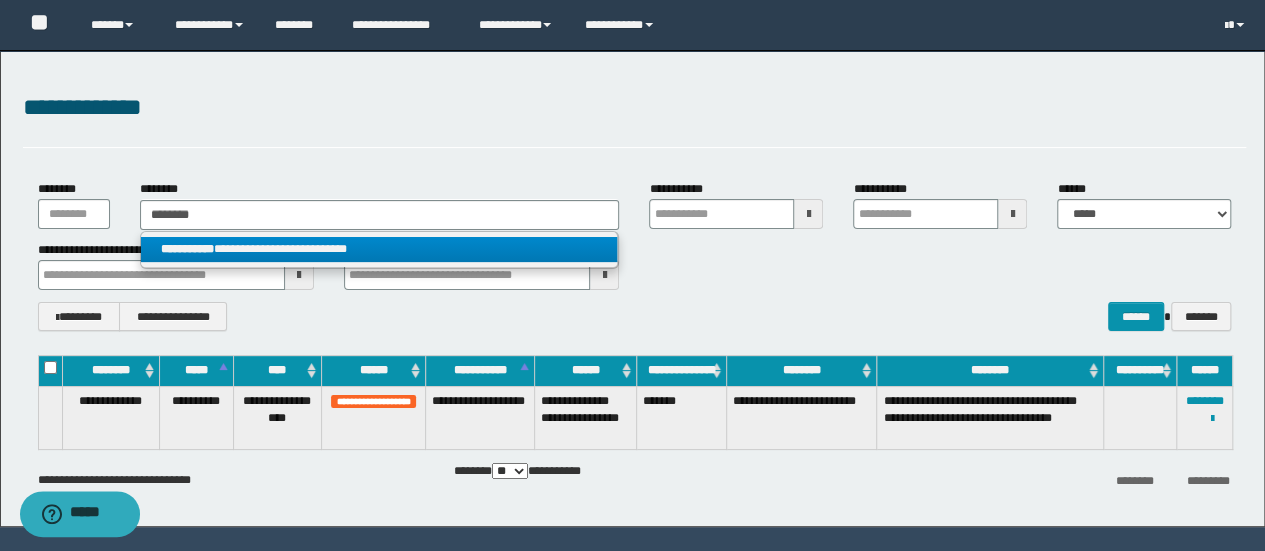 type on "********" 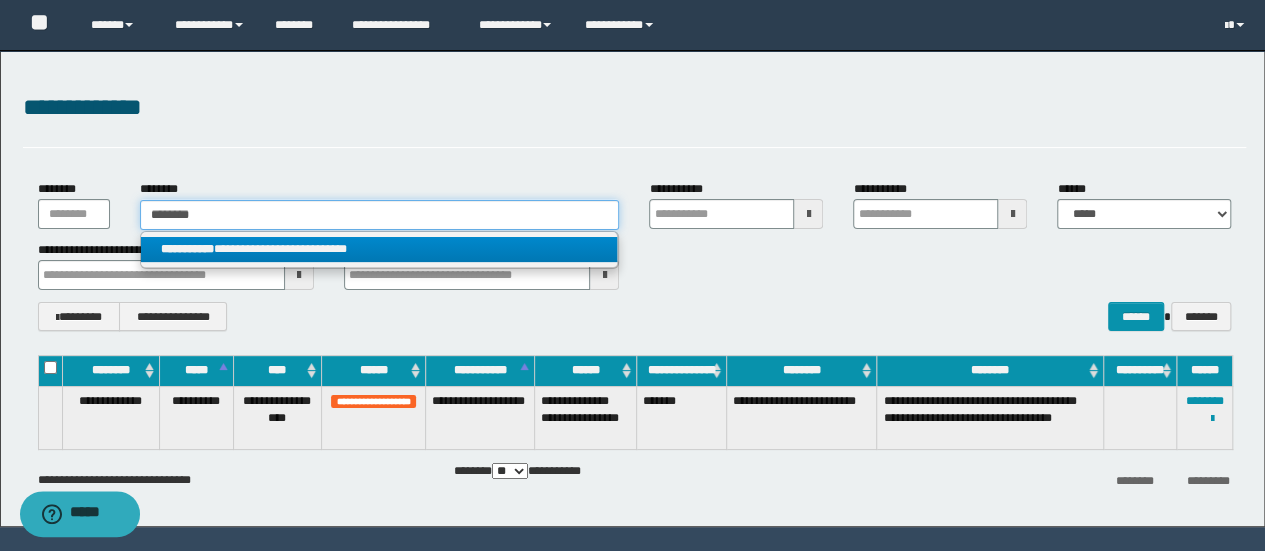type 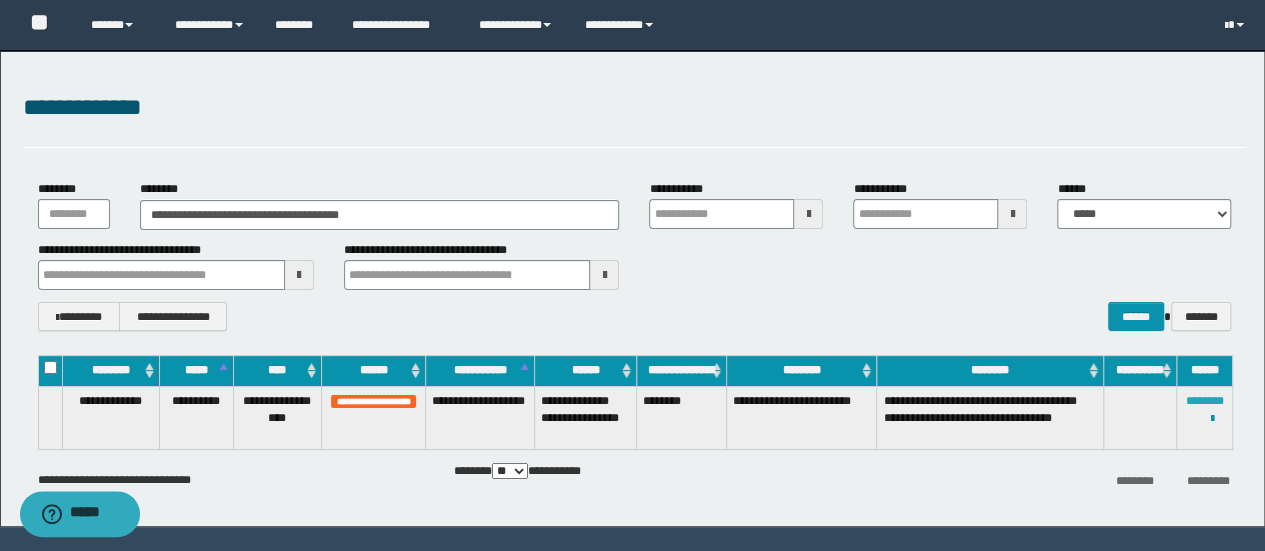 click on "********" at bounding box center (1205, 401) 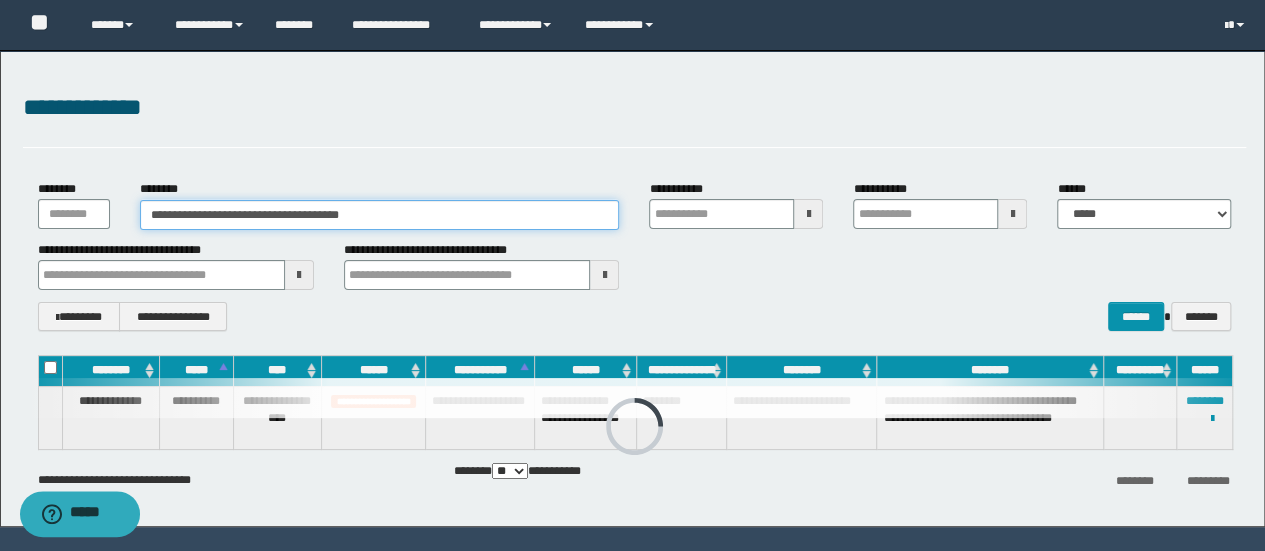 drag, startPoint x: 457, startPoint y: 209, endPoint x: 0, endPoint y: 273, distance: 461.45966 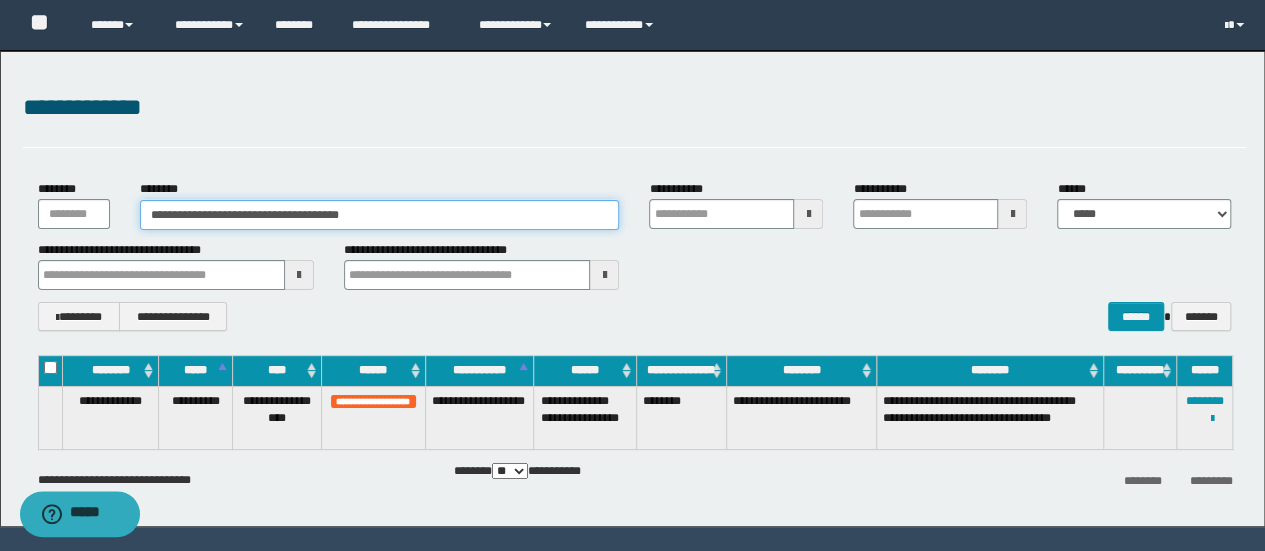 paste 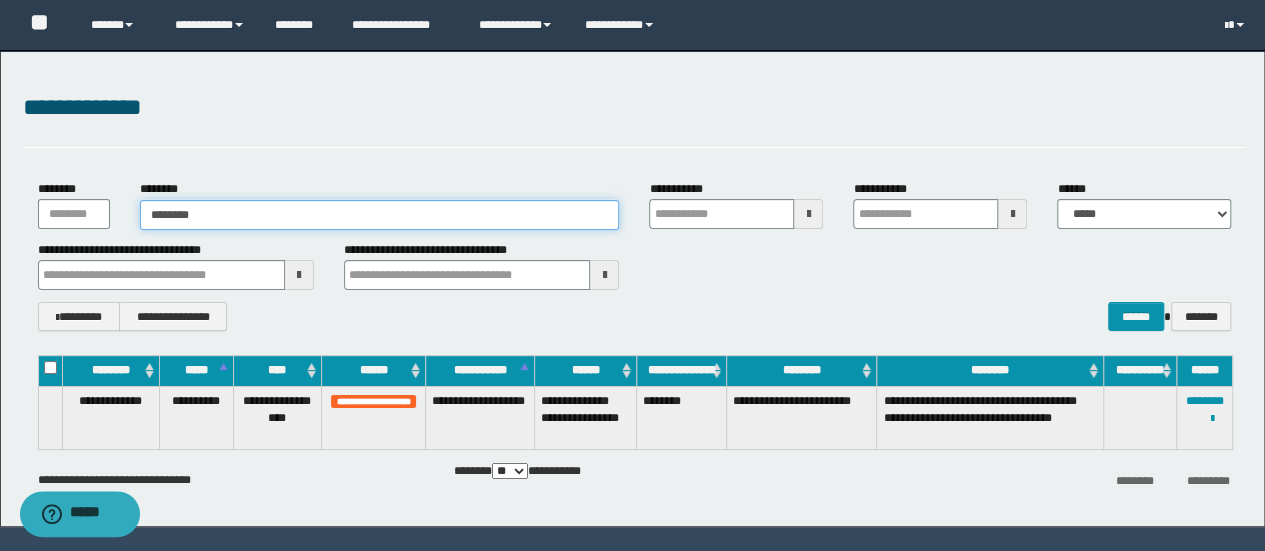 type on "********" 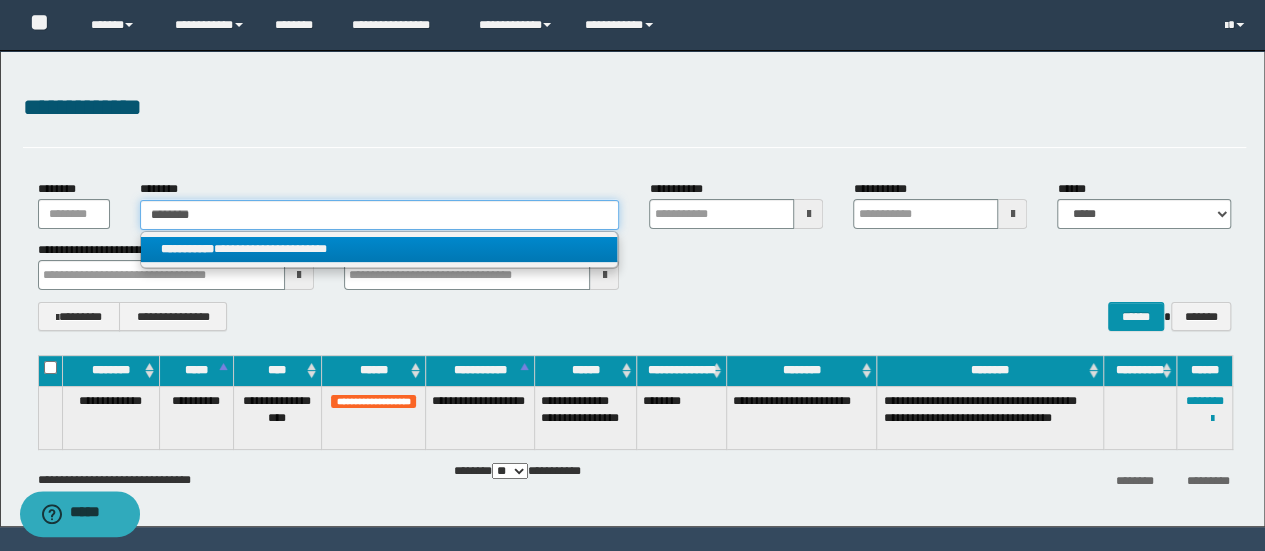 type on "********" 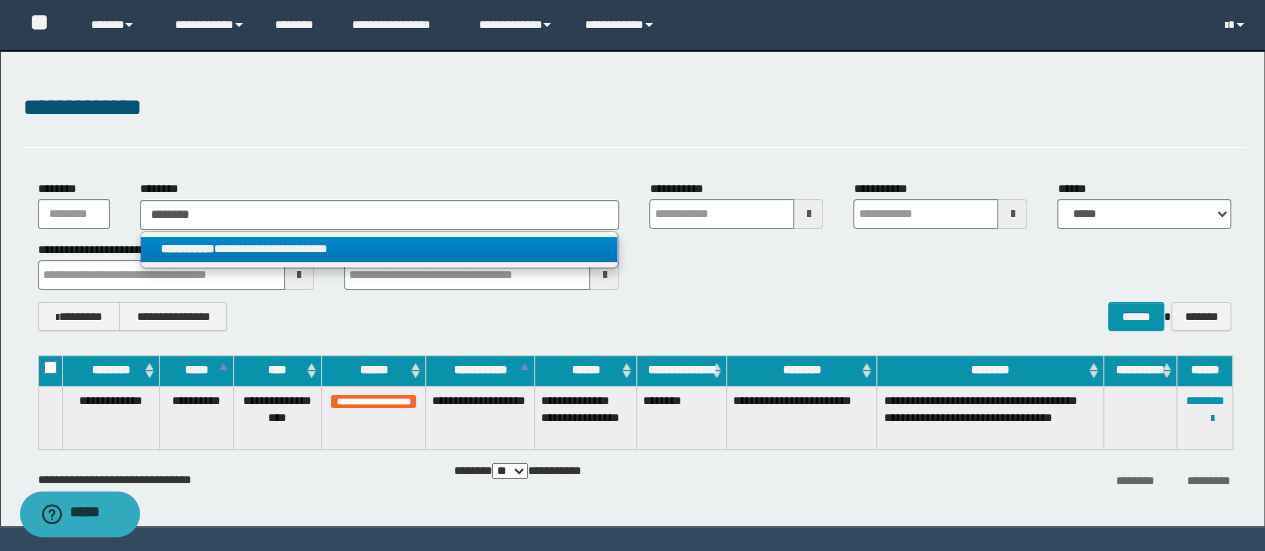 click on "**********" at bounding box center [379, 249] 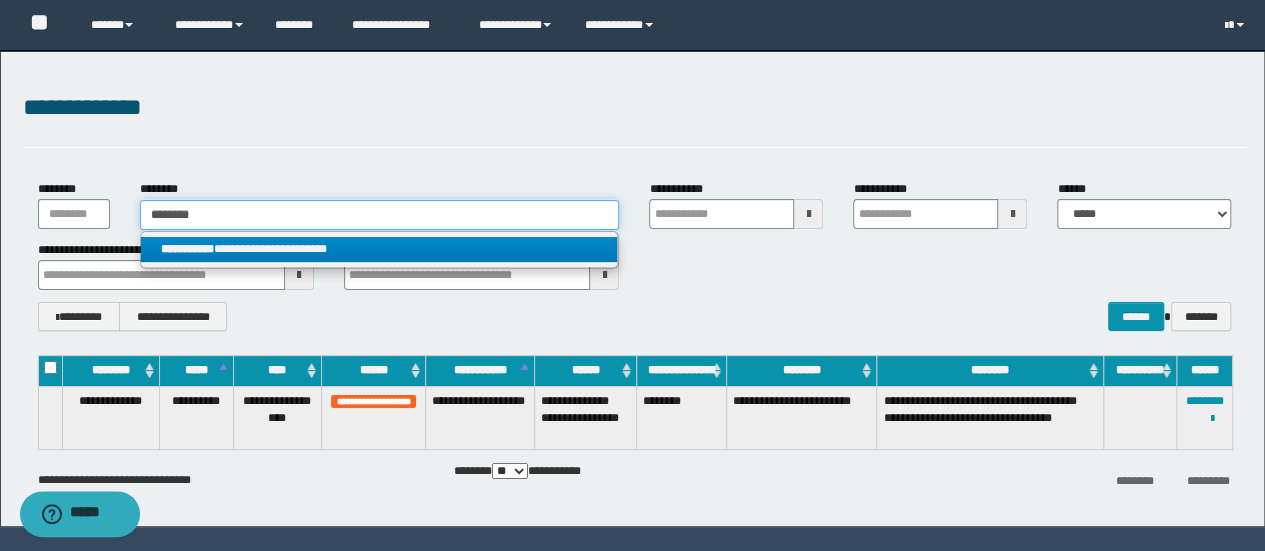 type 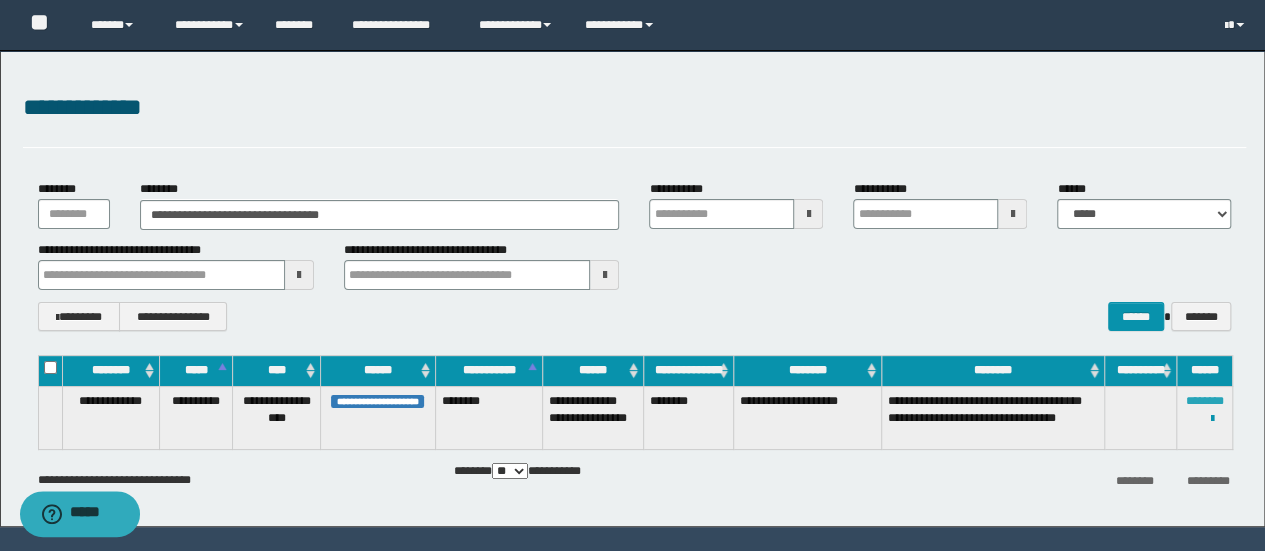 click on "********" at bounding box center (1205, 401) 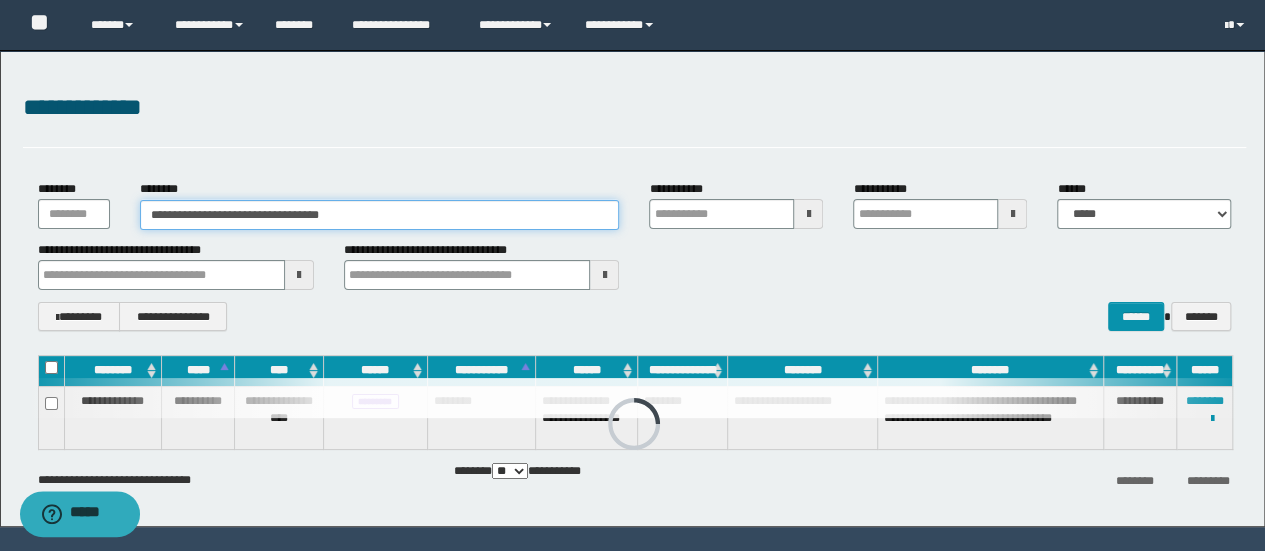 drag, startPoint x: 441, startPoint y: 206, endPoint x: 0, endPoint y: 204, distance: 441.00455 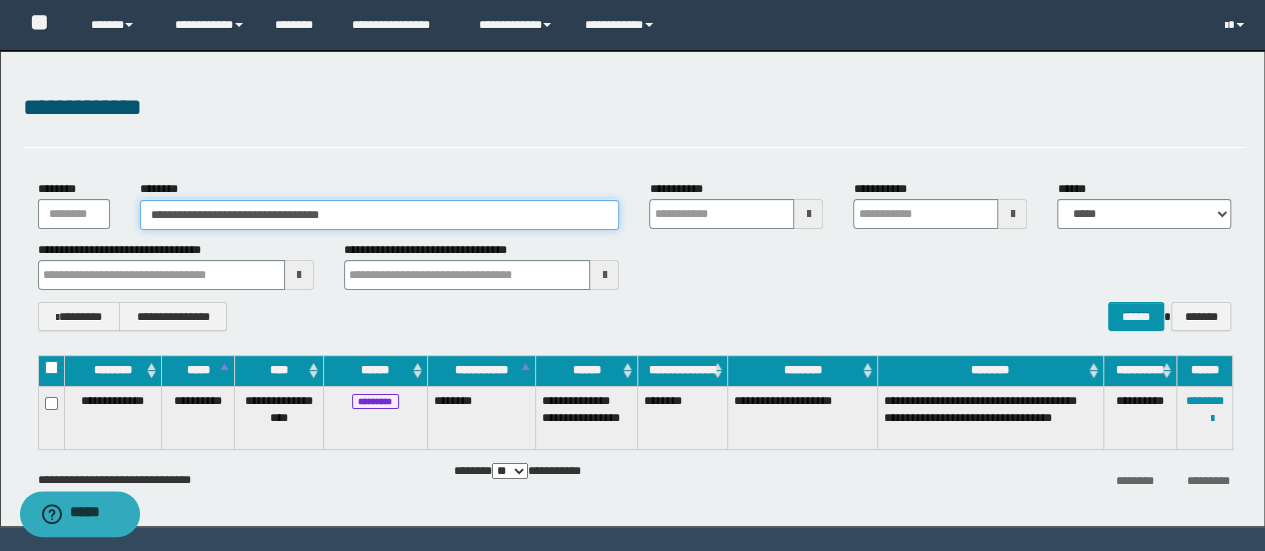 paste 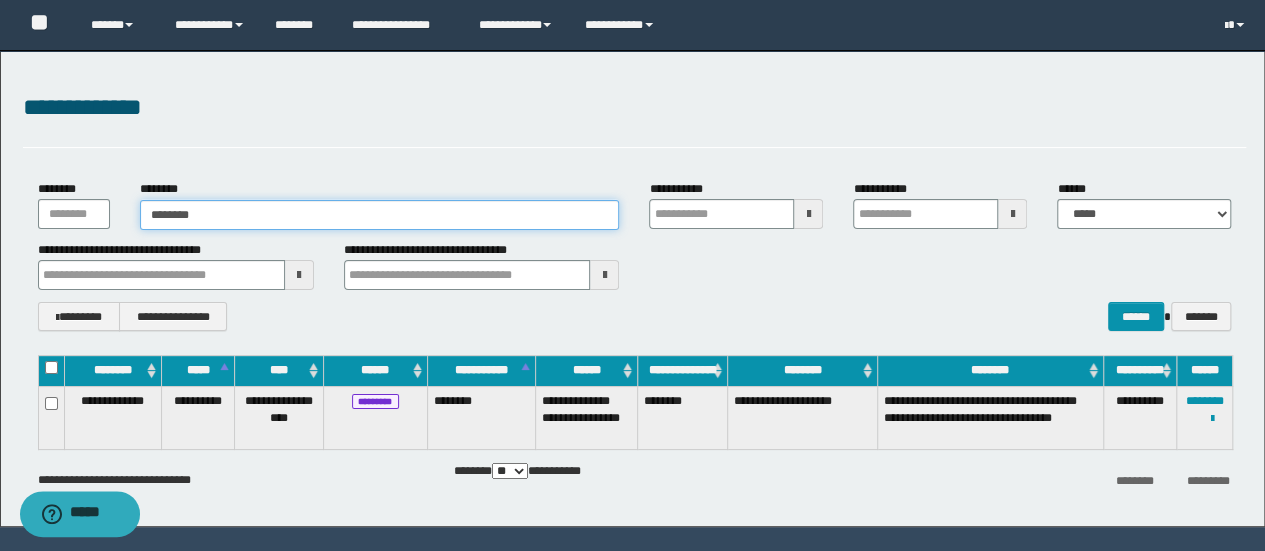 type on "********" 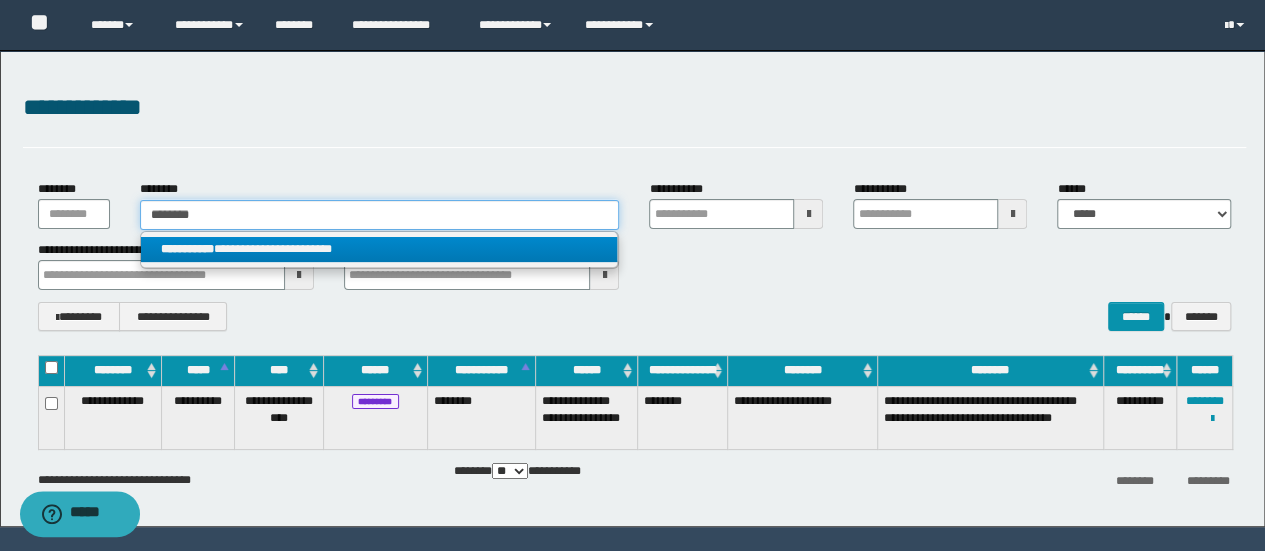 type on "********" 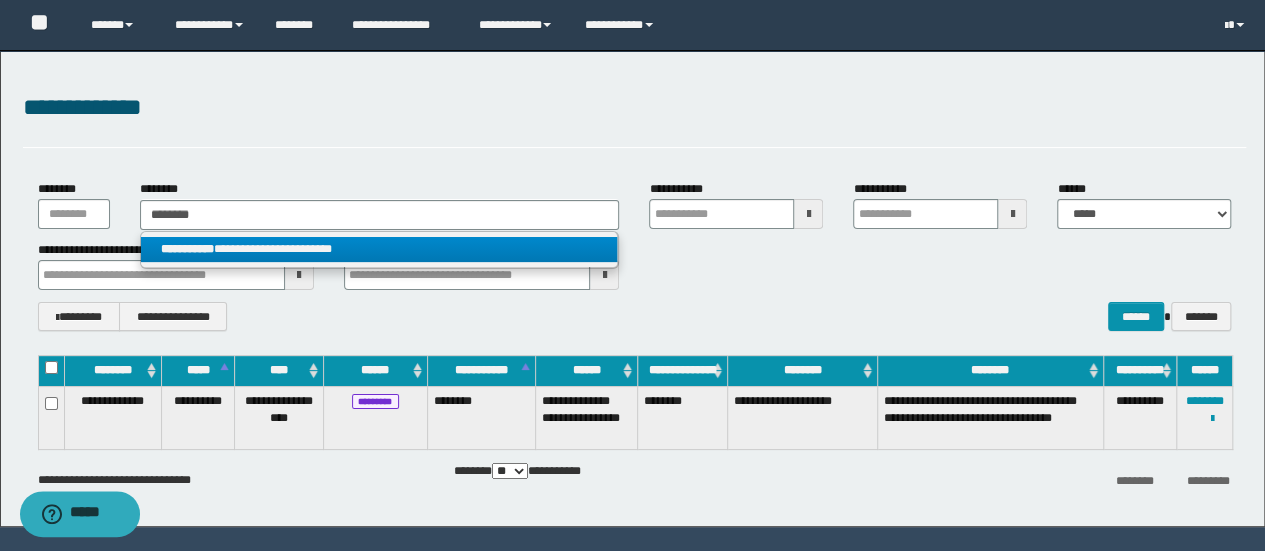 click on "**********" at bounding box center [379, 249] 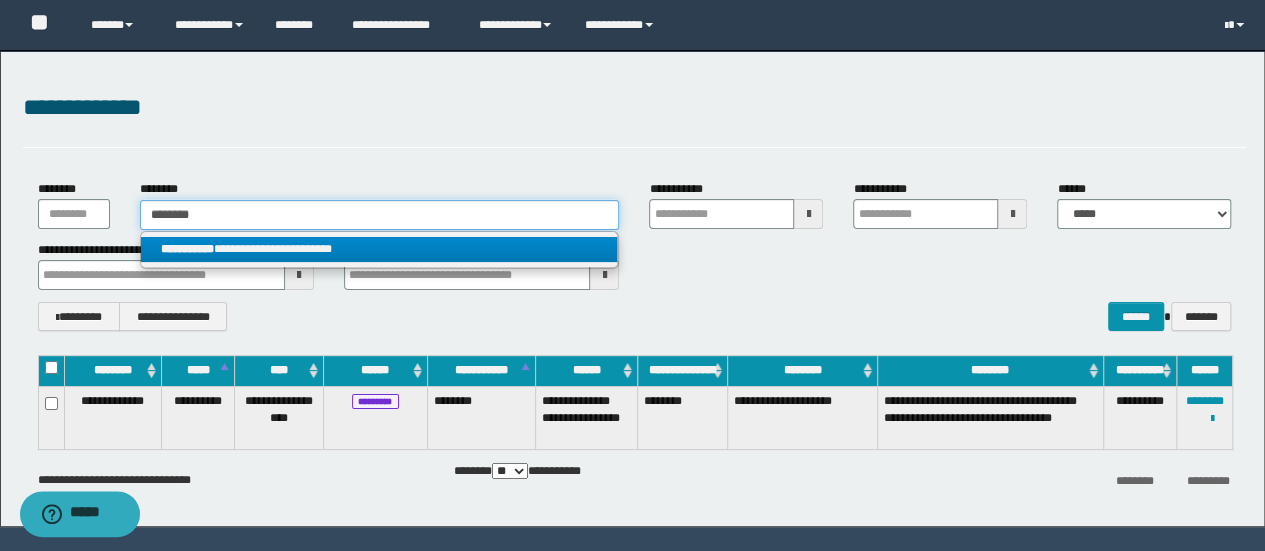 type 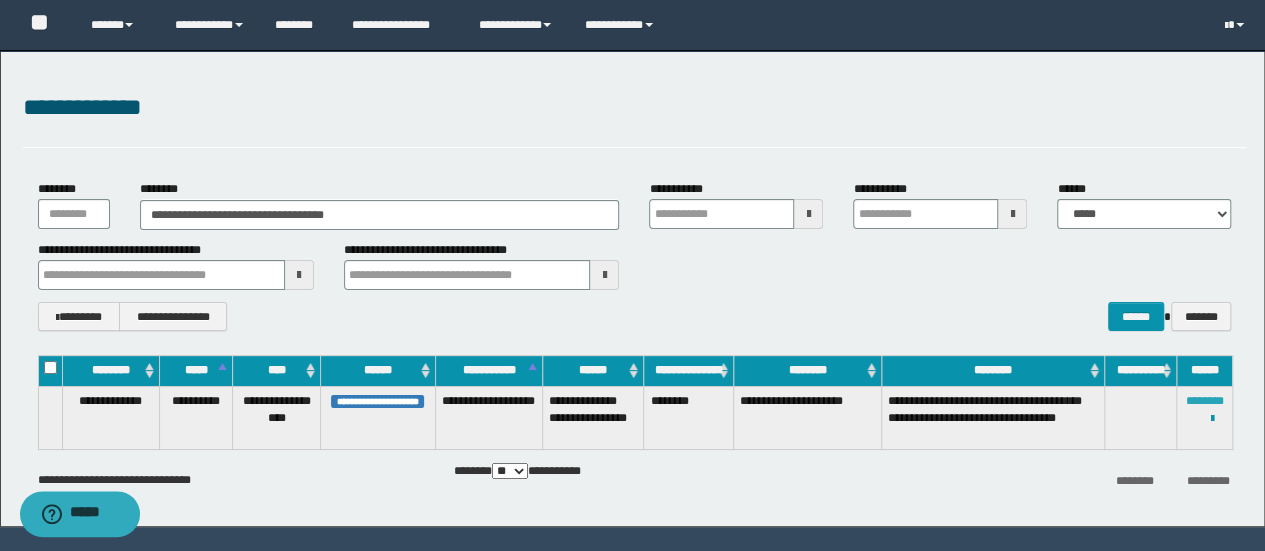 click on "********" at bounding box center [1205, 401] 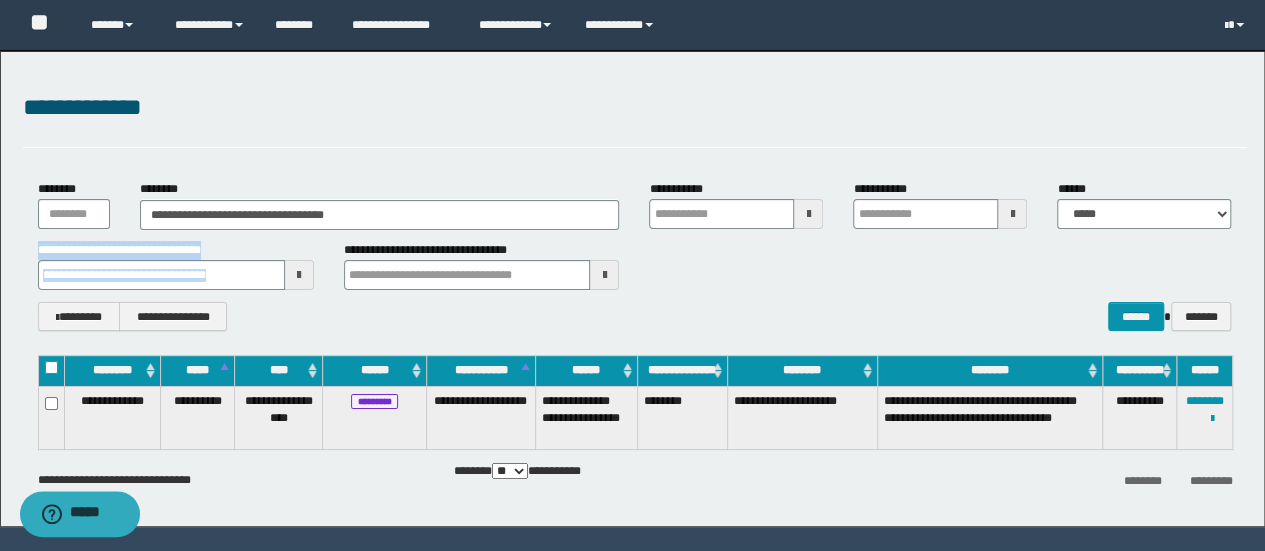 drag, startPoint x: 273, startPoint y: 231, endPoint x: 0, endPoint y: 251, distance: 273.73163 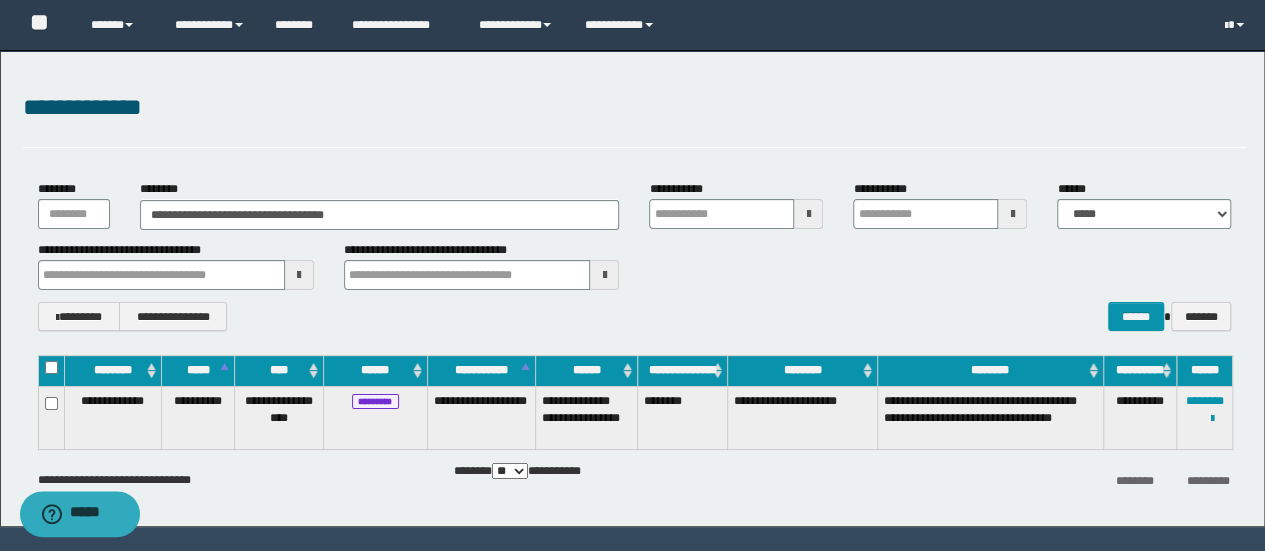 click on "**********" at bounding box center (632, 288) 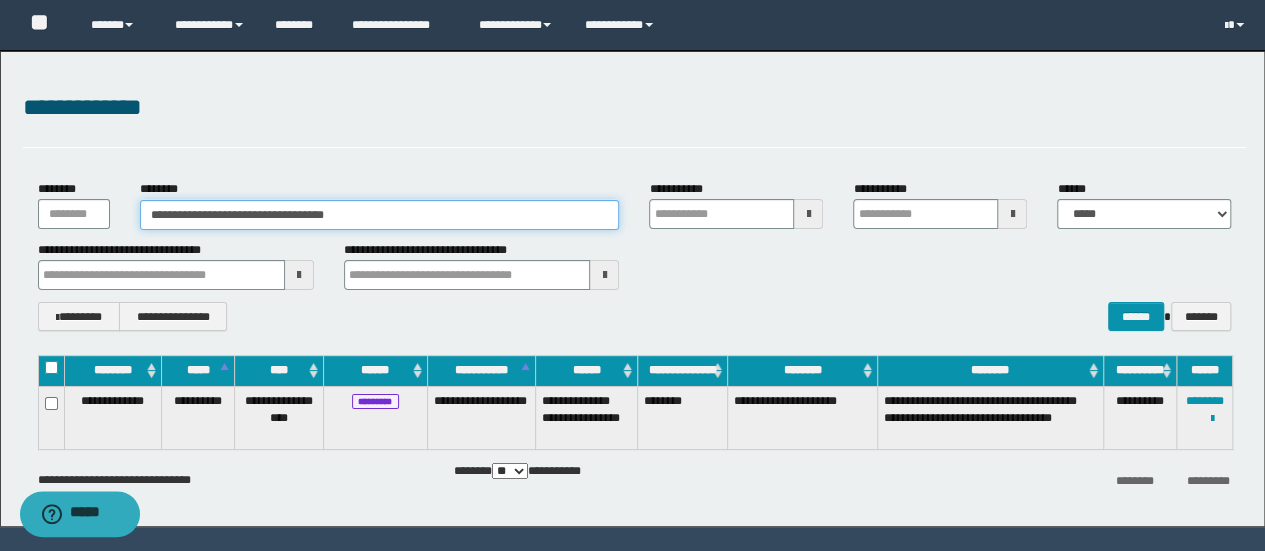 drag, startPoint x: 367, startPoint y: 215, endPoint x: 0, endPoint y: 263, distance: 370.12564 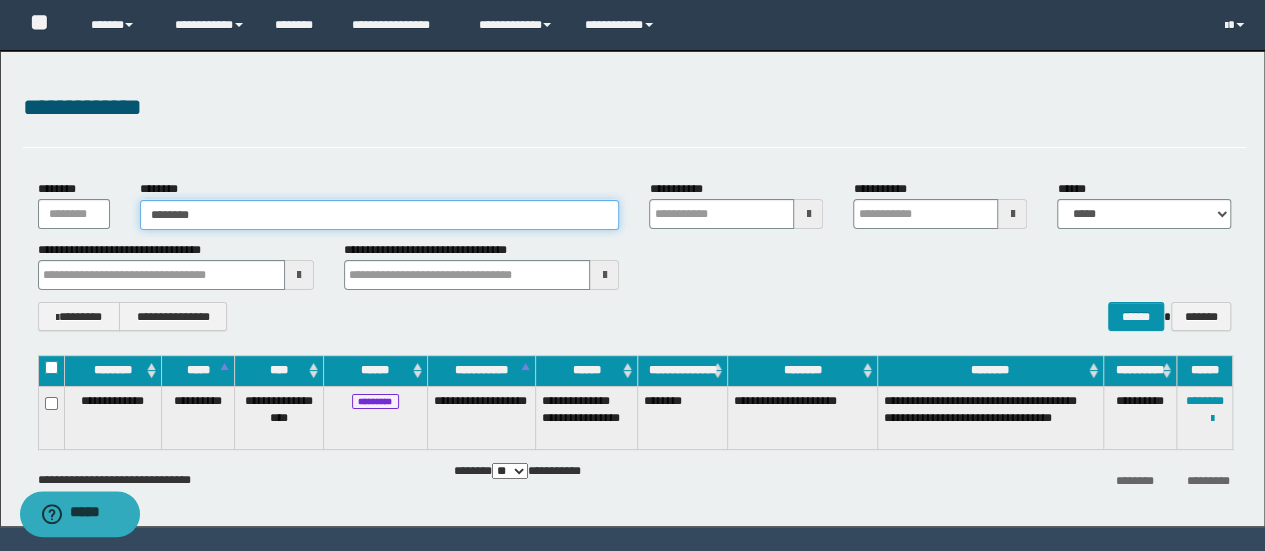 type on "********" 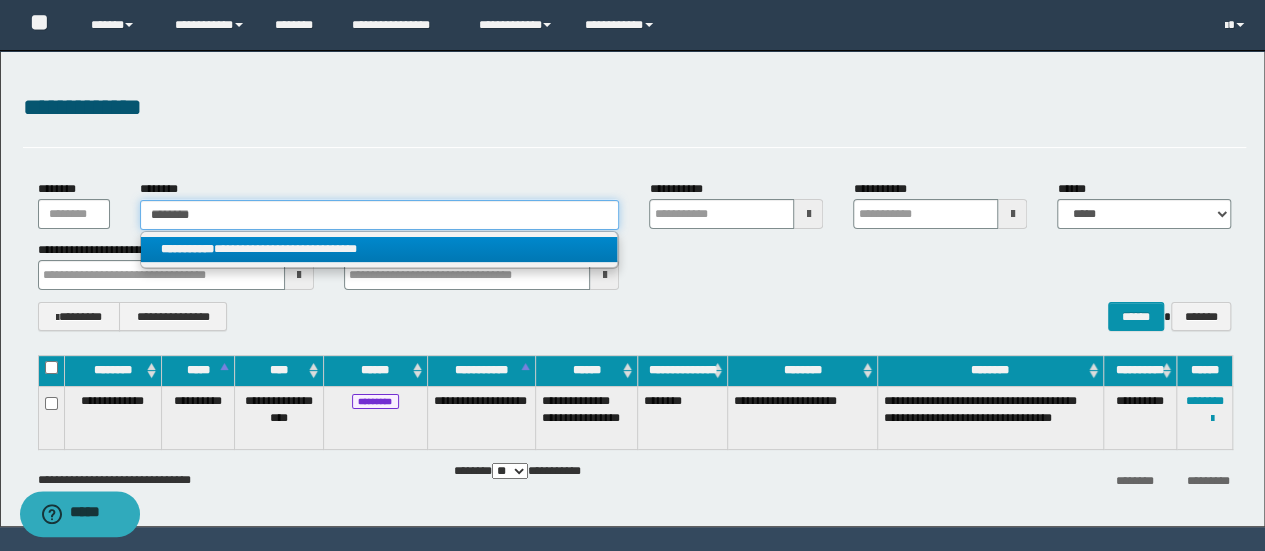 type on "********" 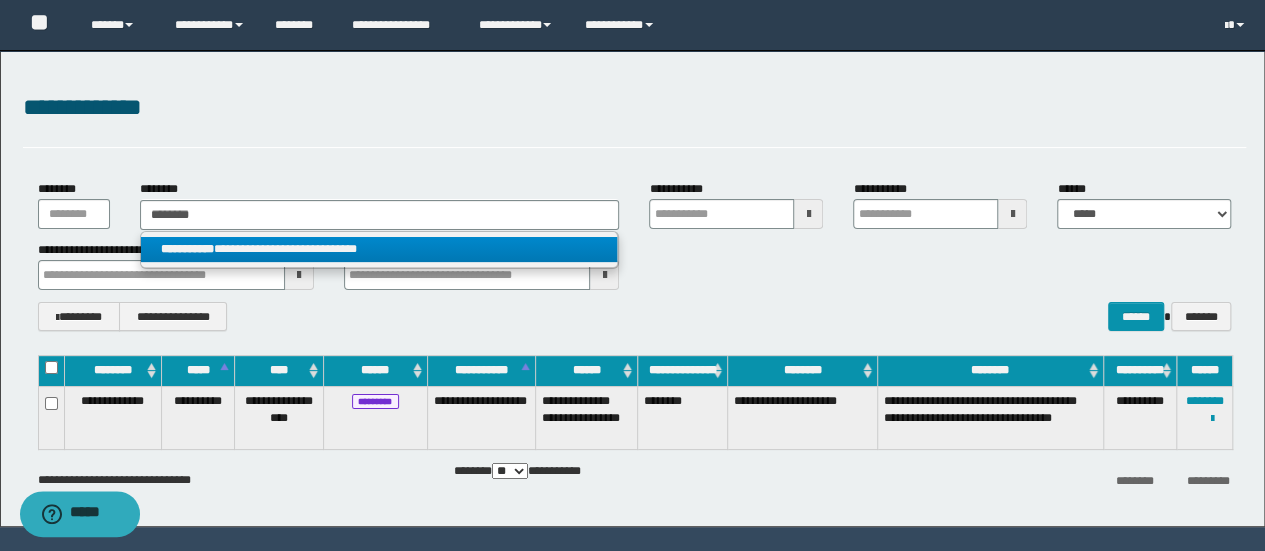 click on "**********" at bounding box center (379, 249) 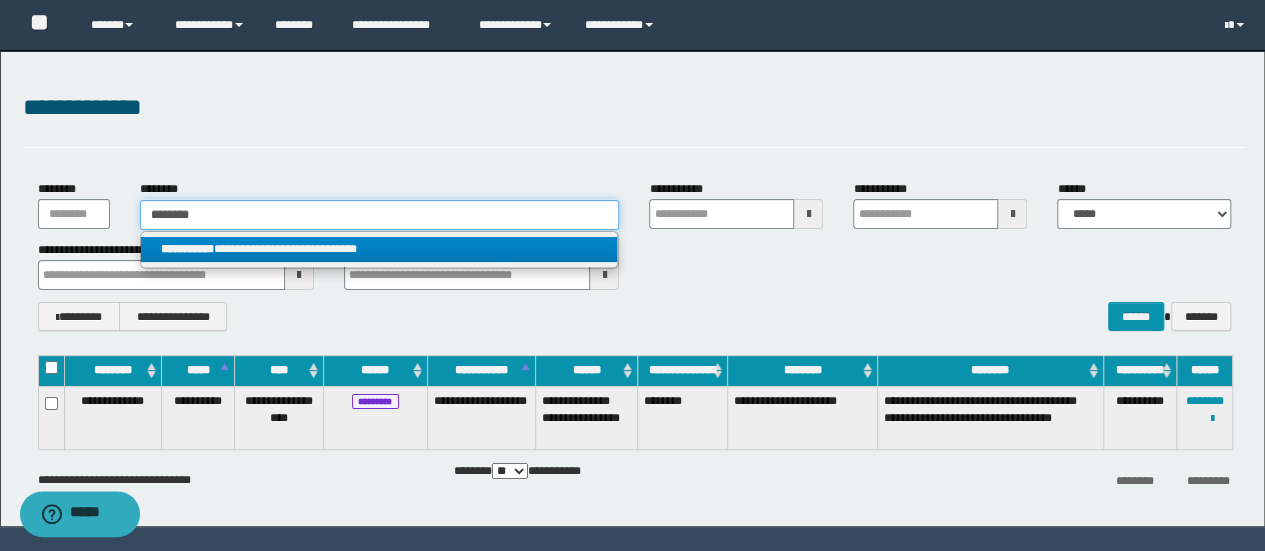 type 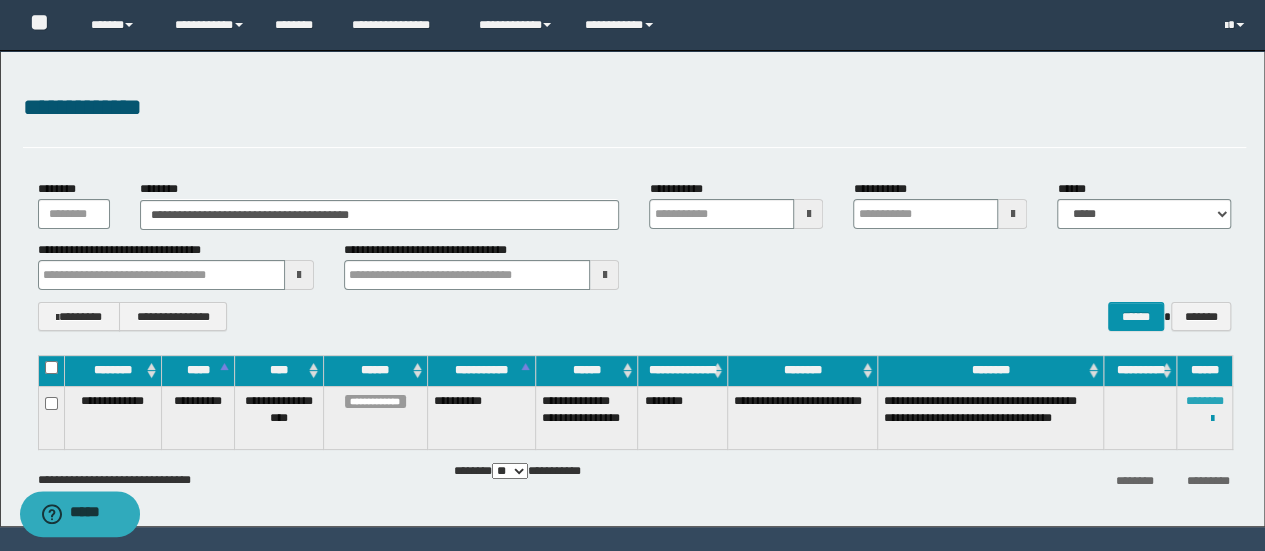 click on "********" at bounding box center (1205, 401) 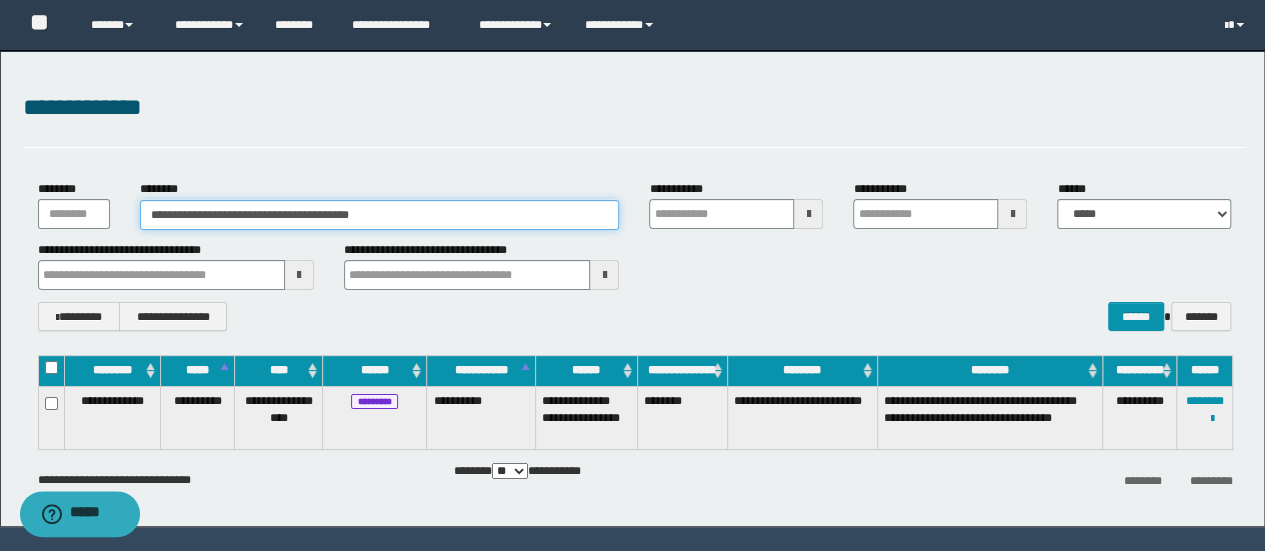 drag, startPoint x: 504, startPoint y: 209, endPoint x: 2, endPoint y: 267, distance: 505.33948 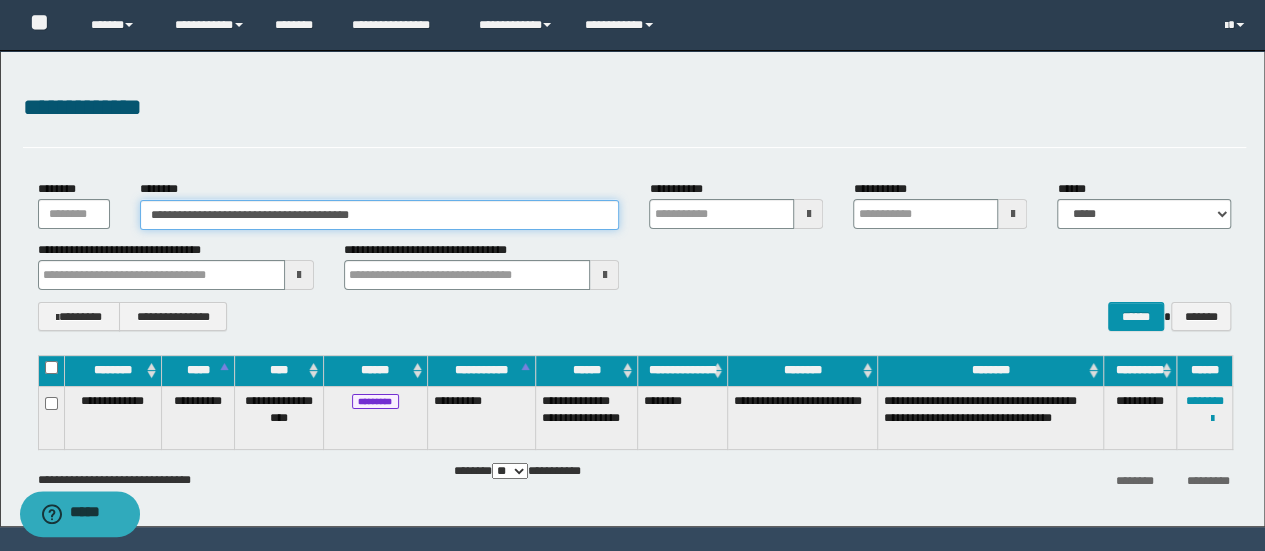 paste 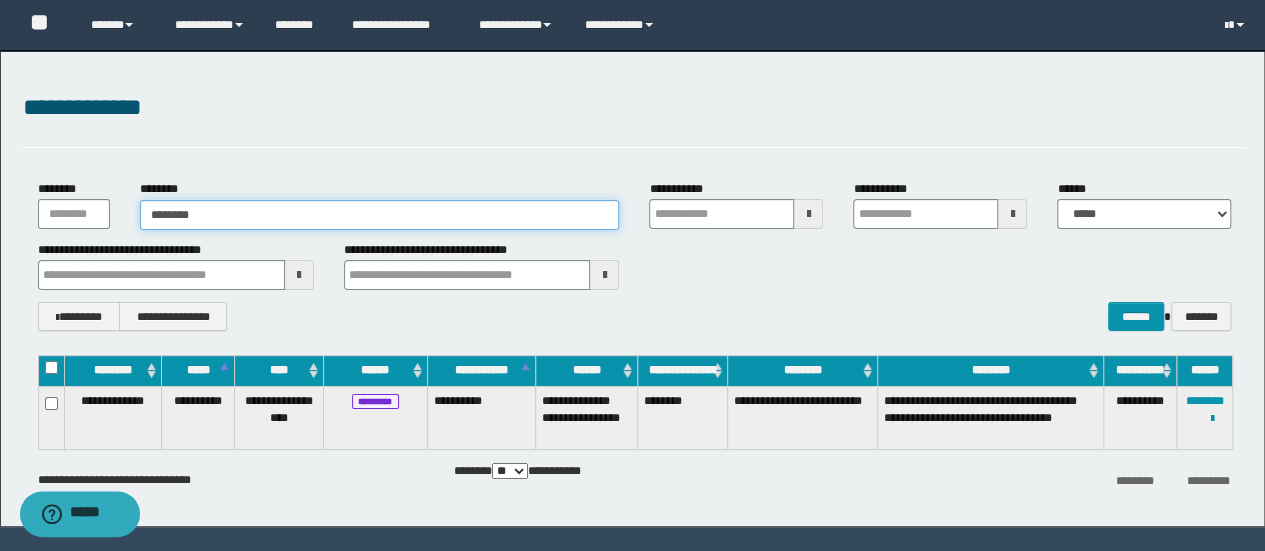 type on "********" 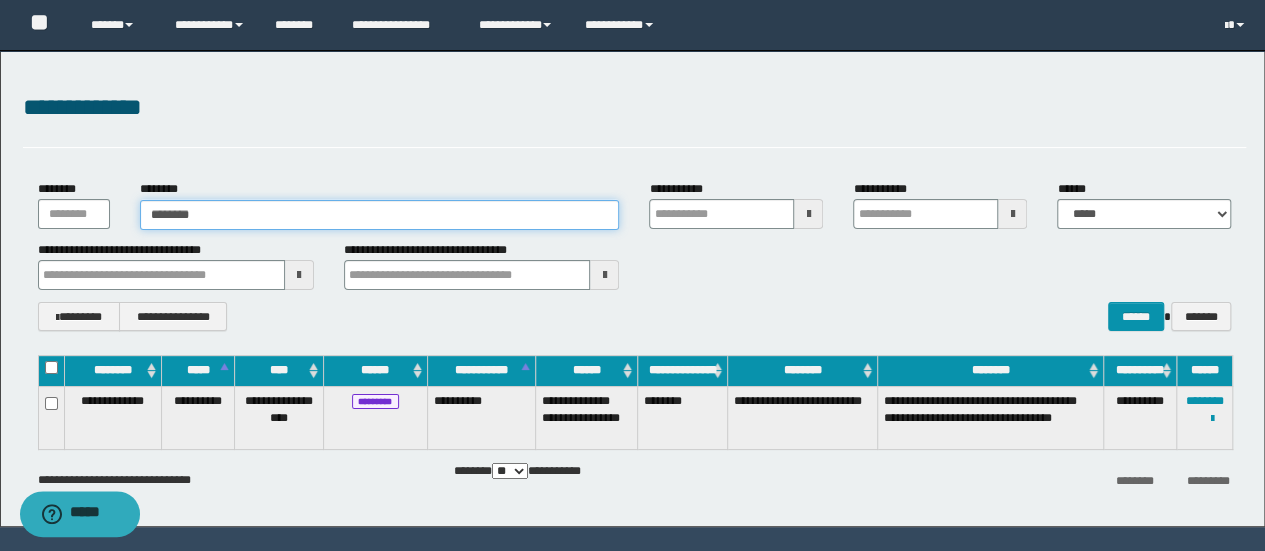 type on "********" 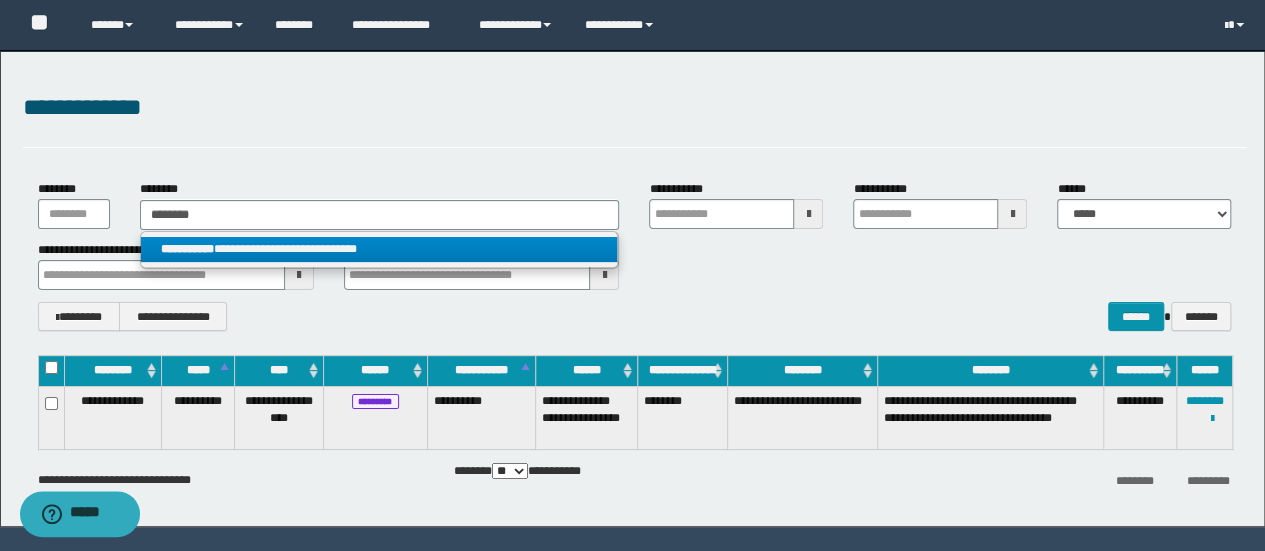click on "**********" at bounding box center (379, 249) 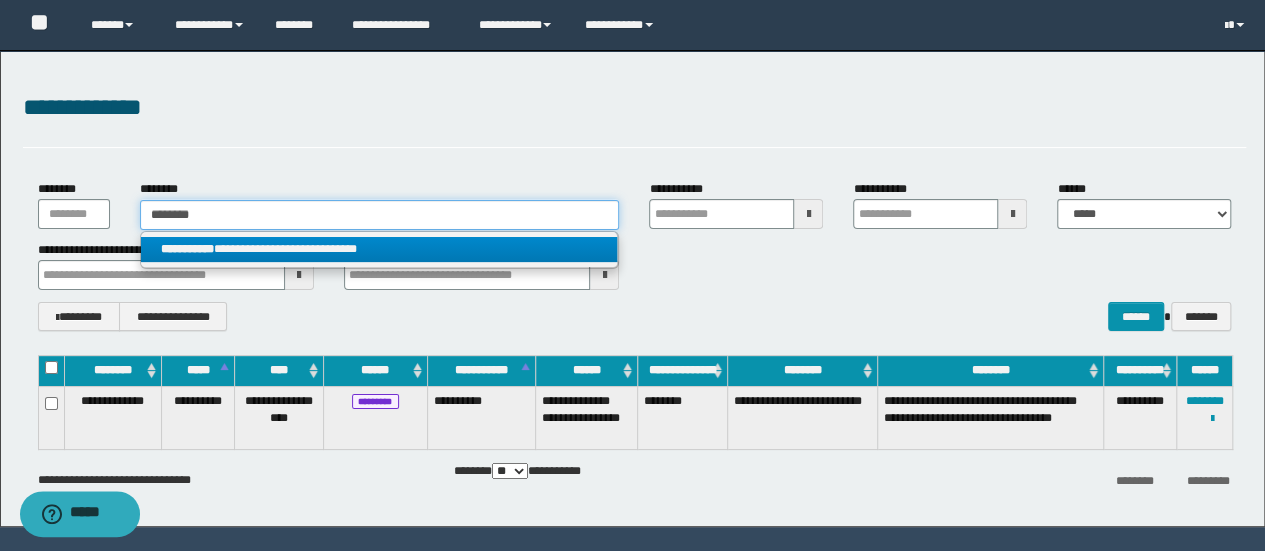 type 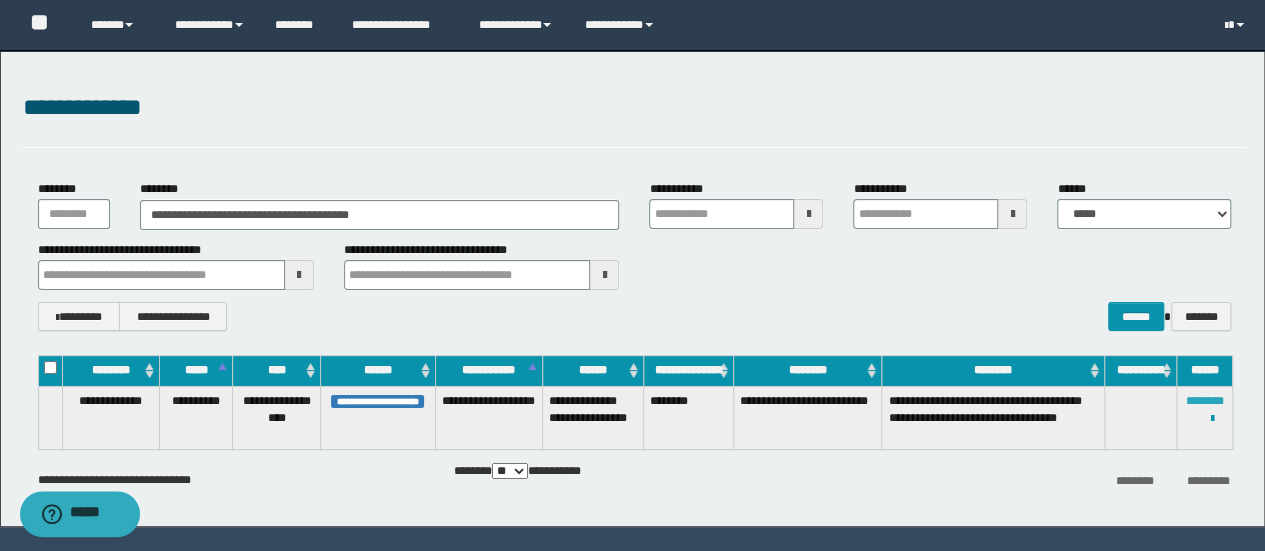click on "********" at bounding box center (1205, 401) 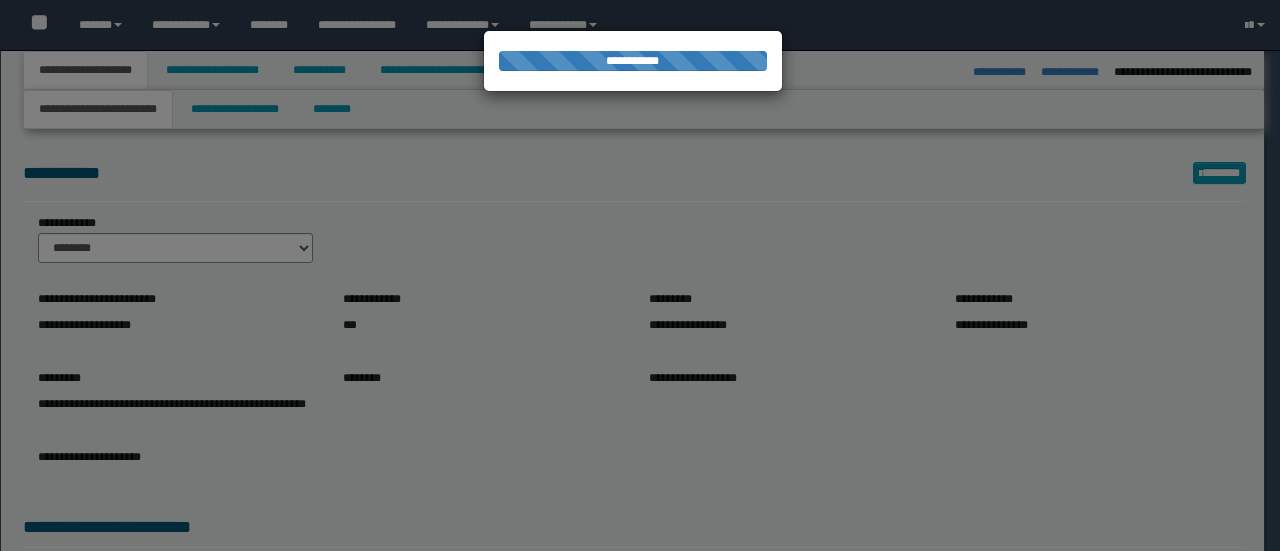 select on "*" 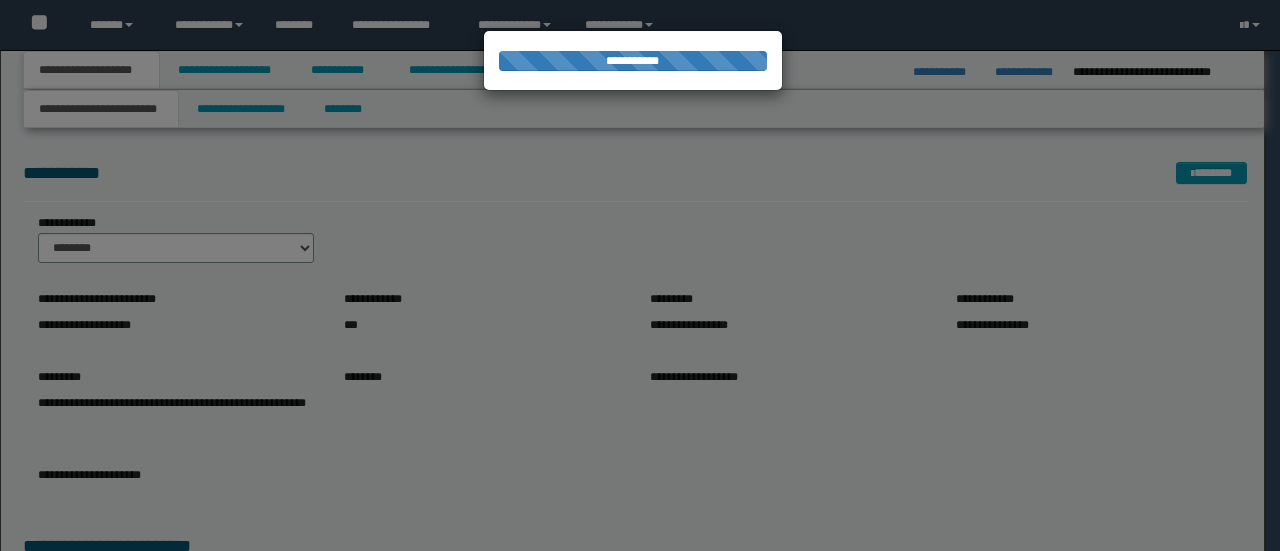 scroll, scrollTop: 0, scrollLeft: 0, axis: both 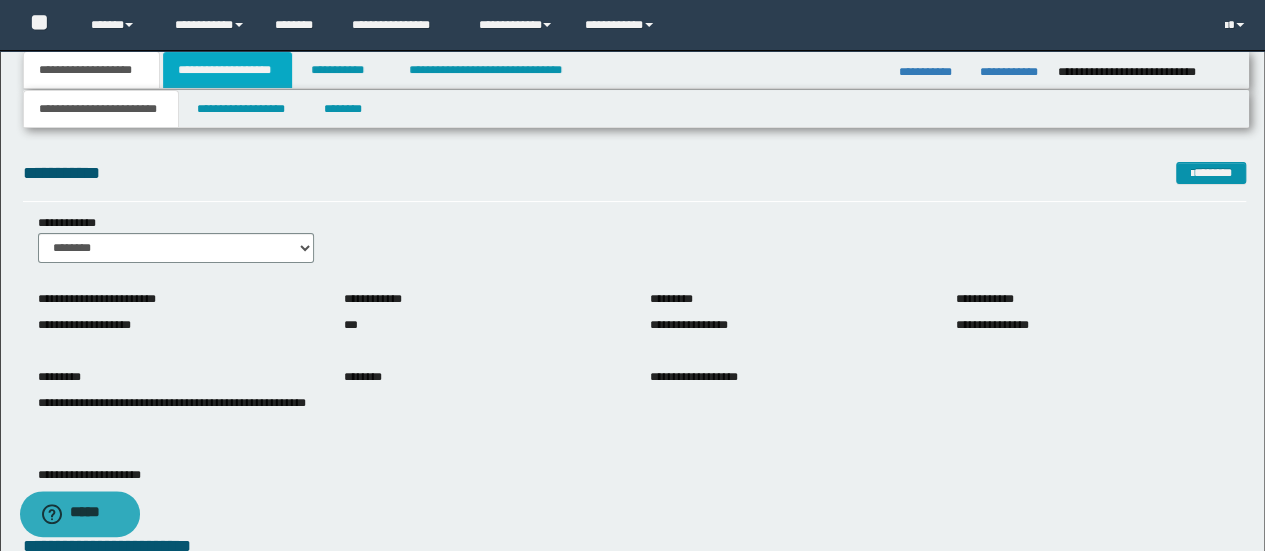 click on "**********" at bounding box center [227, 70] 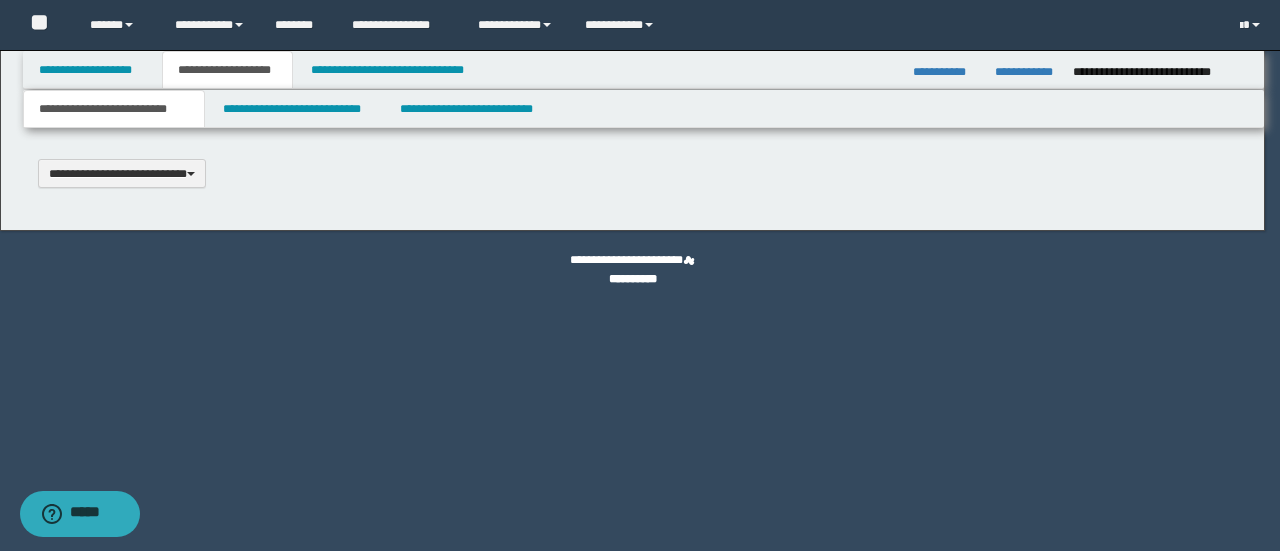 scroll, scrollTop: 0, scrollLeft: 0, axis: both 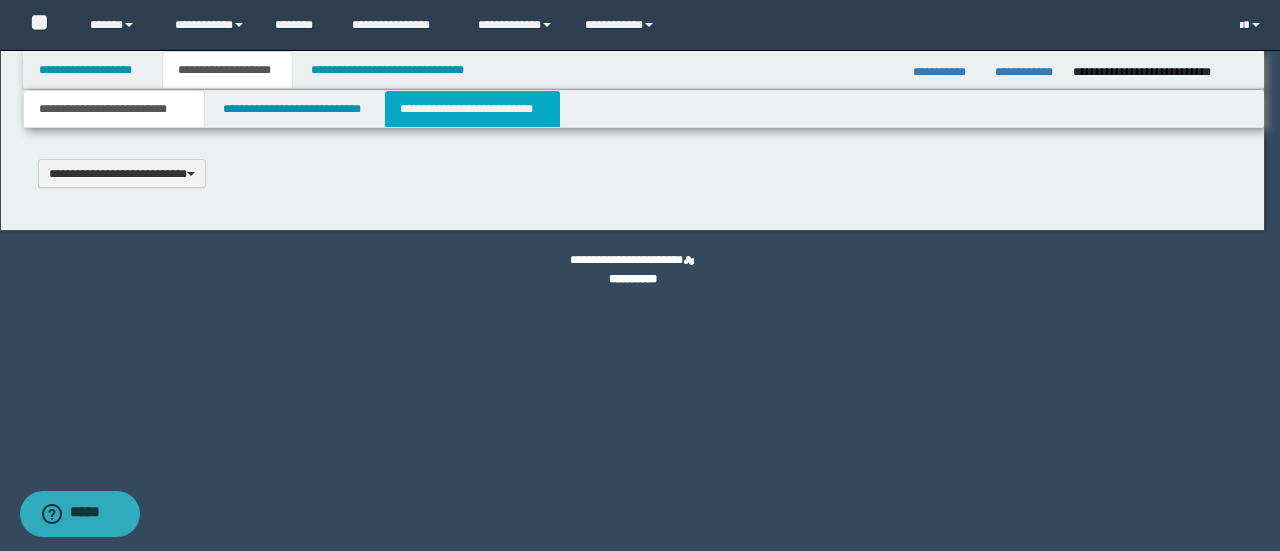 click on "**********" at bounding box center [472, 109] 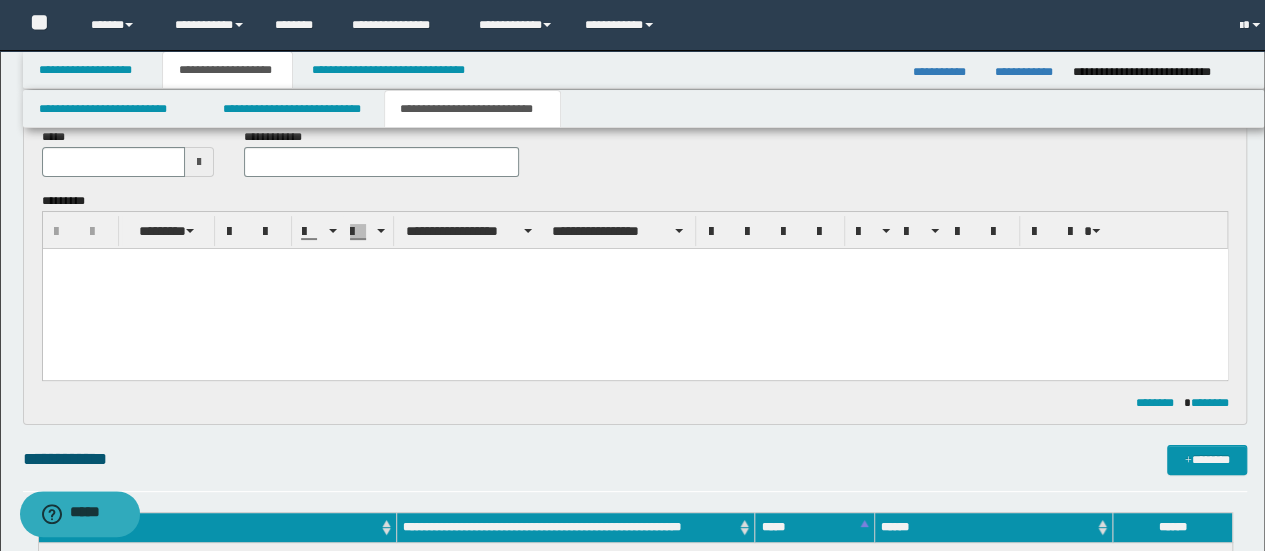 scroll, scrollTop: 200, scrollLeft: 0, axis: vertical 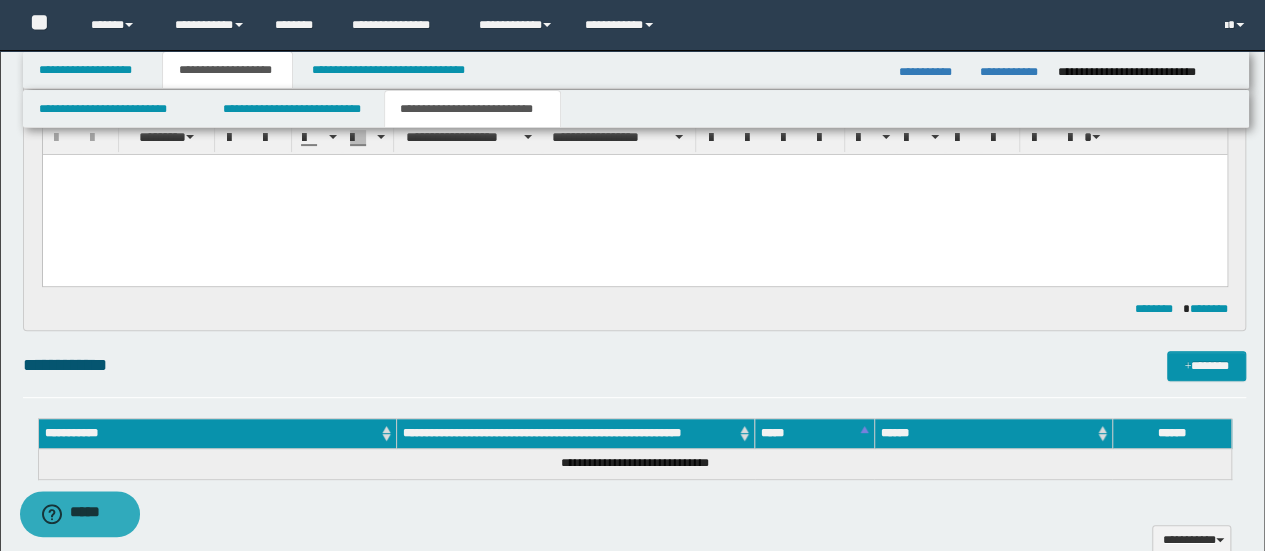 click on "**********" at bounding box center [635, 374] 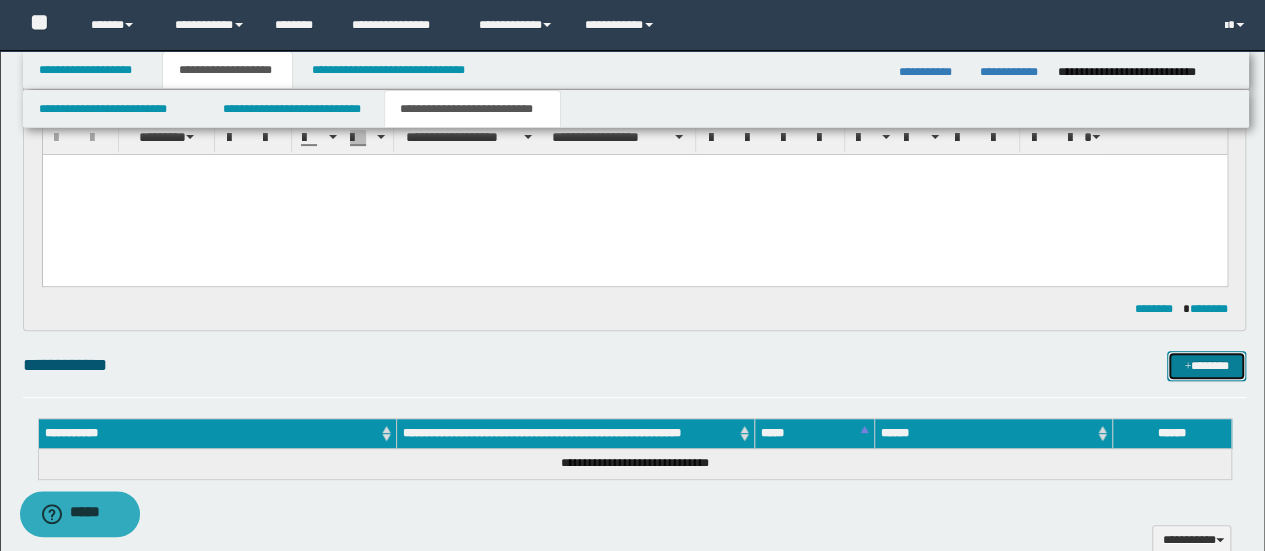 click on "*******" at bounding box center [1206, 365] 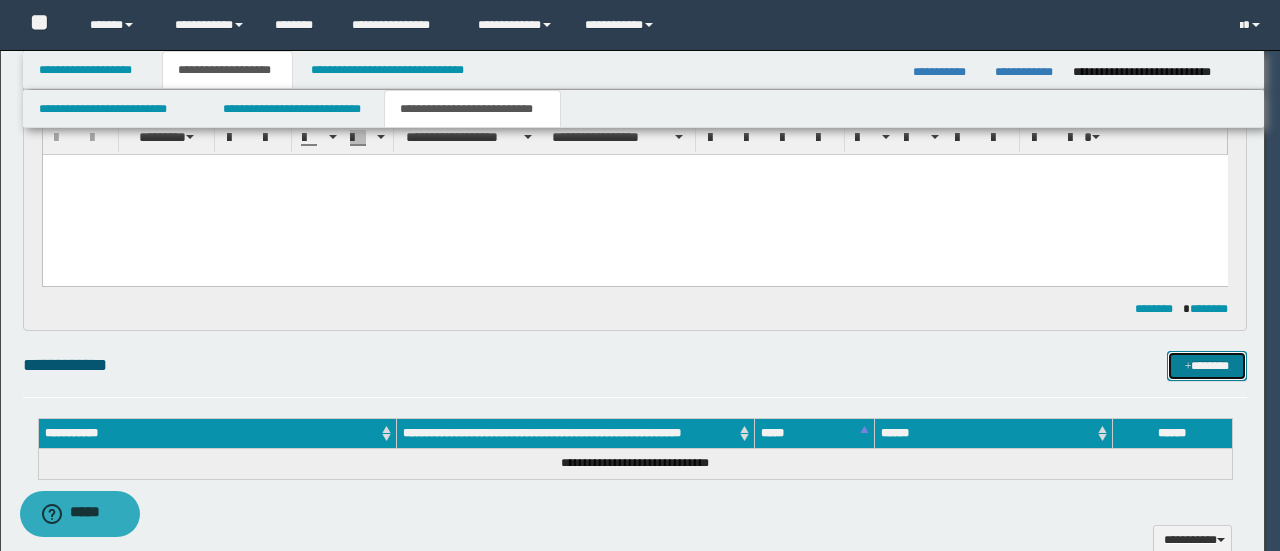 type 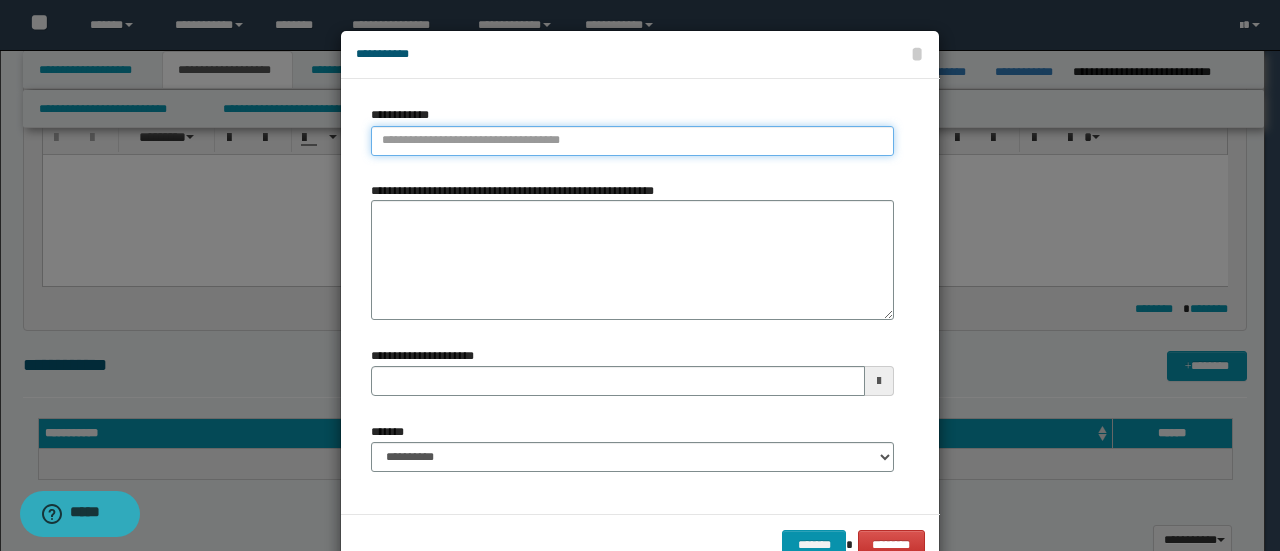 click on "**********" at bounding box center [632, 141] 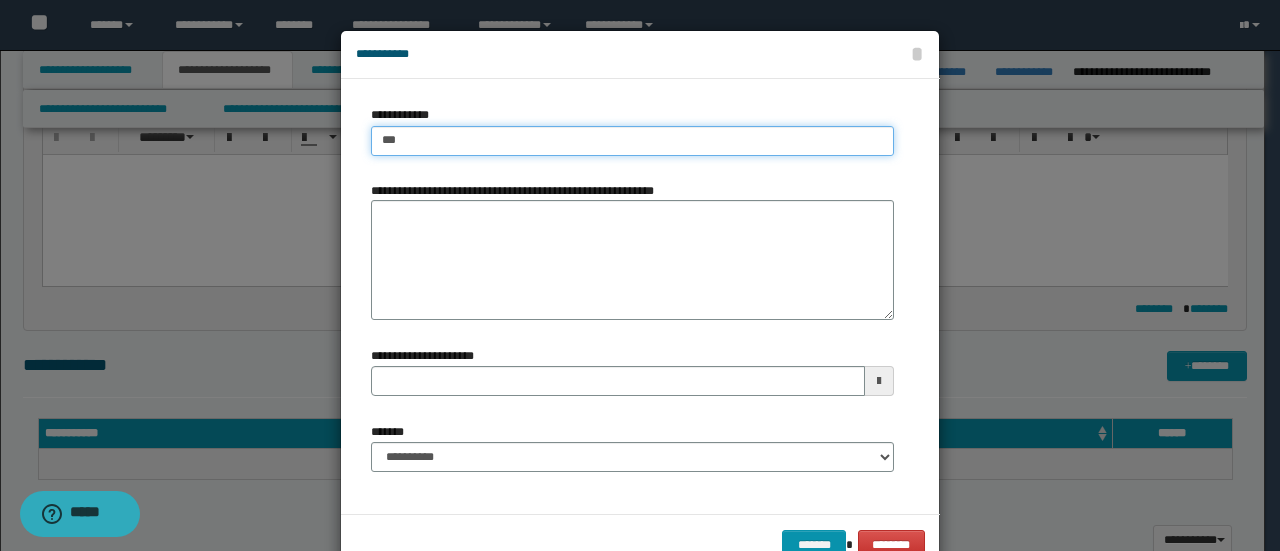 type on "****" 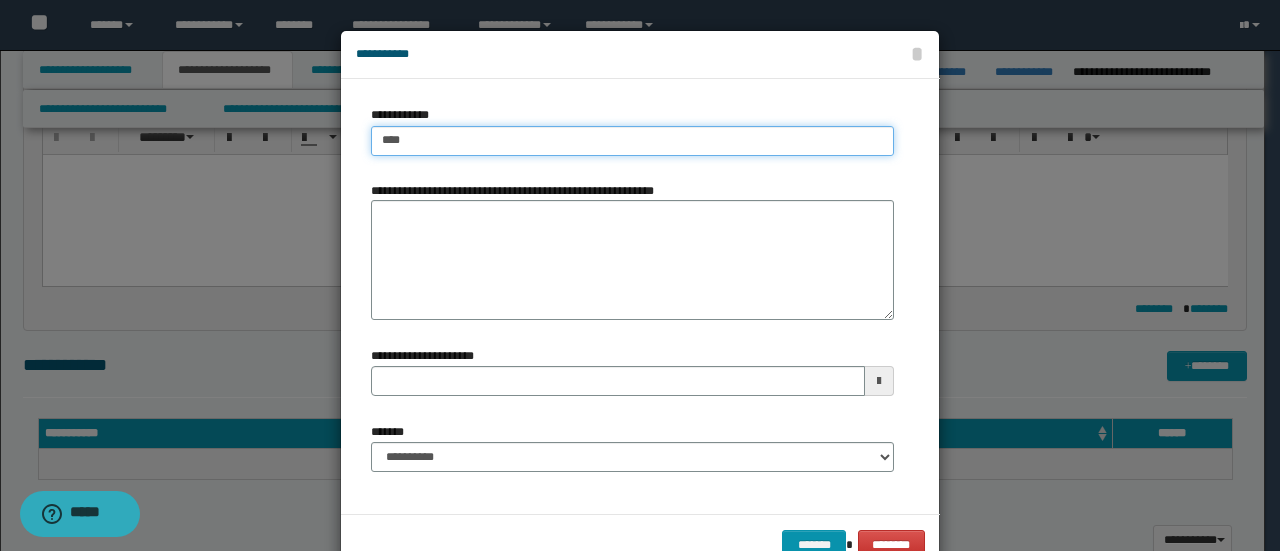 type on "****" 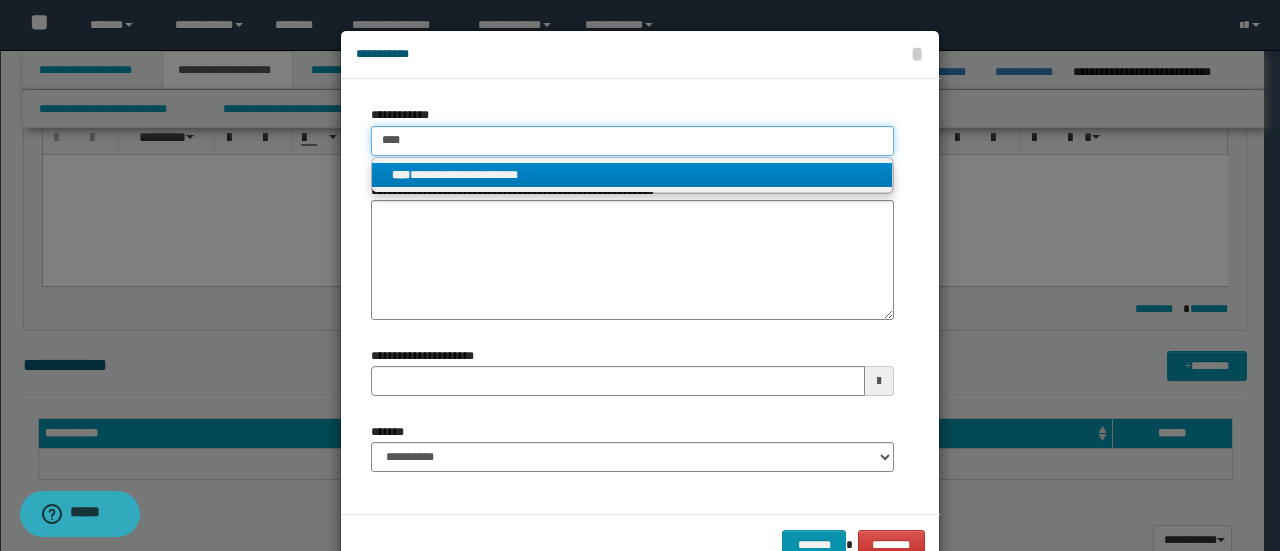 type on "****" 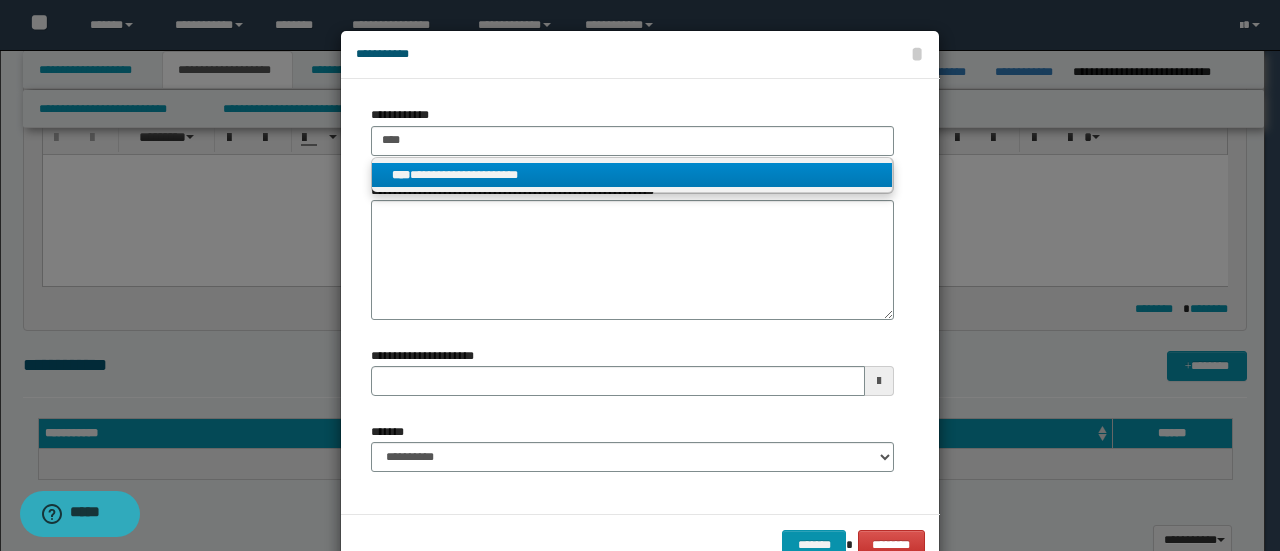 click on "****" at bounding box center (401, 175) 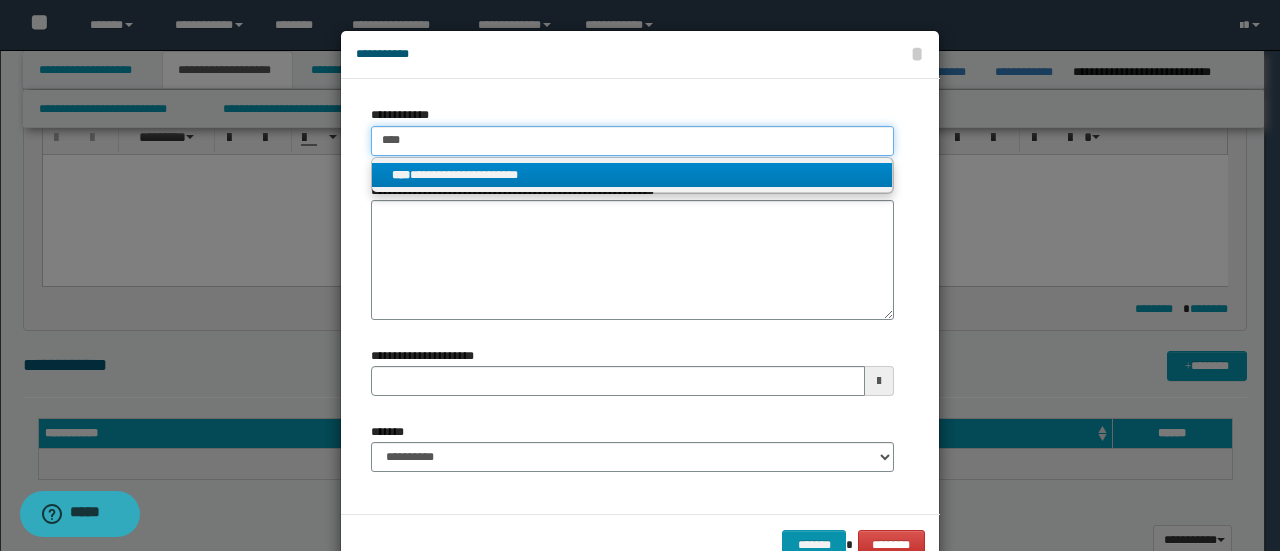 type 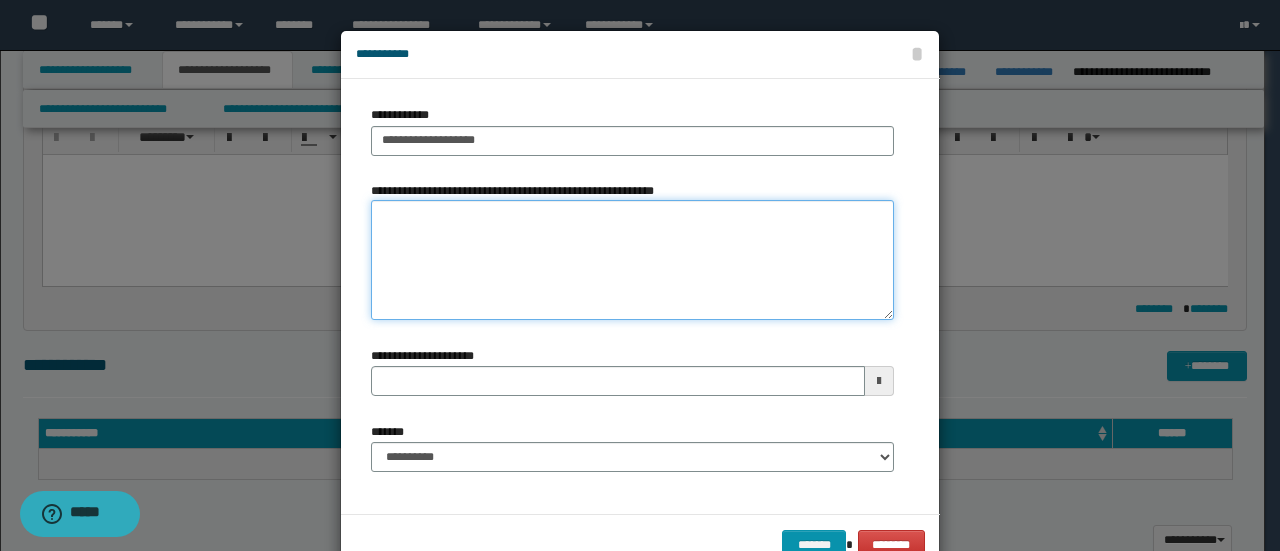click on "**********" at bounding box center [632, 260] 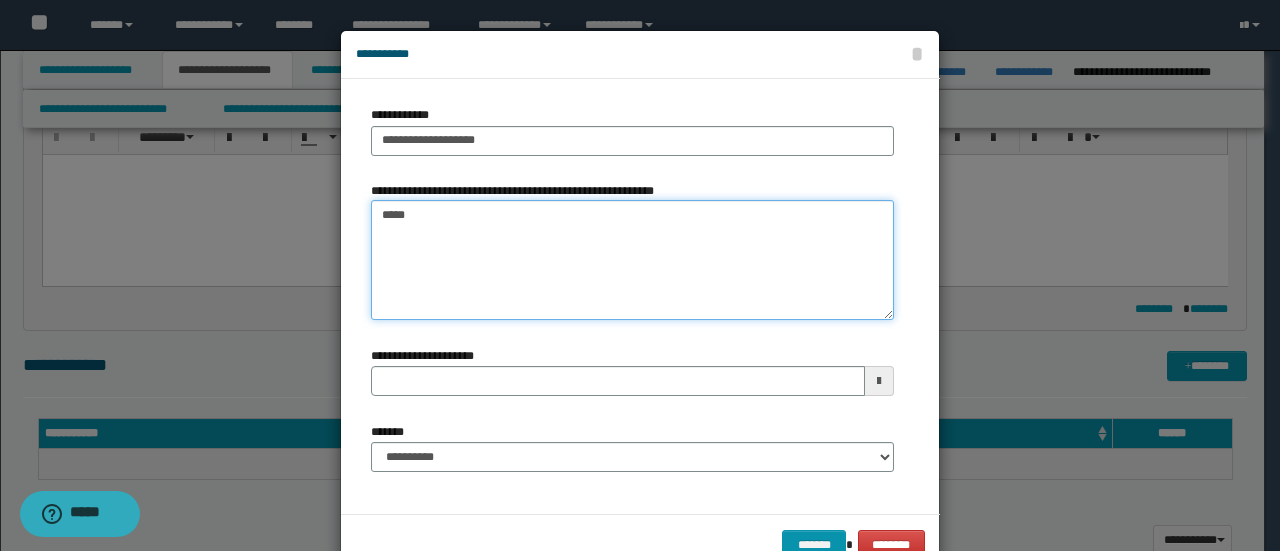 type on "******" 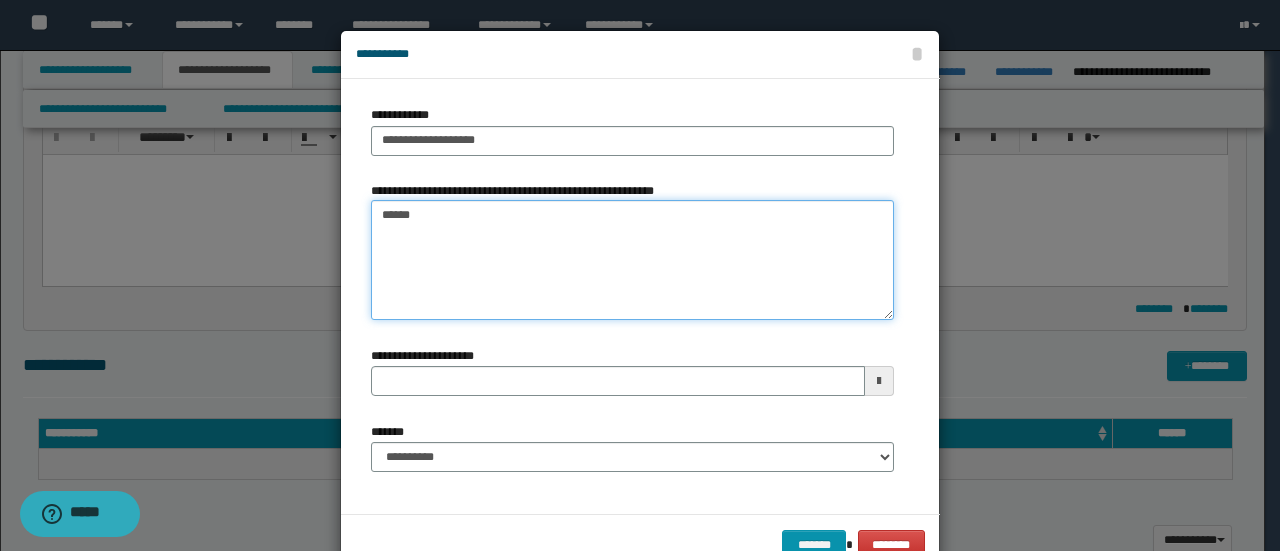 type 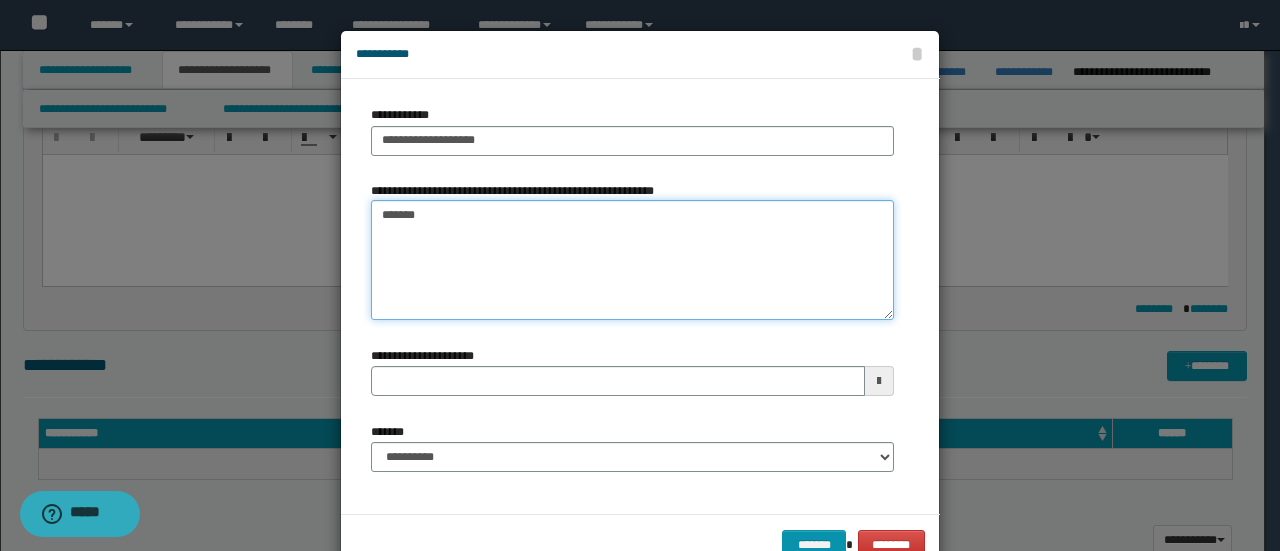 type on "*******" 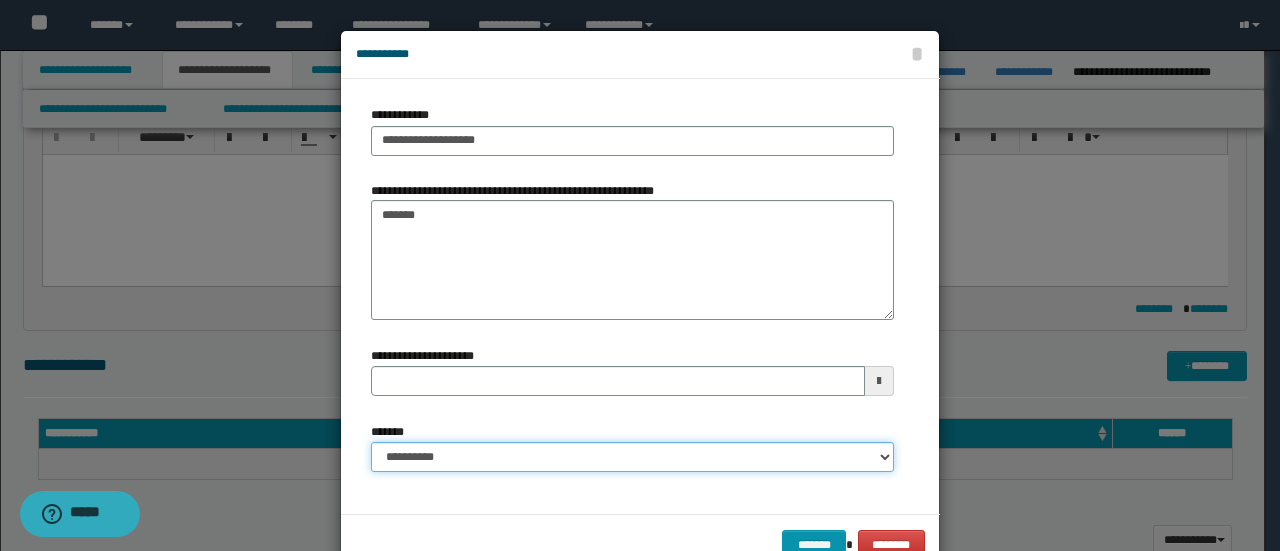 click on "**********" at bounding box center [632, 457] 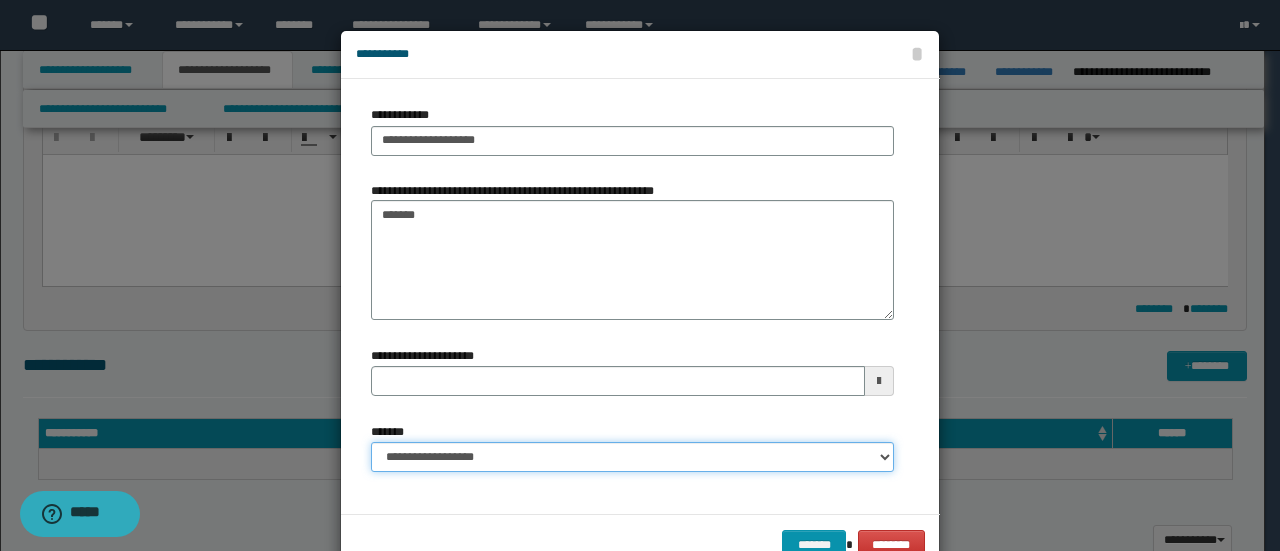 type 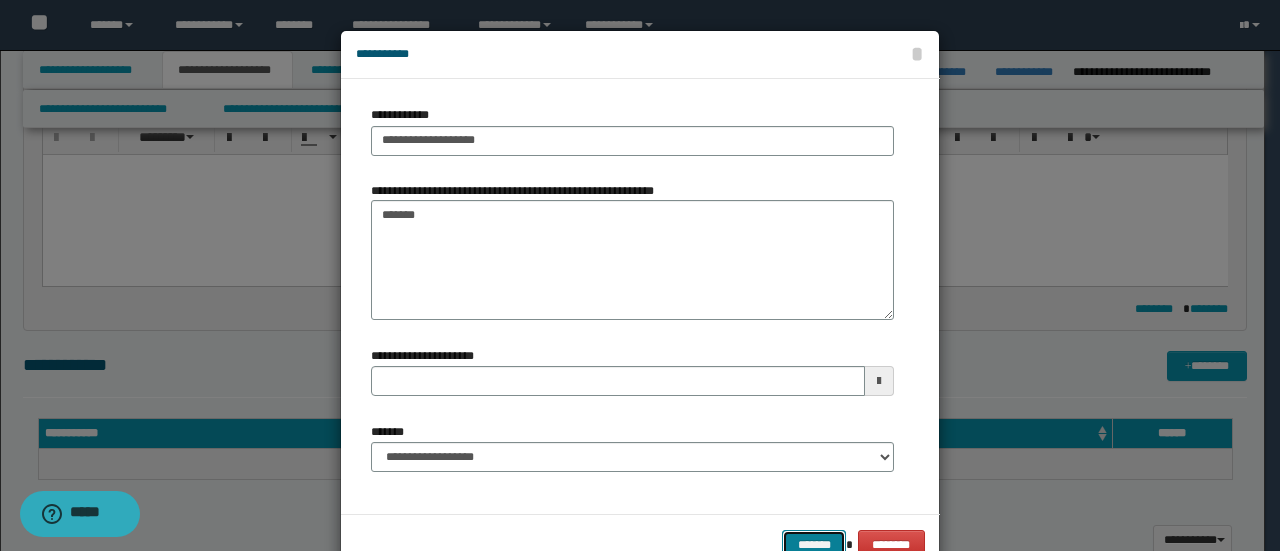 click on "*******" at bounding box center [814, 544] 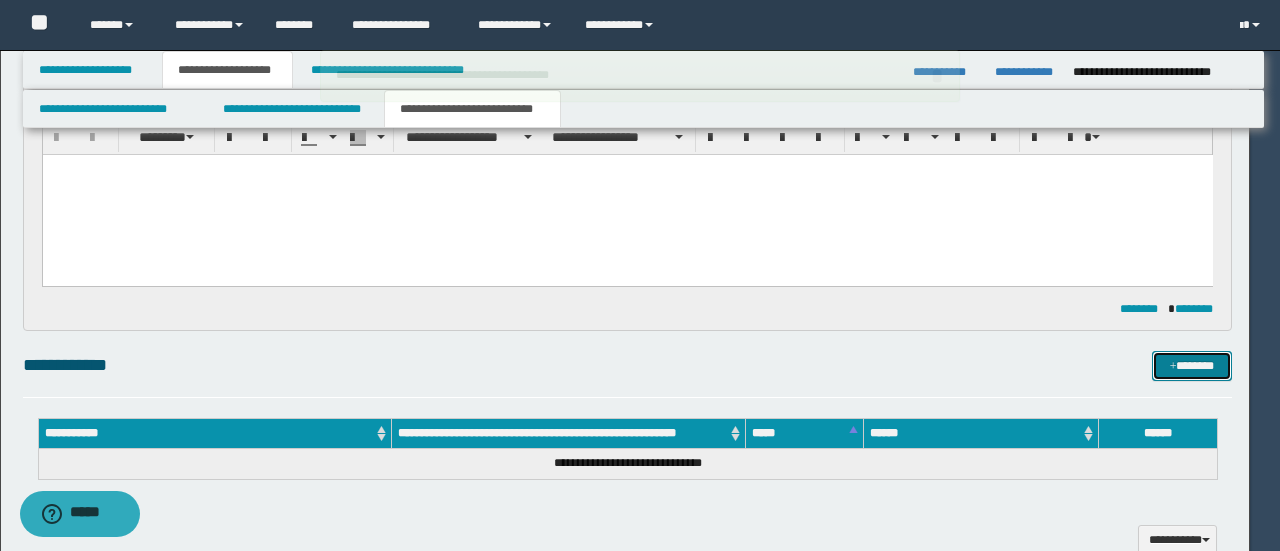 type 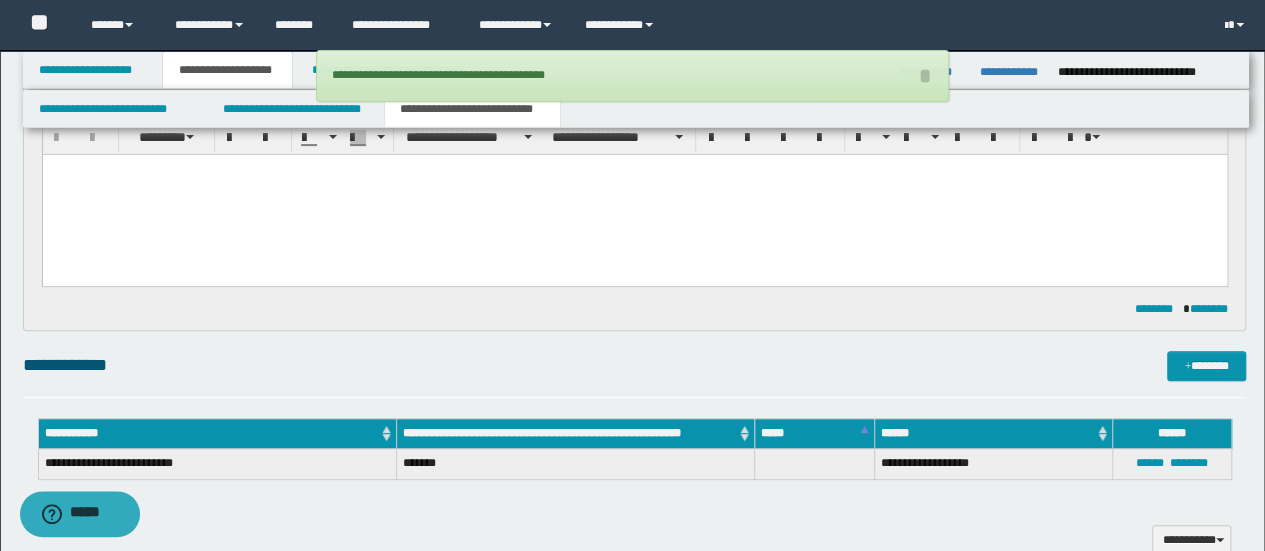 click on "**********" at bounding box center (632, 538) 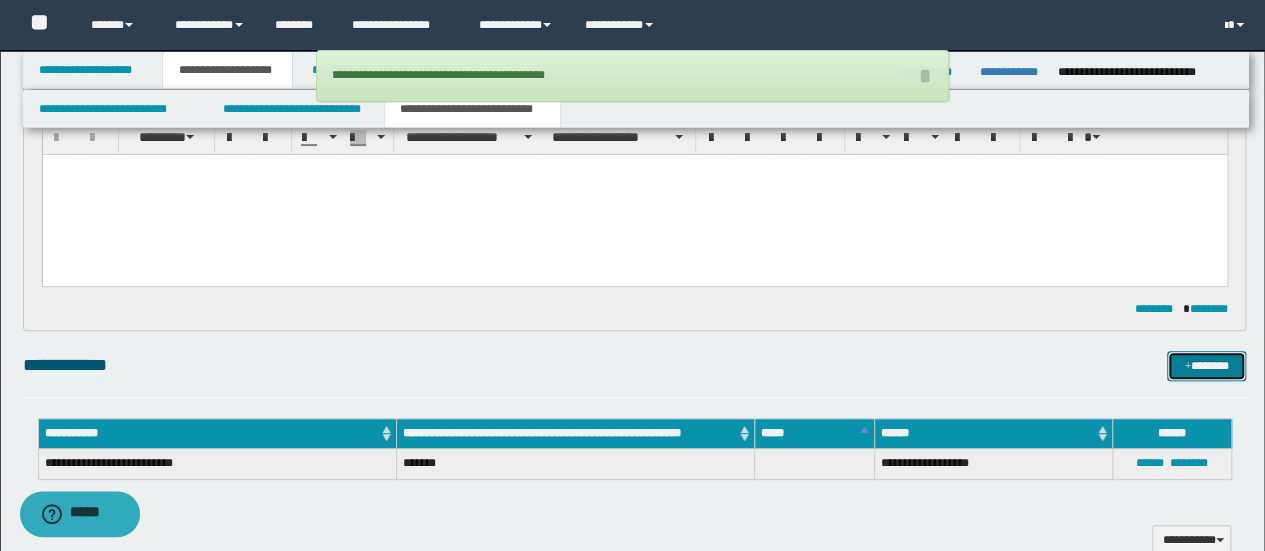 click at bounding box center [1187, 367] 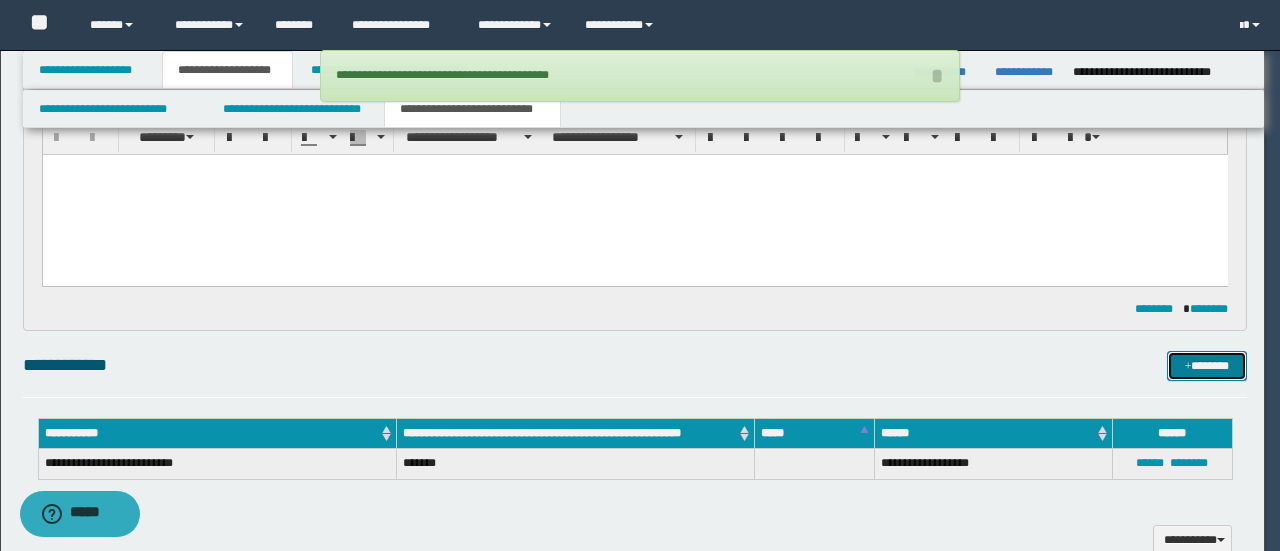type 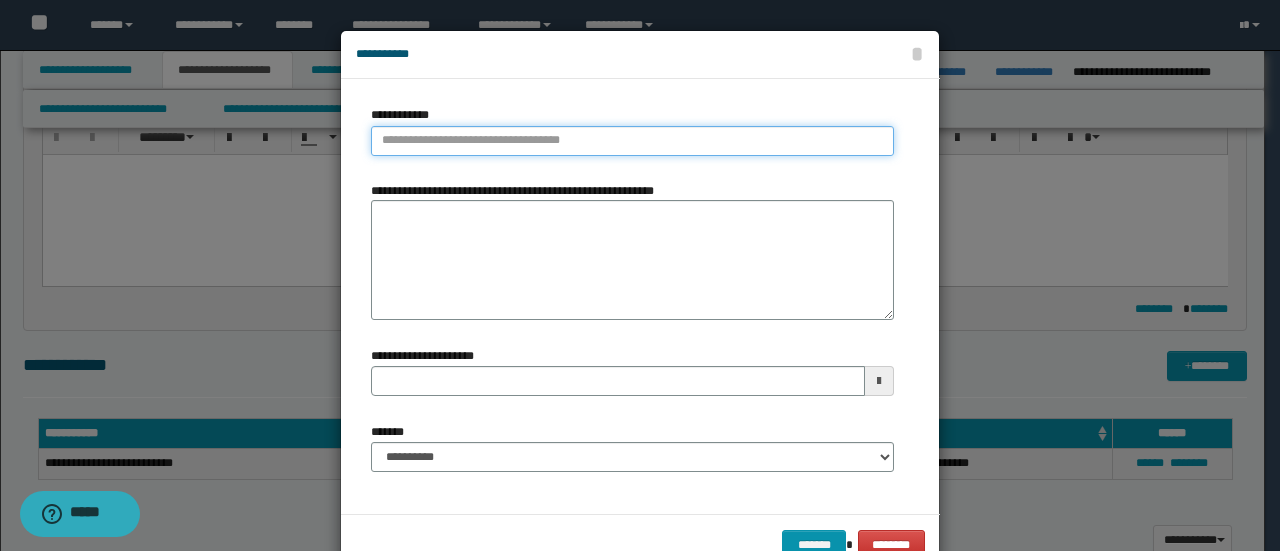 type on "**********" 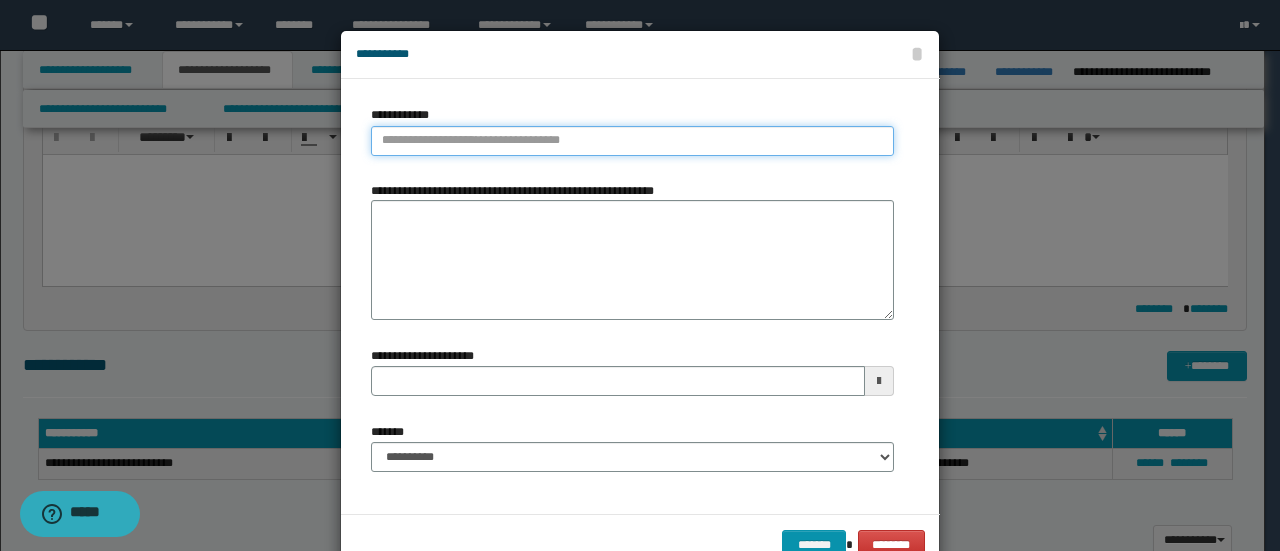 click on "**********" at bounding box center [632, 141] 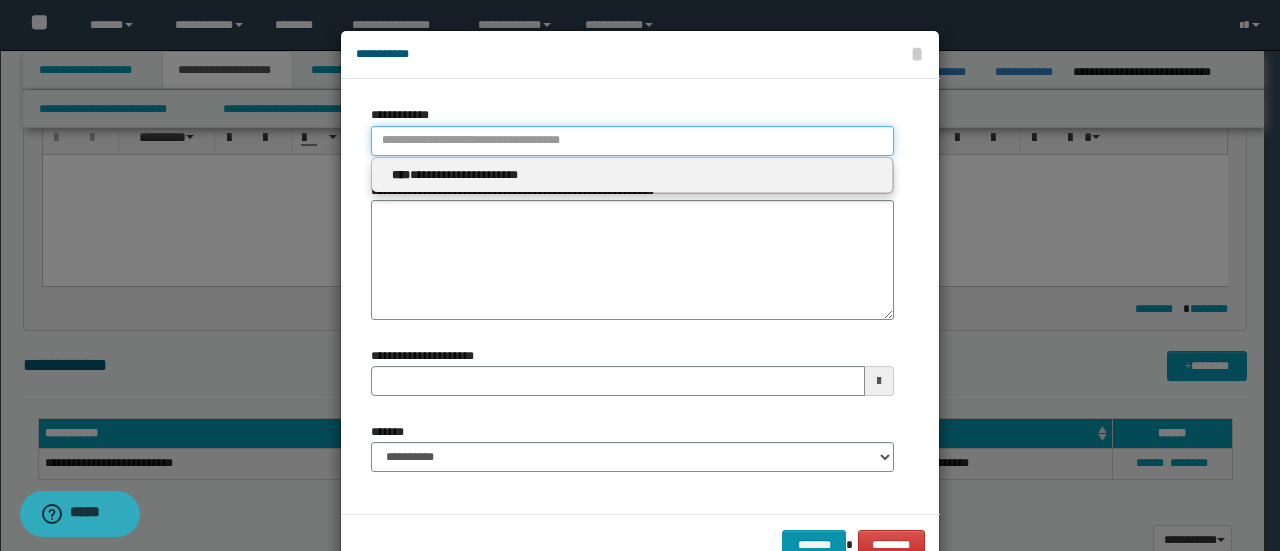 type 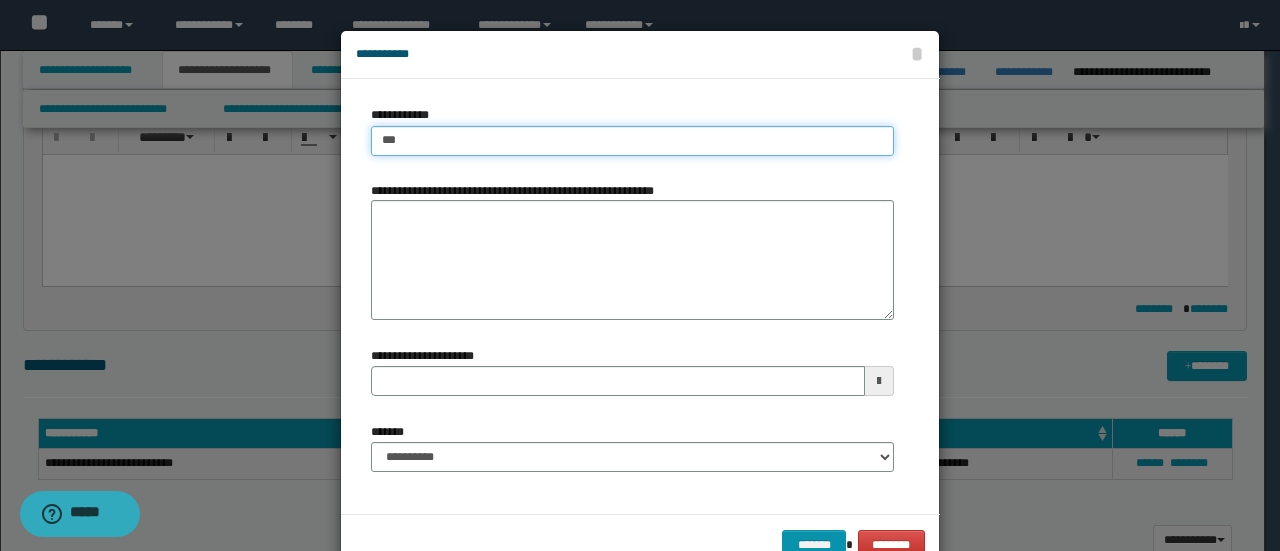 type on "****" 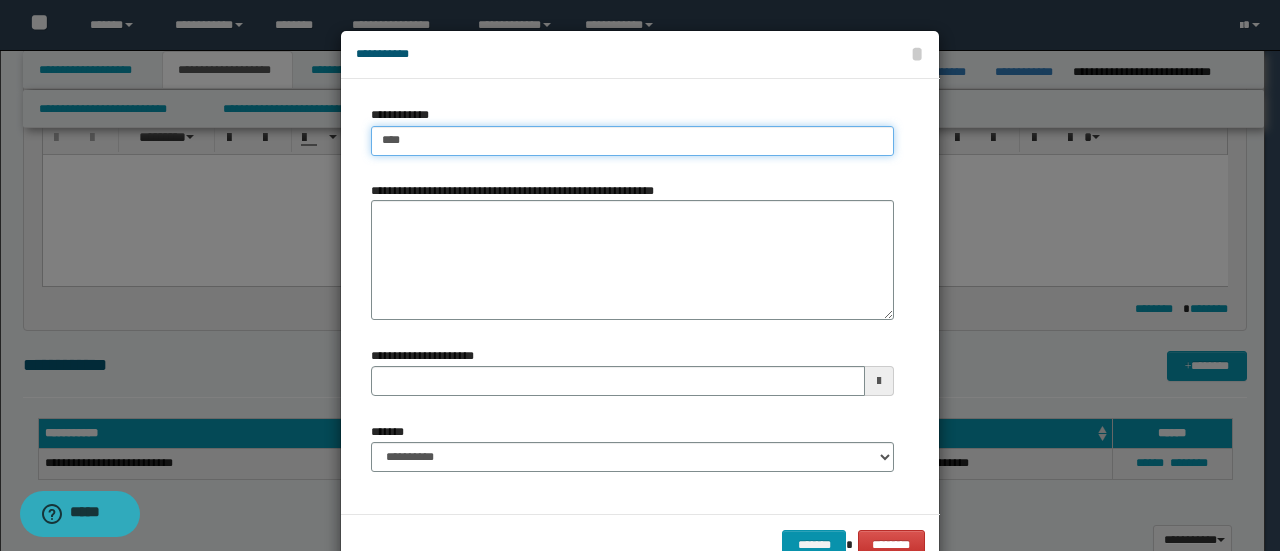 type on "****" 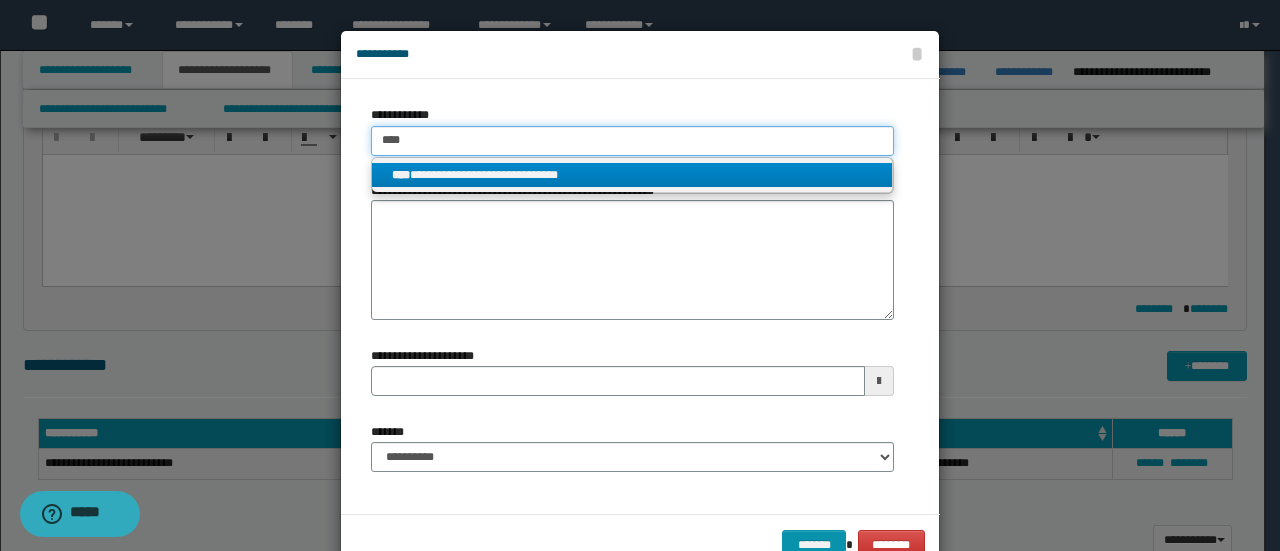 type on "****" 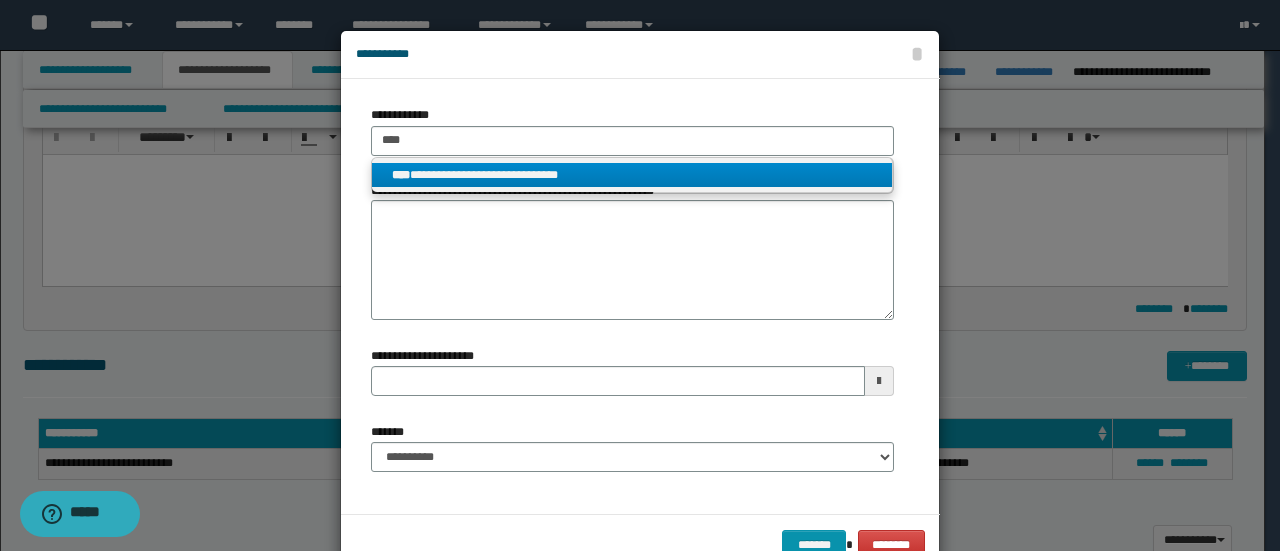 click on "**********" at bounding box center [632, 175] 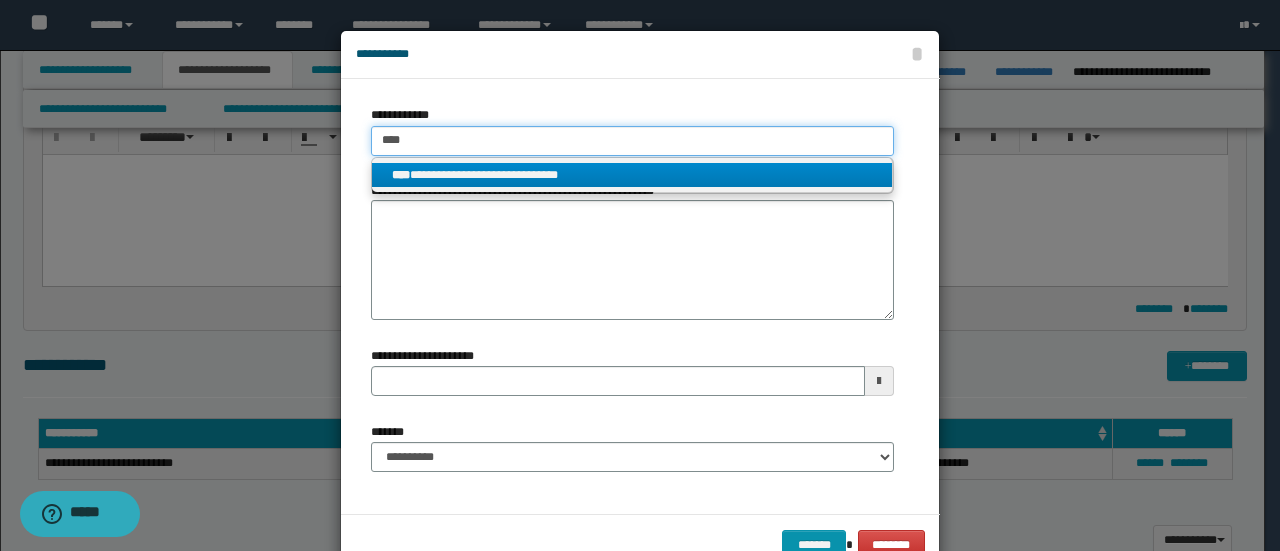 type 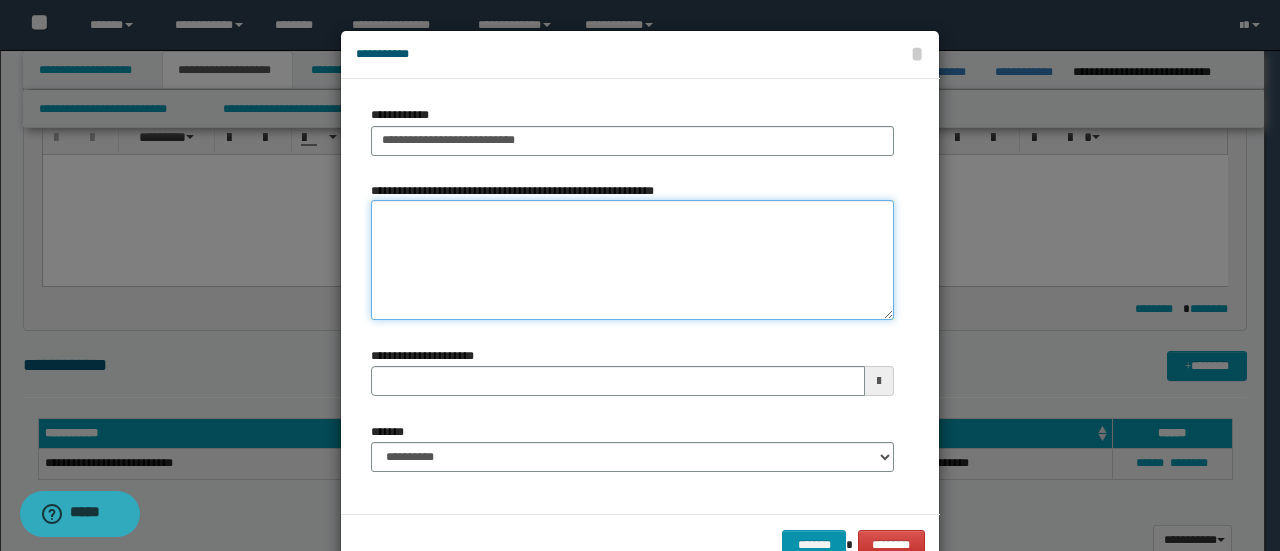 click on "**********" at bounding box center (632, 260) 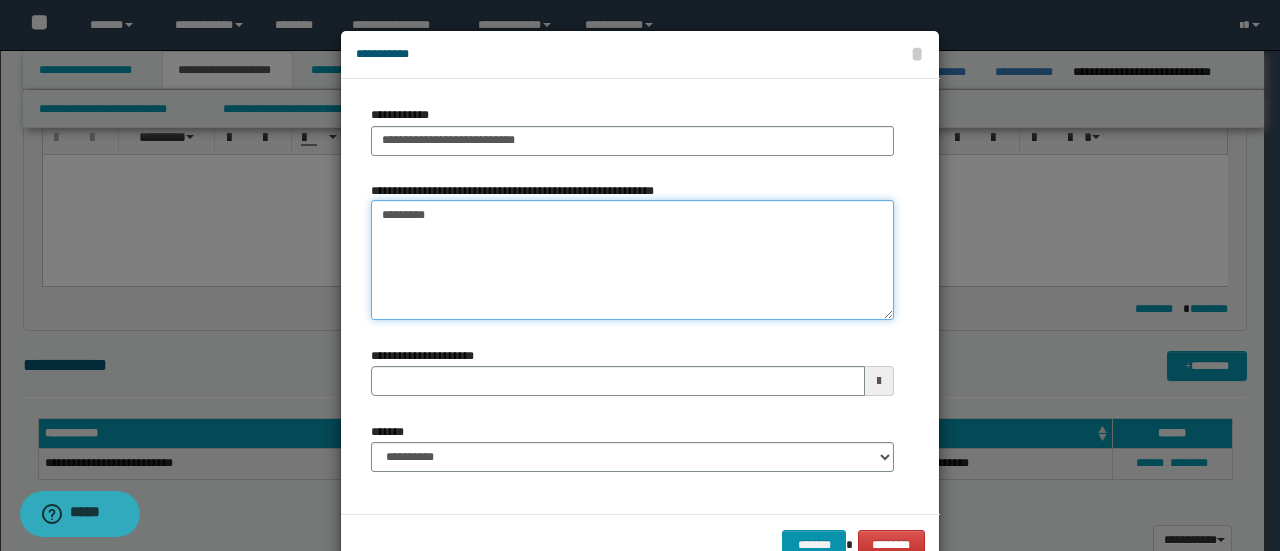 type on "*********" 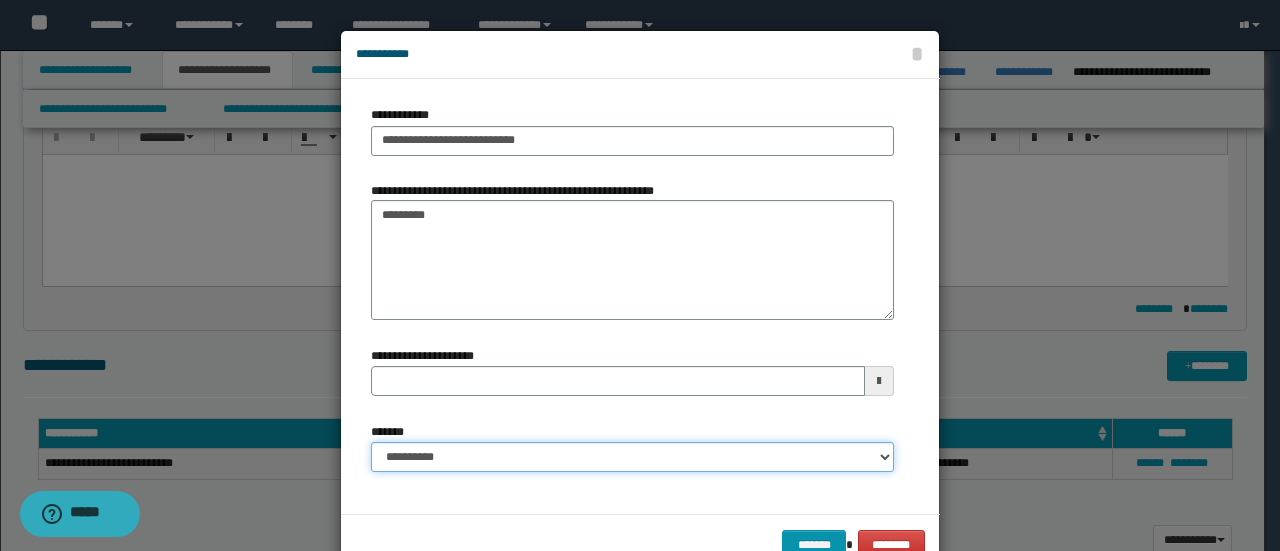 click on "**********" at bounding box center [632, 457] 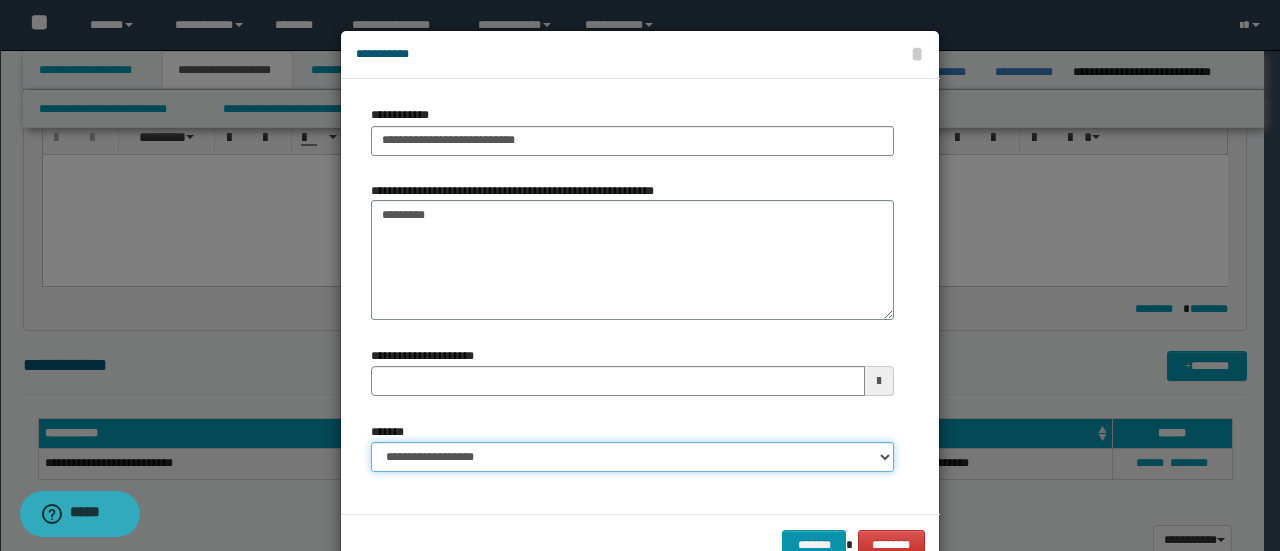 type 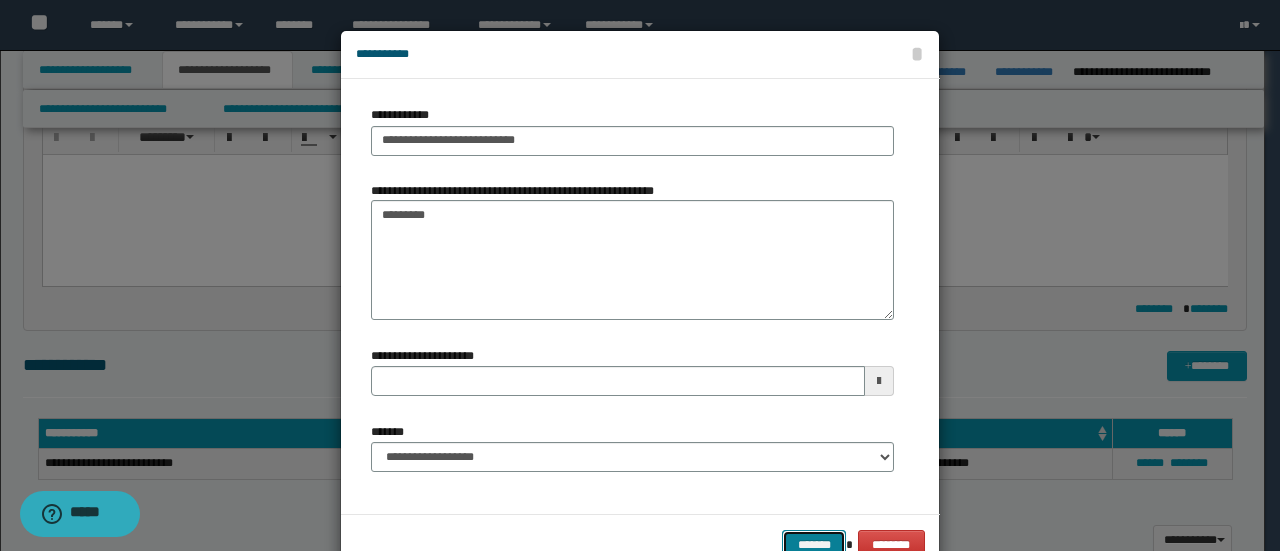 click on "*******" at bounding box center (814, 544) 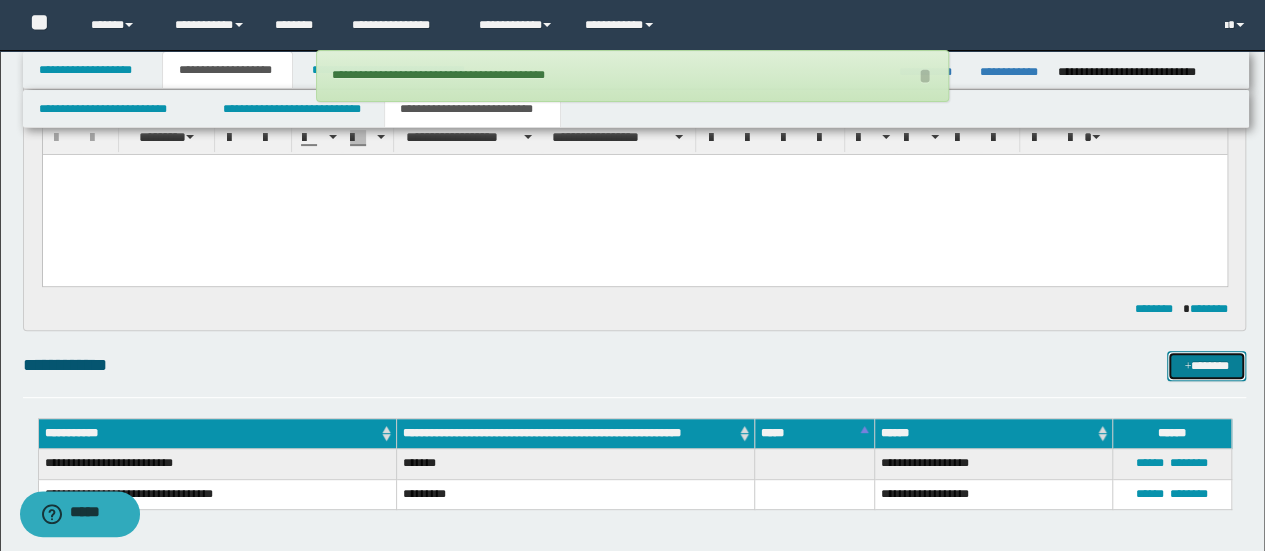 click on "*******" at bounding box center (1206, 365) 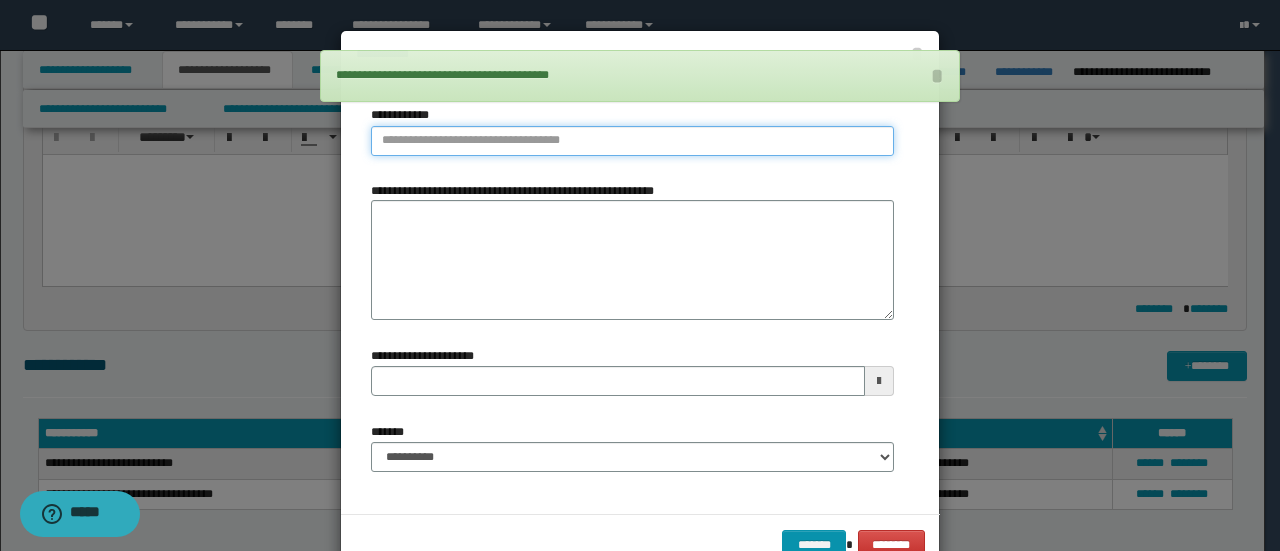 type on "**********" 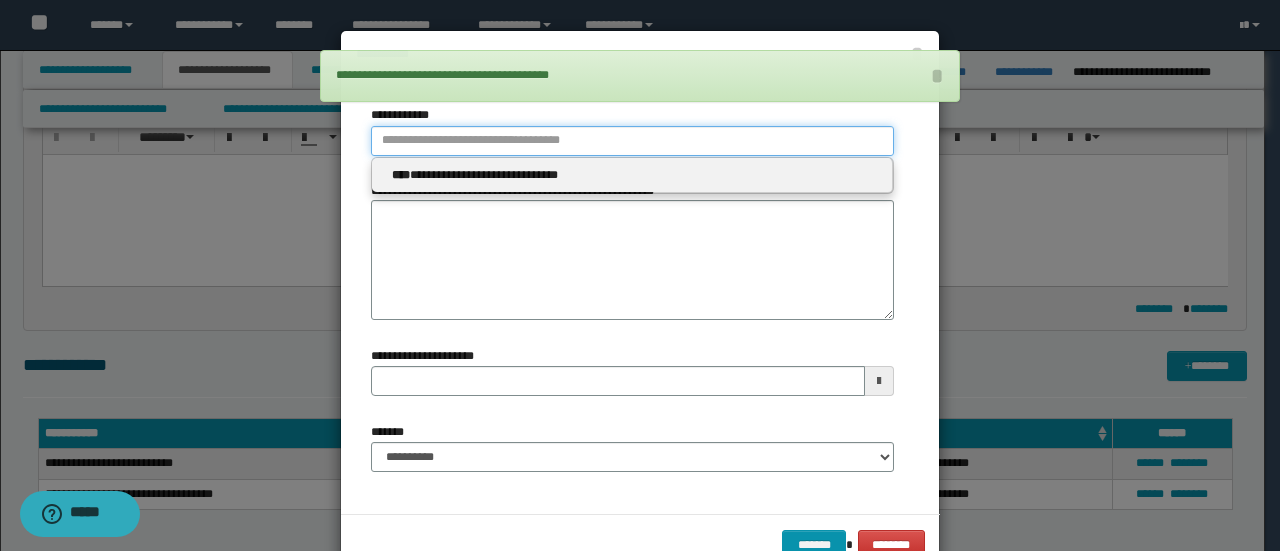 click on "**********" at bounding box center [632, 141] 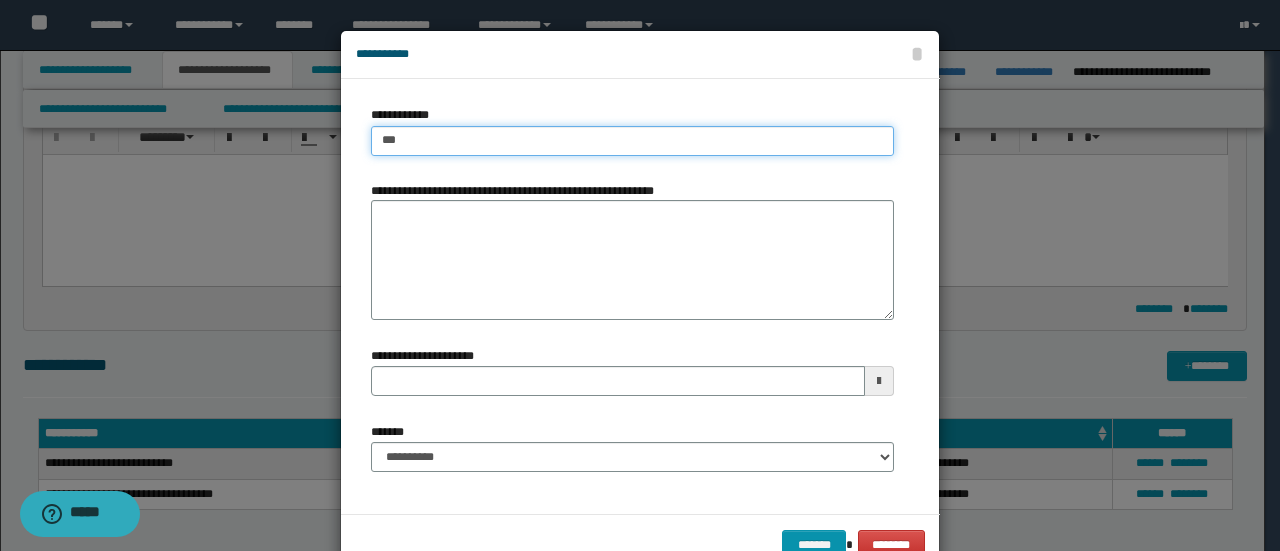 type on "****" 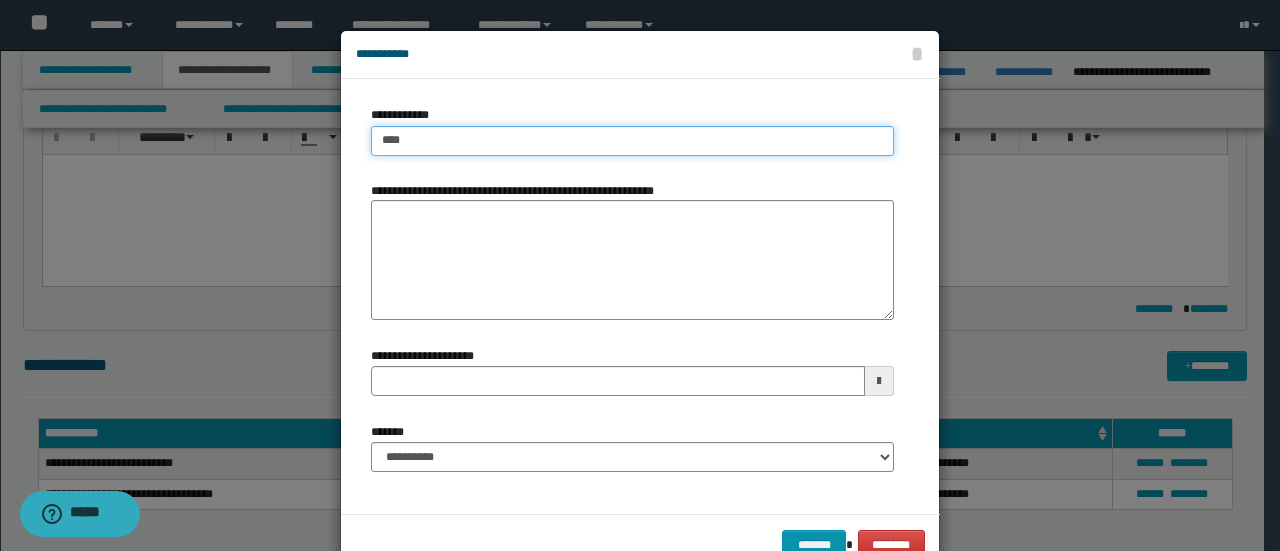 type on "****" 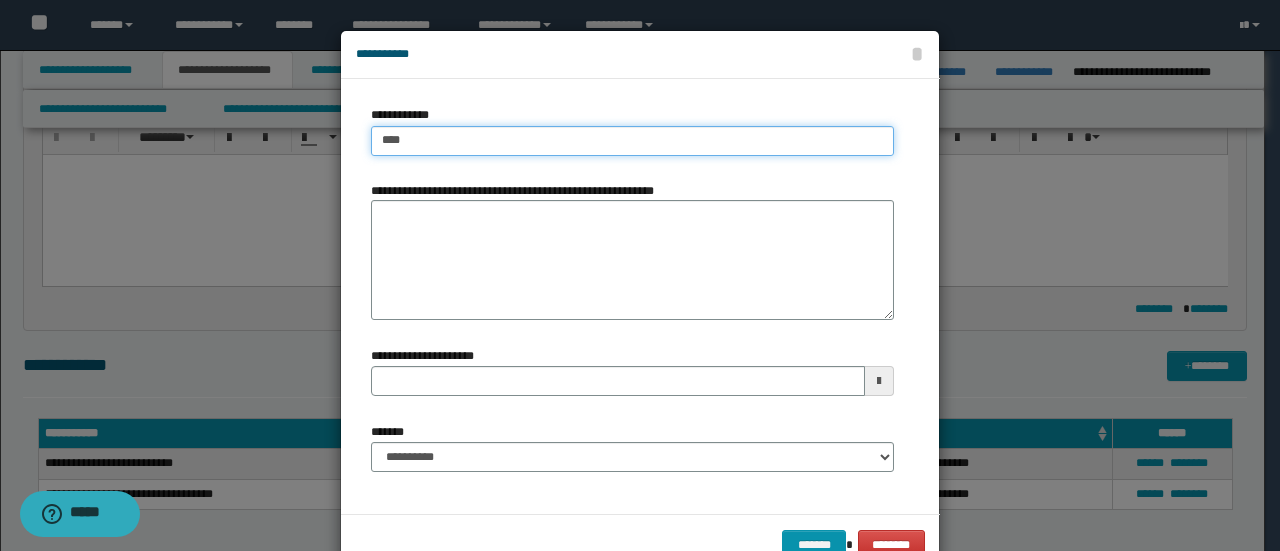 type on "****" 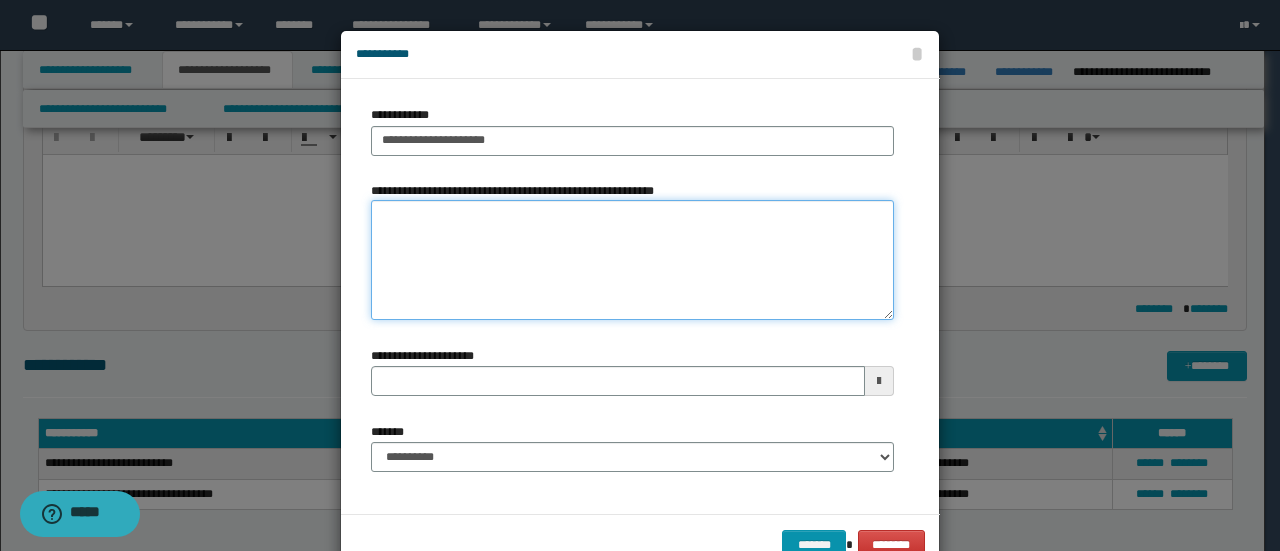 click on "**********" at bounding box center [632, 260] 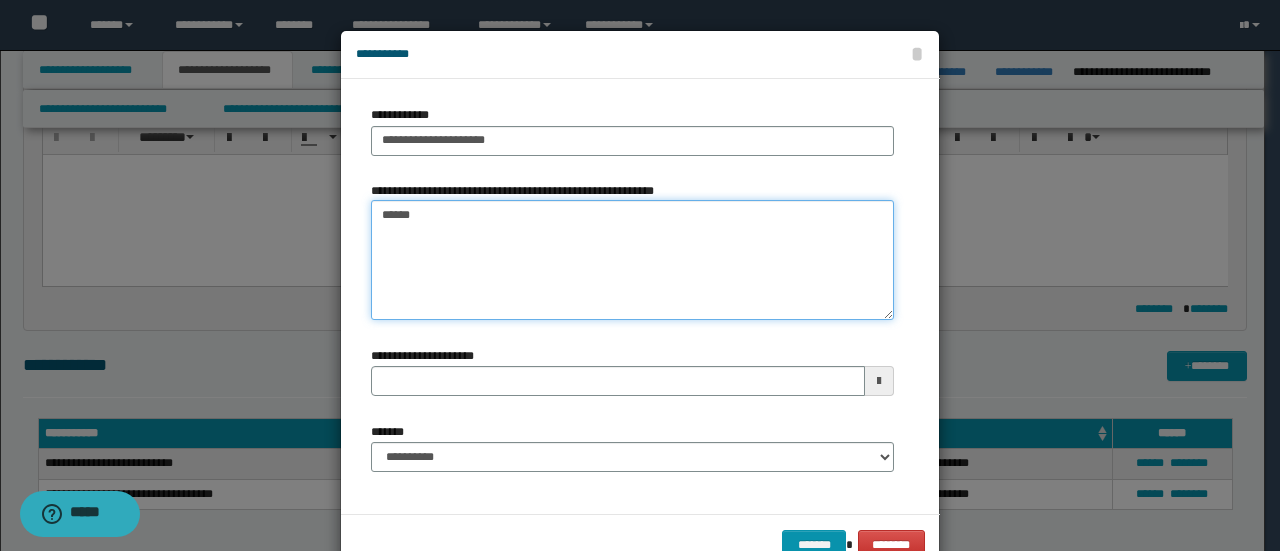 type on "*******" 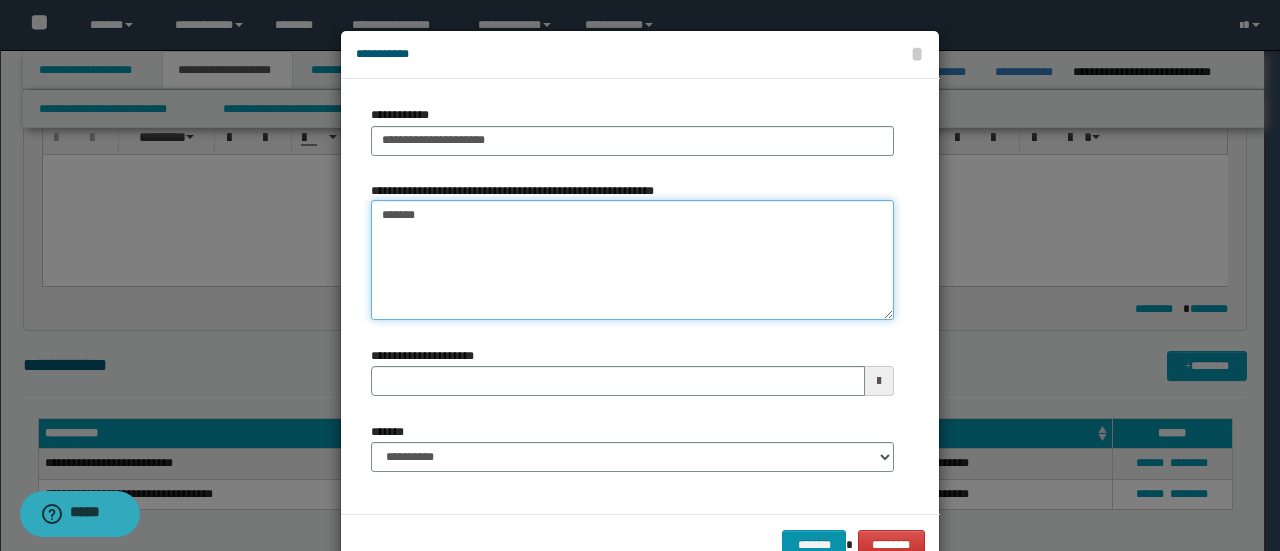 type 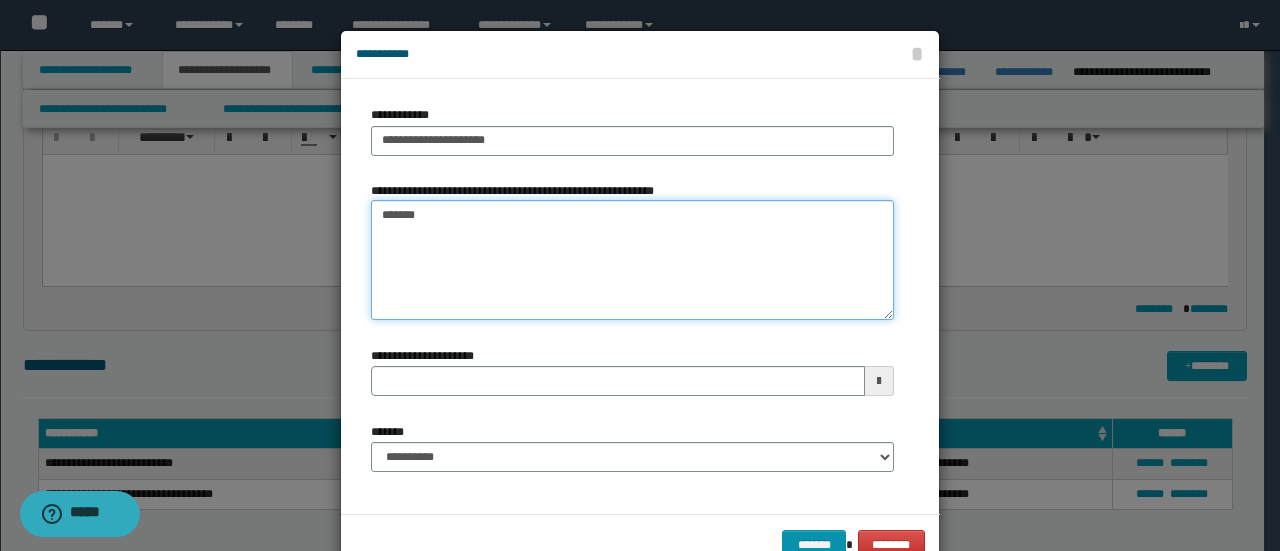 type on "*******" 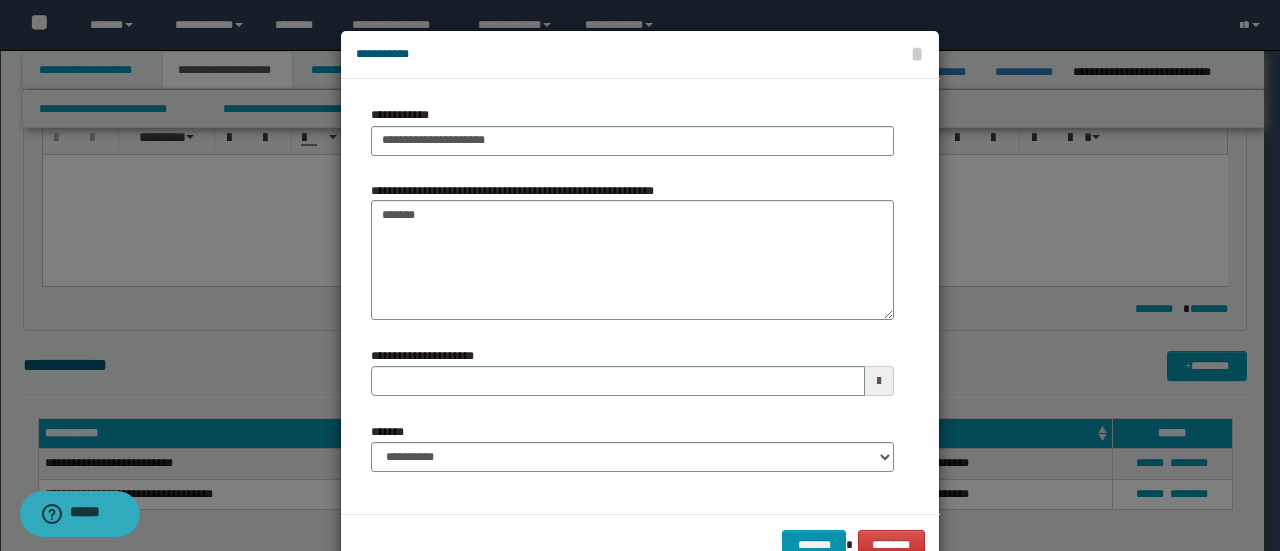 click on "**********" at bounding box center [632, 455] 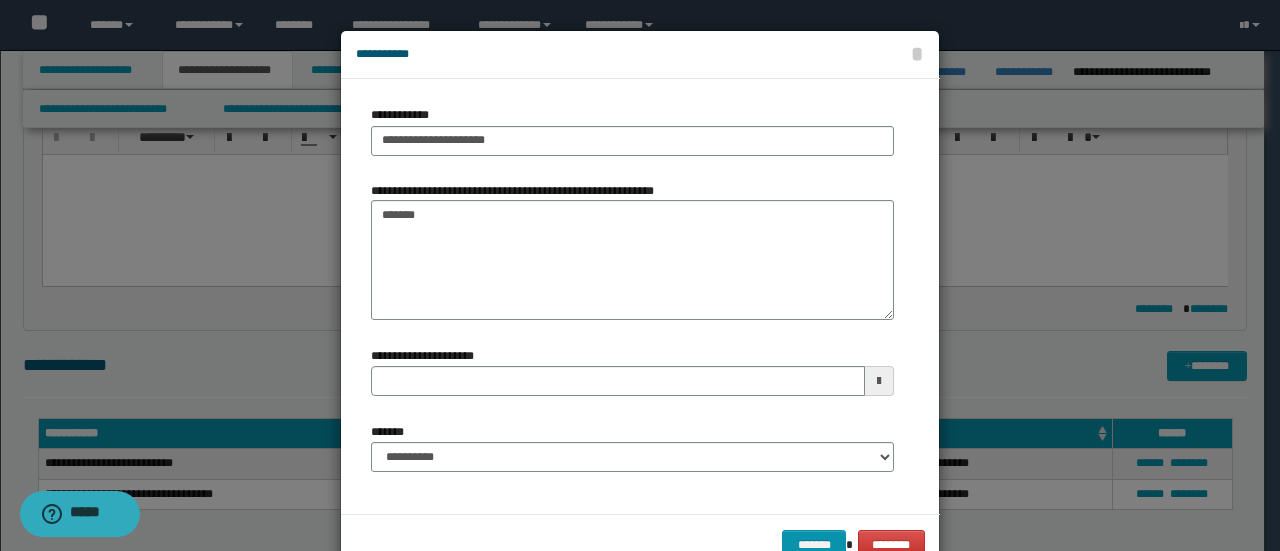 type 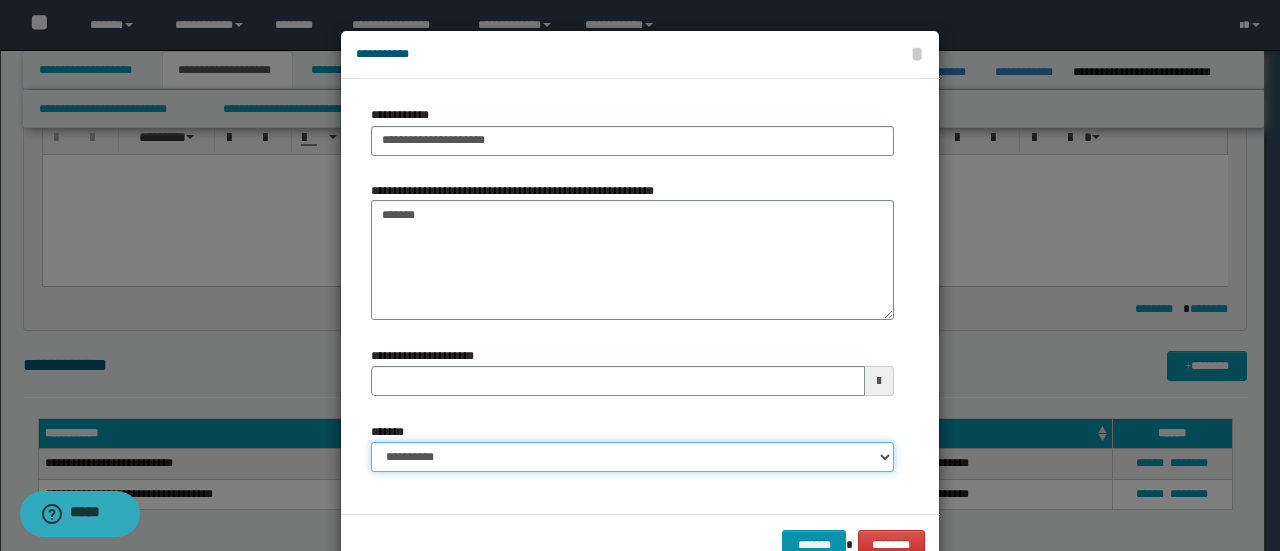 click on "**********" at bounding box center (632, 457) 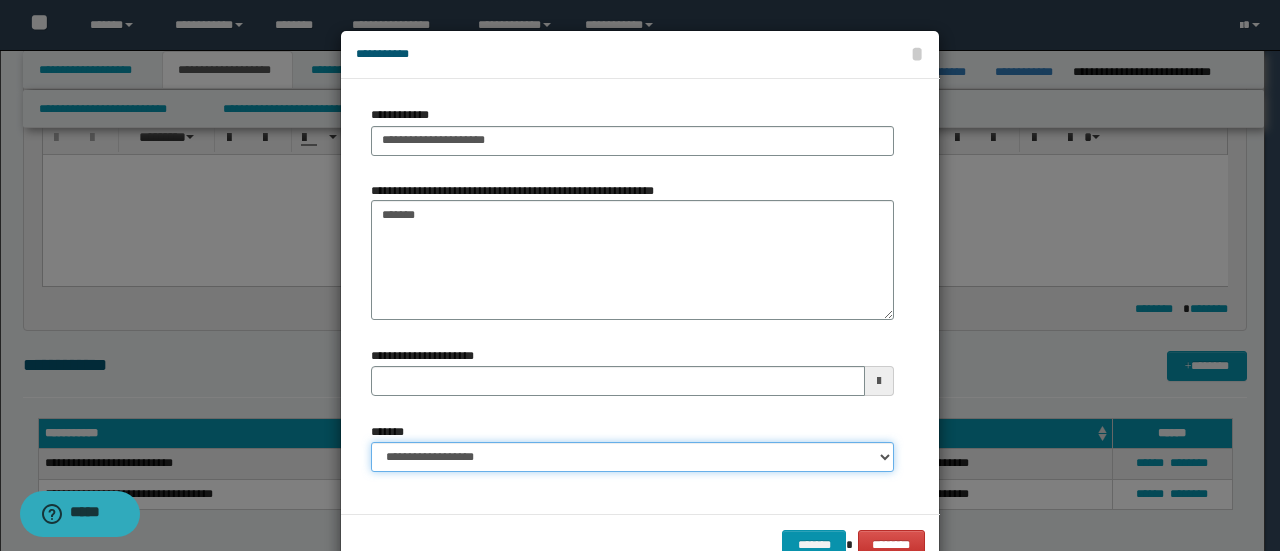 type 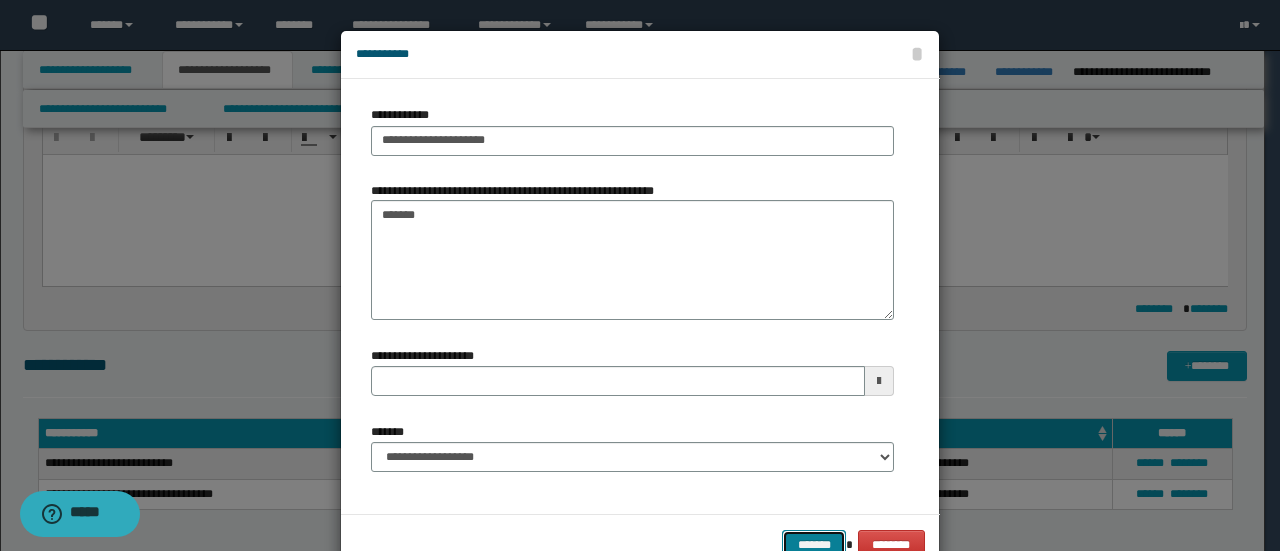 click on "*******" at bounding box center [814, 544] 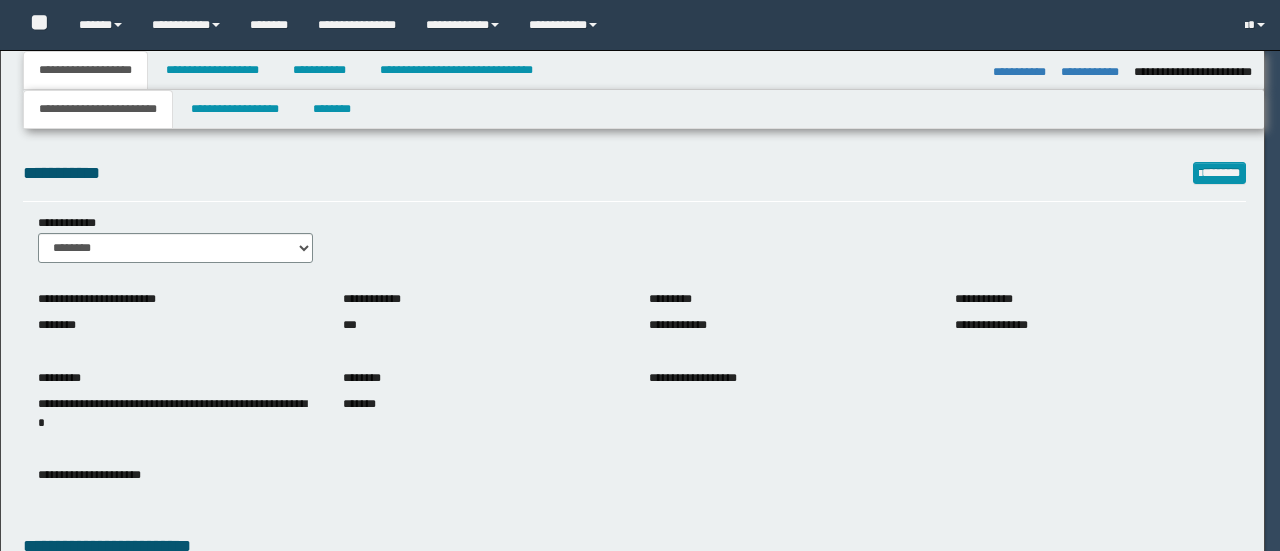 select on "*" 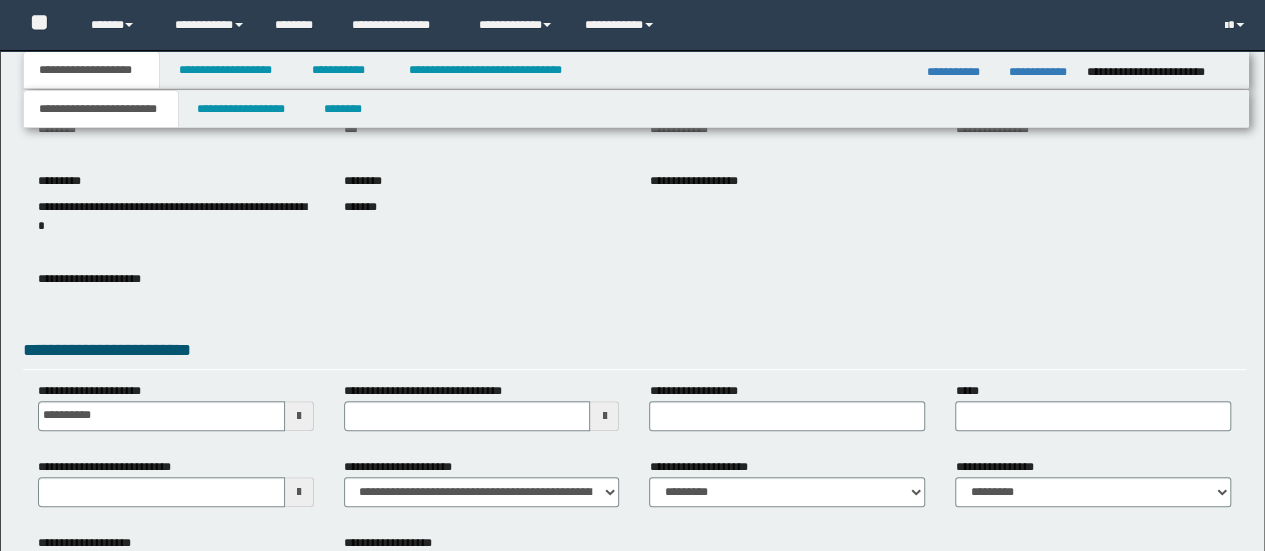 scroll, scrollTop: 200, scrollLeft: 0, axis: vertical 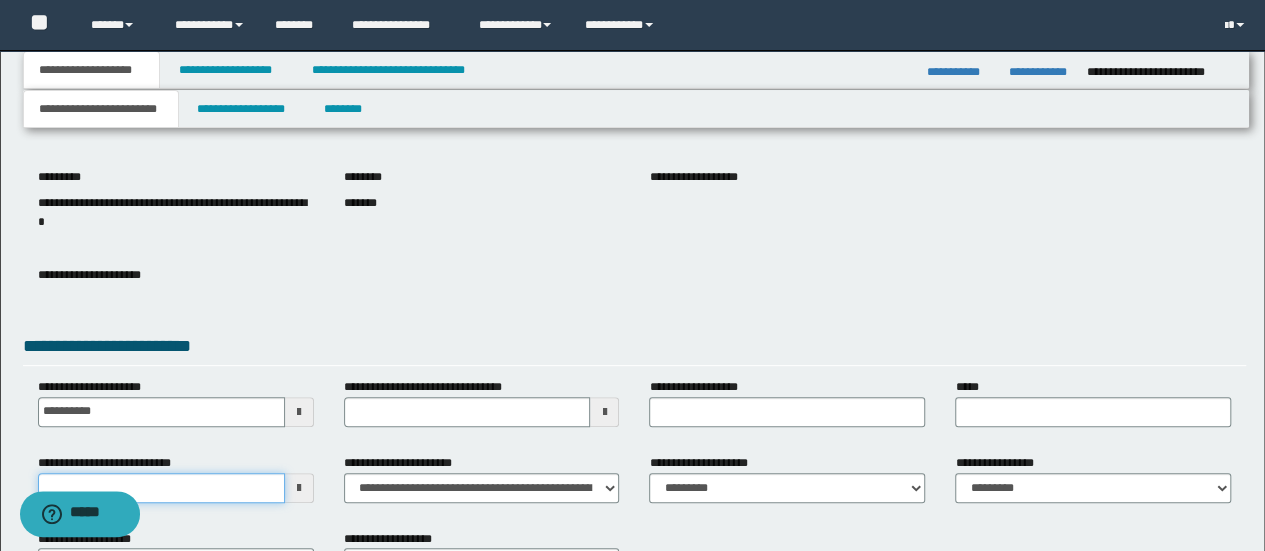 click on "**********" at bounding box center [161, 488] 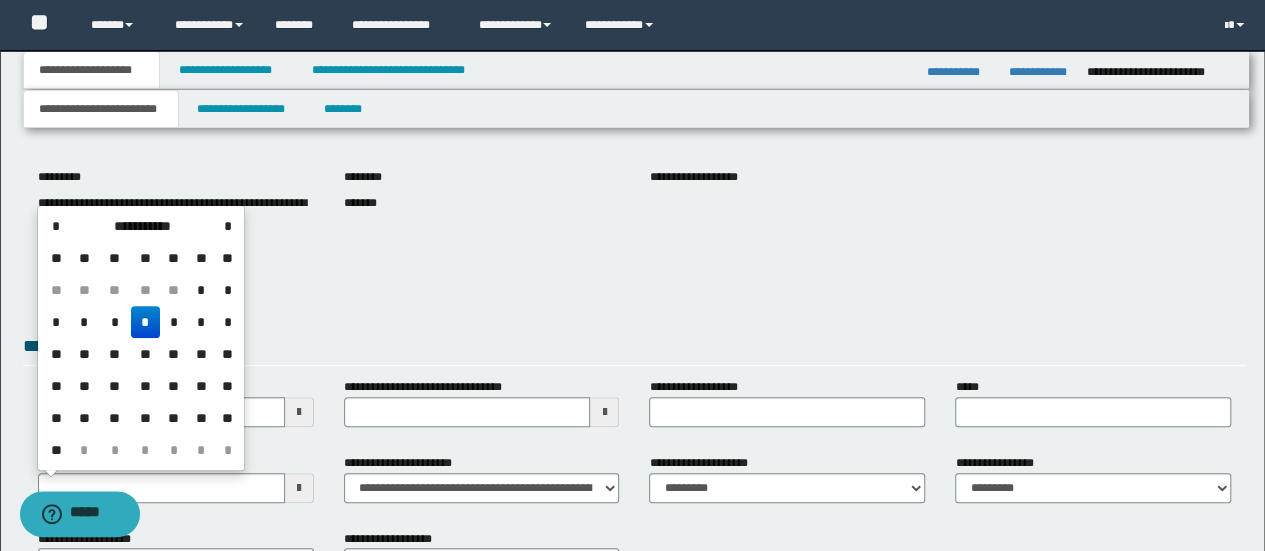 click on "*" at bounding box center (145, 322) 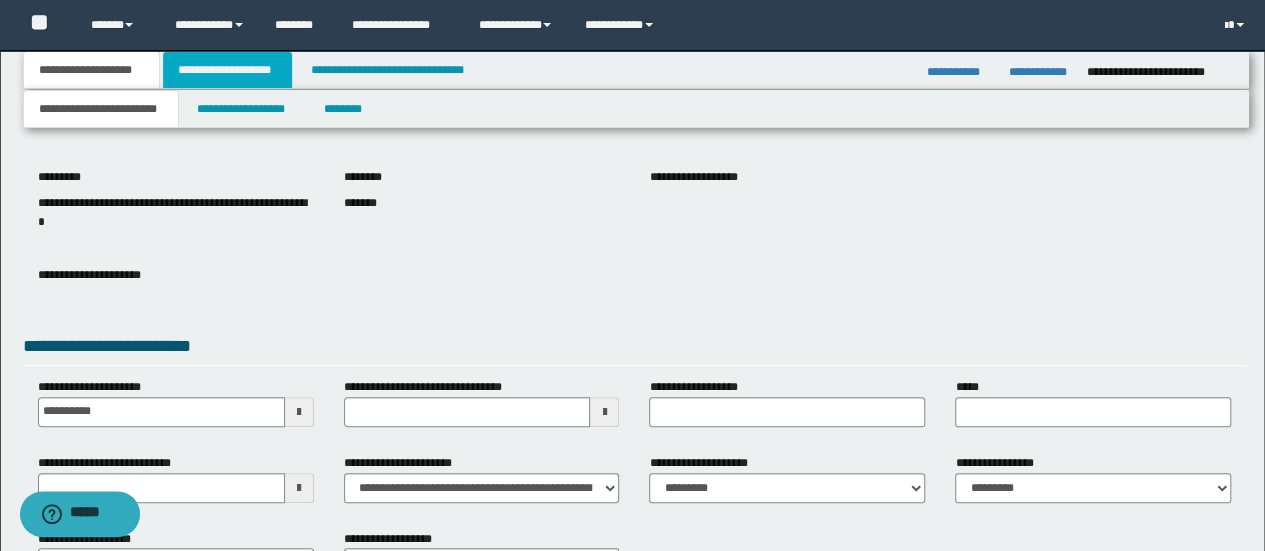 click on "**********" at bounding box center (227, 70) 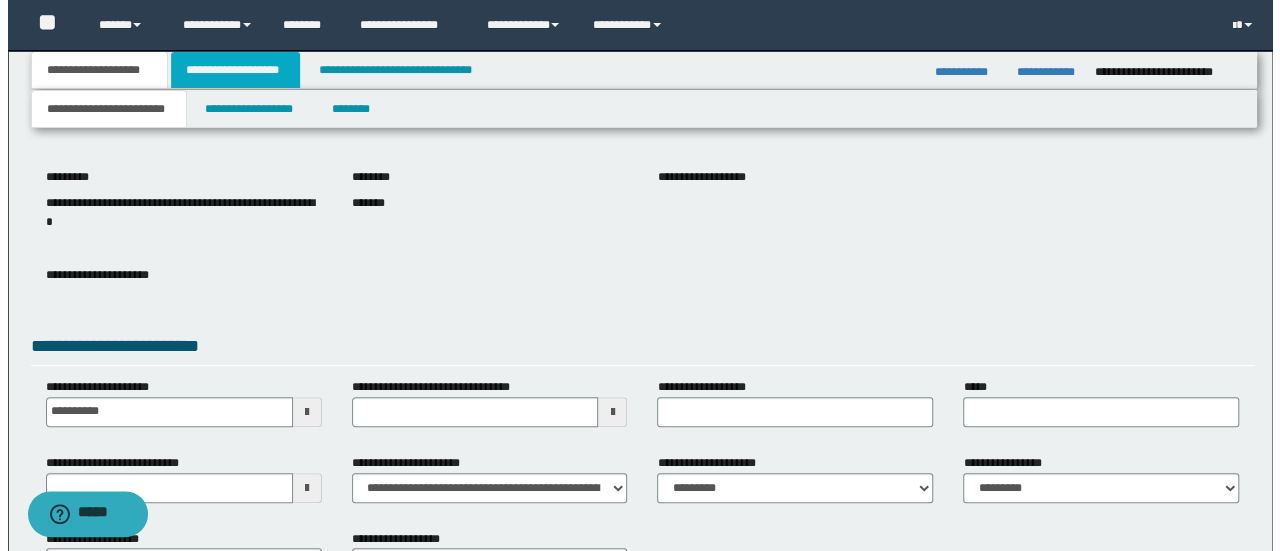 scroll, scrollTop: 0, scrollLeft: 0, axis: both 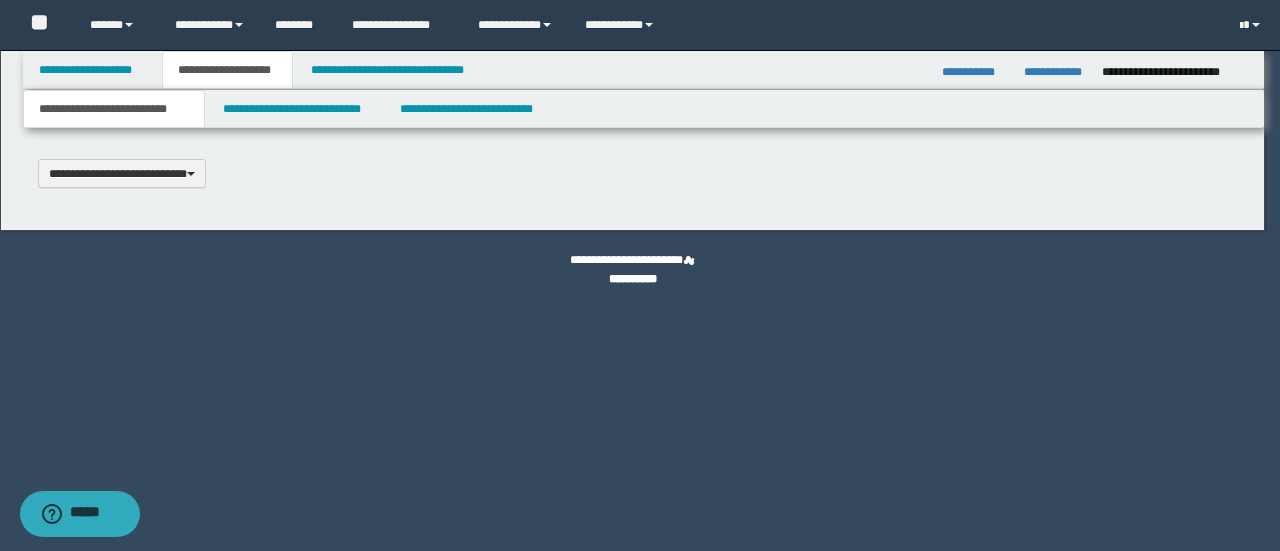 type 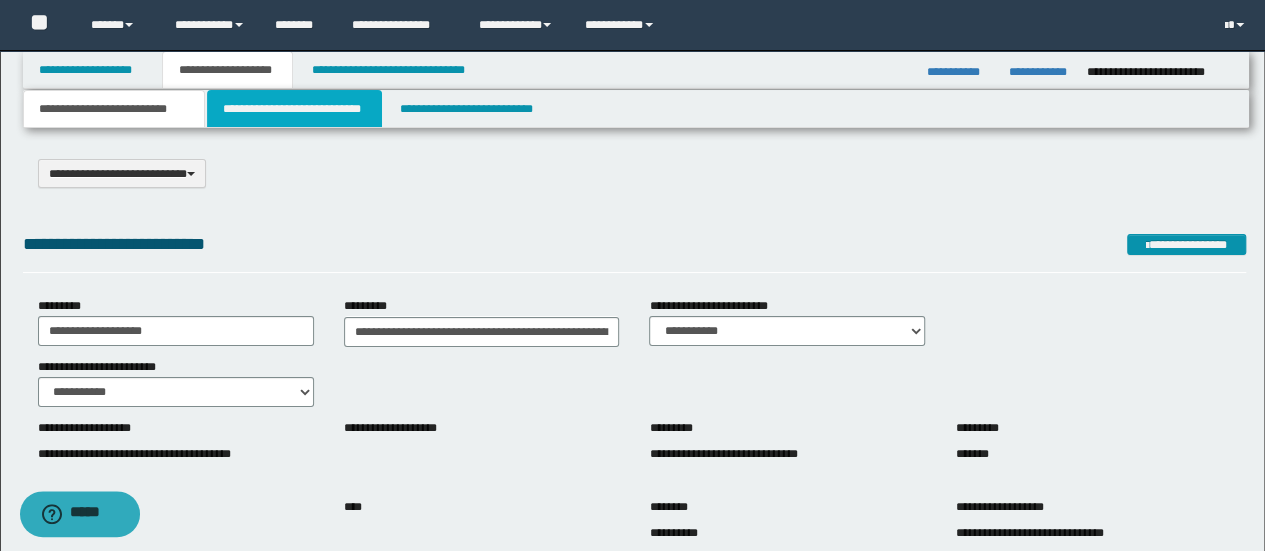click on "**********" at bounding box center [294, 109] 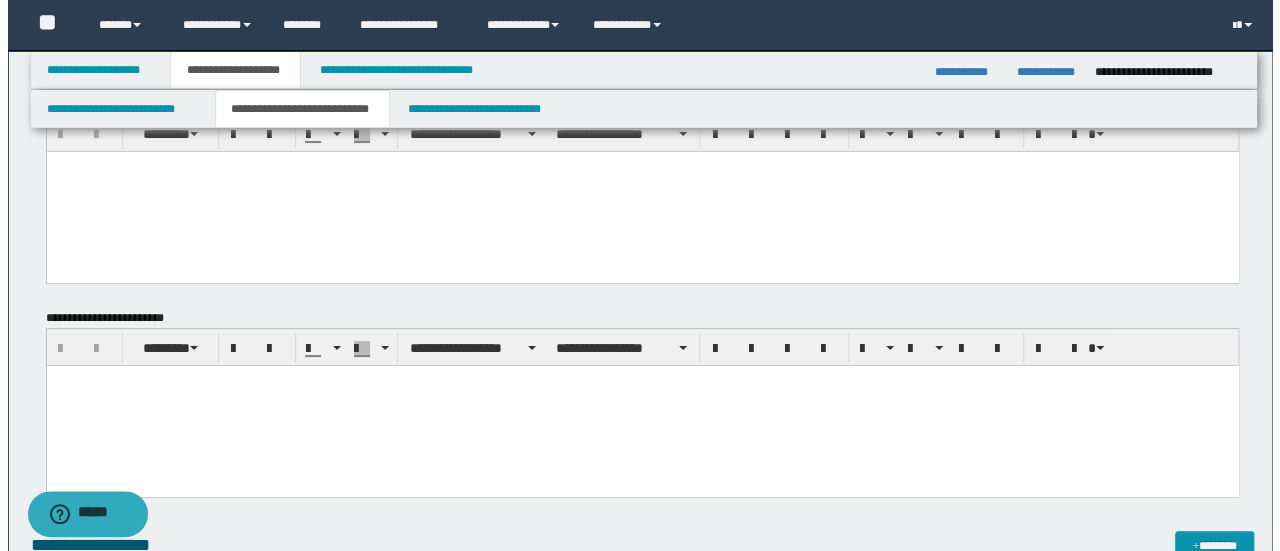 scroll, scrollTop: 0, scrollLeft: 0, axis: both 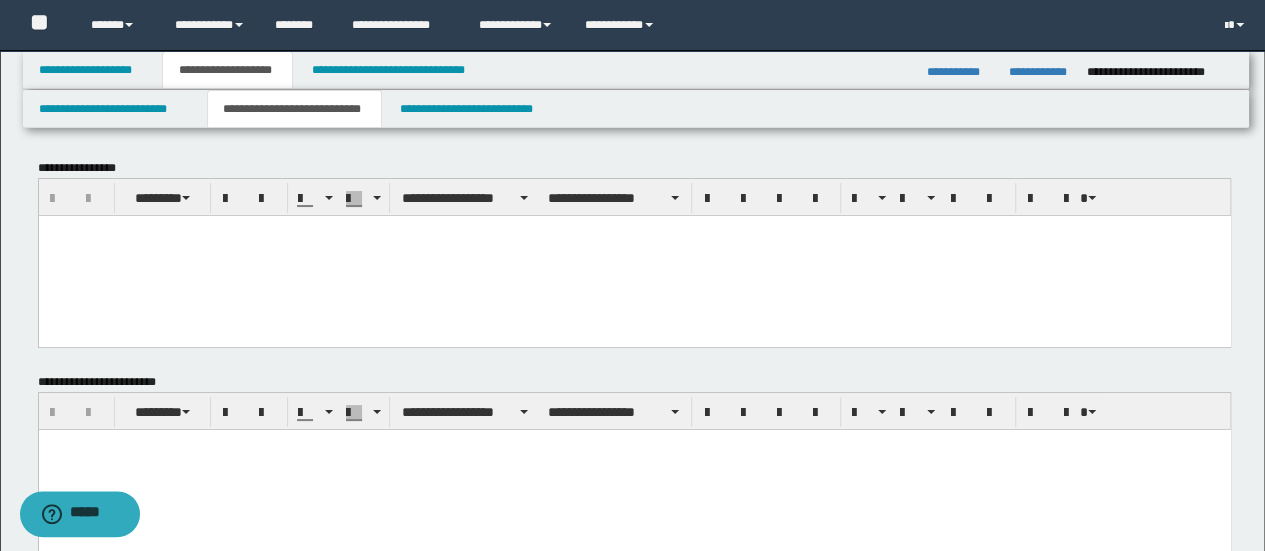 click on "**********" at bounding box center (632, 819) 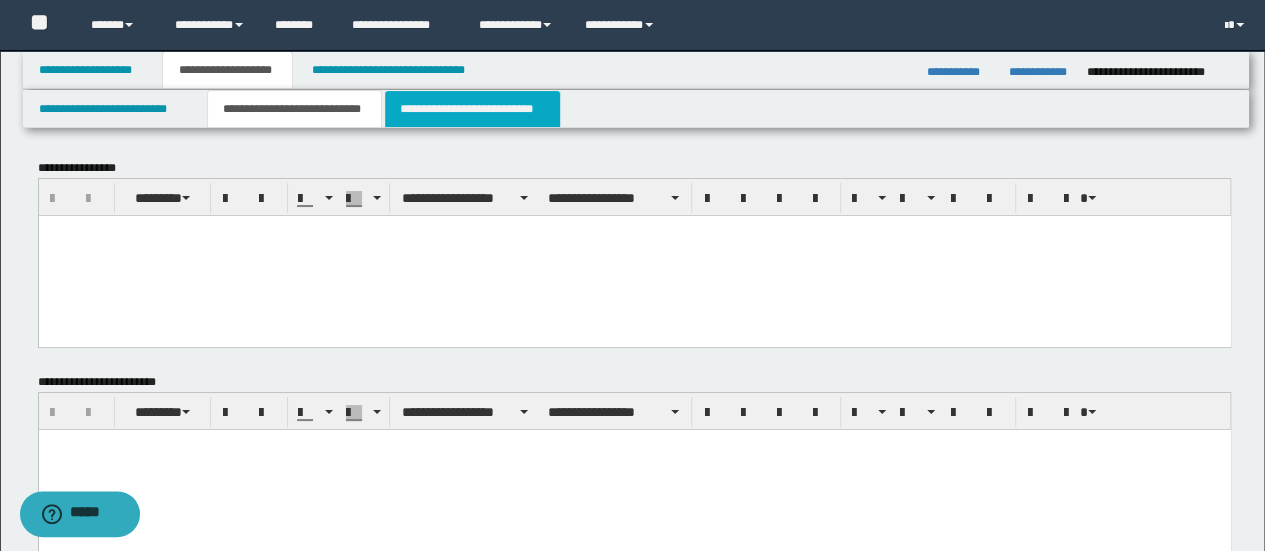 click on "**********" at bounding box center (472, 109) 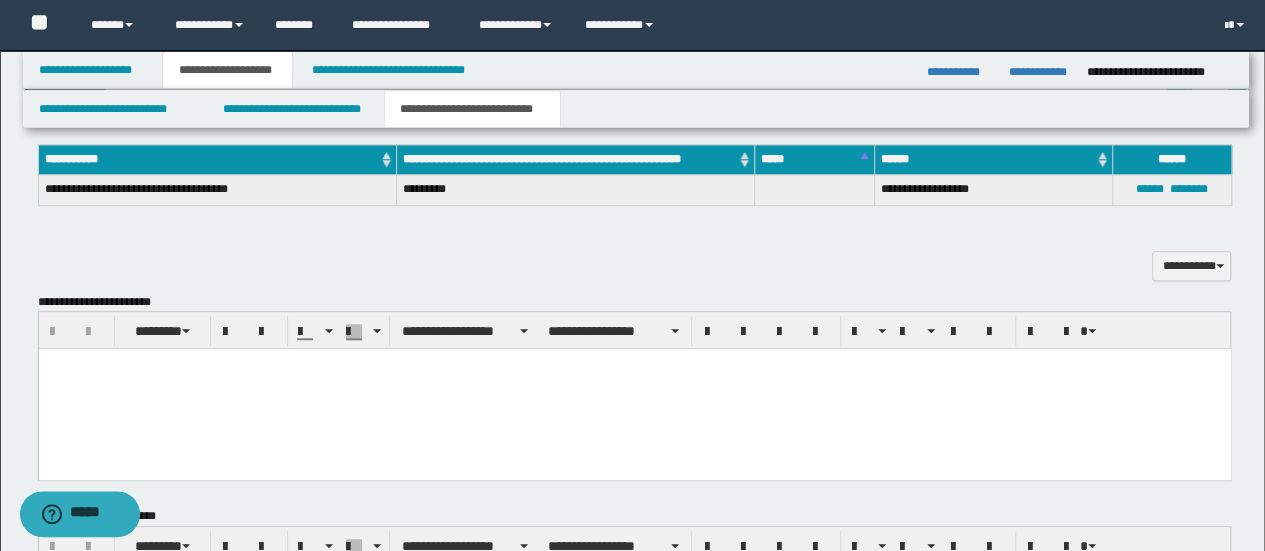 scroll, scrollTop: 600, scrollLeft: 0, axis: vertical 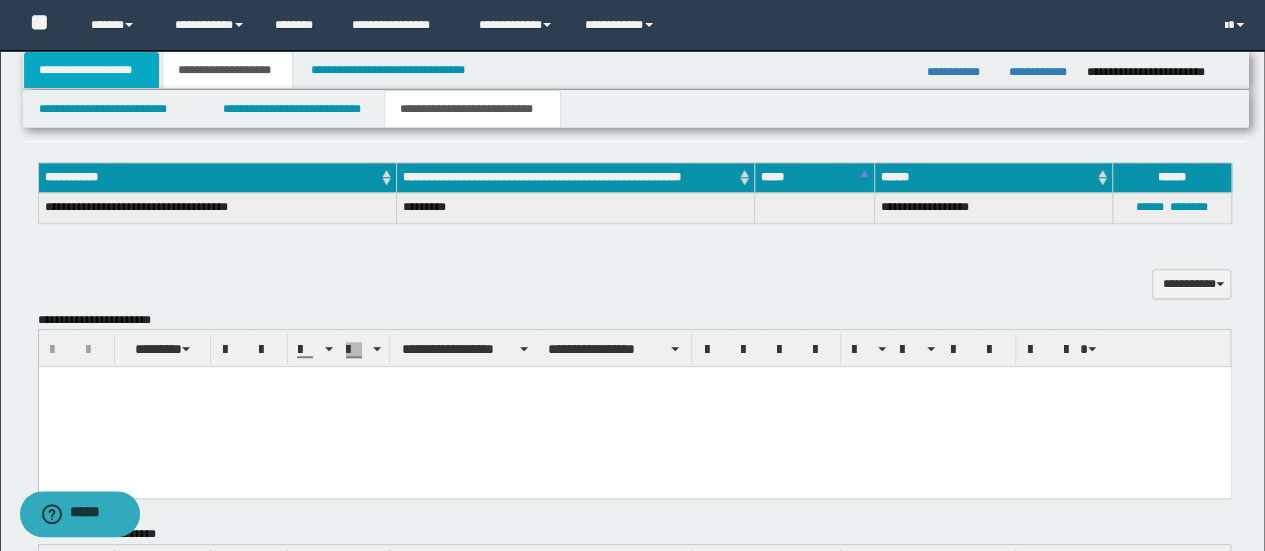 click on "**********" at bounding box center [92, 70] 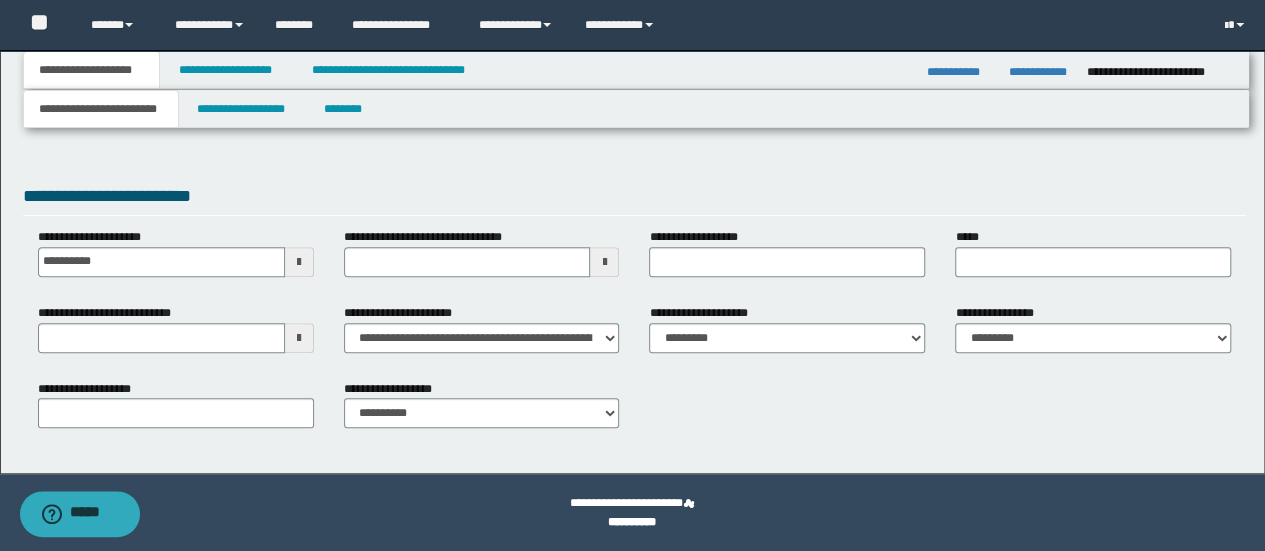 scroll, scrollTop: 350, scrollLeft: 0, axis: vertical 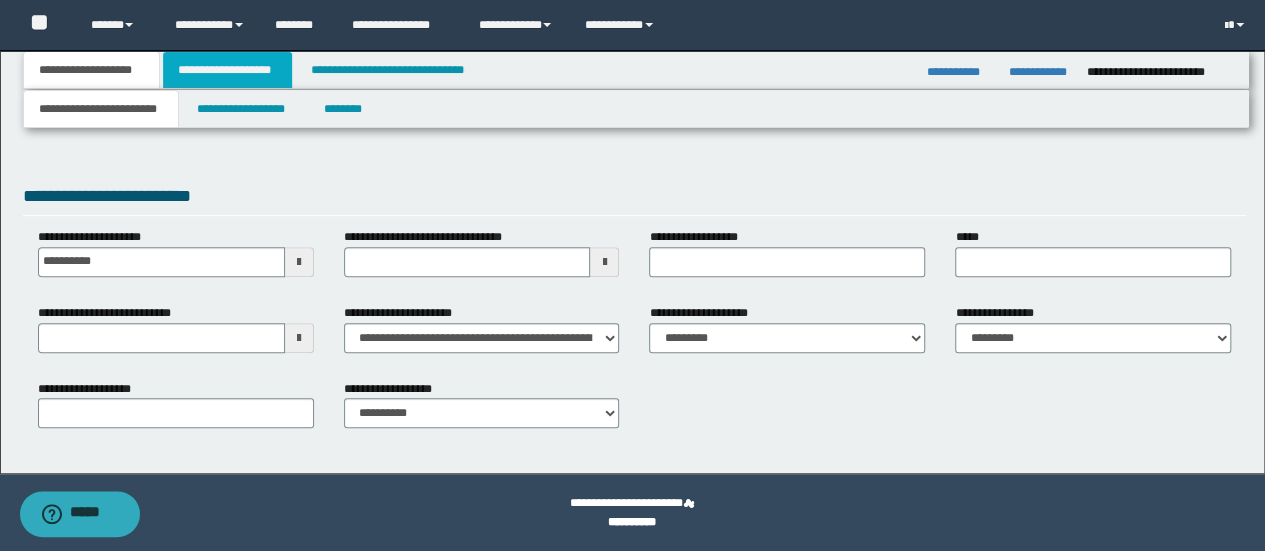 click on "**********" at bounding box center [227, 70] 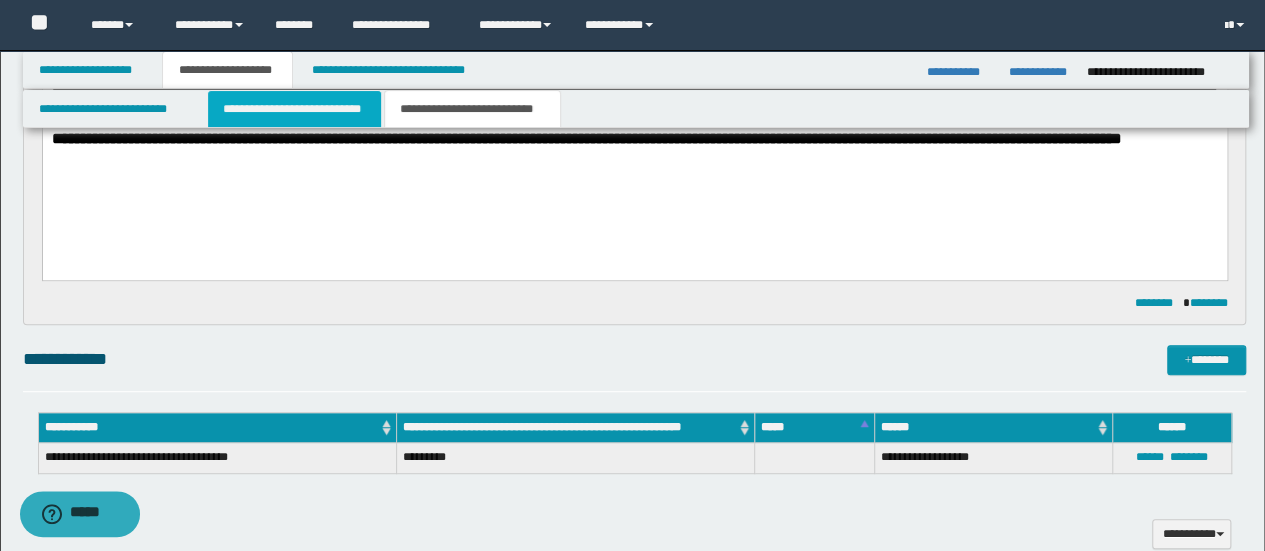 drag, startPoint x: 239, startPoint y: 125, endPoint x: 277, endPoint y: 123, distance: 38.052597 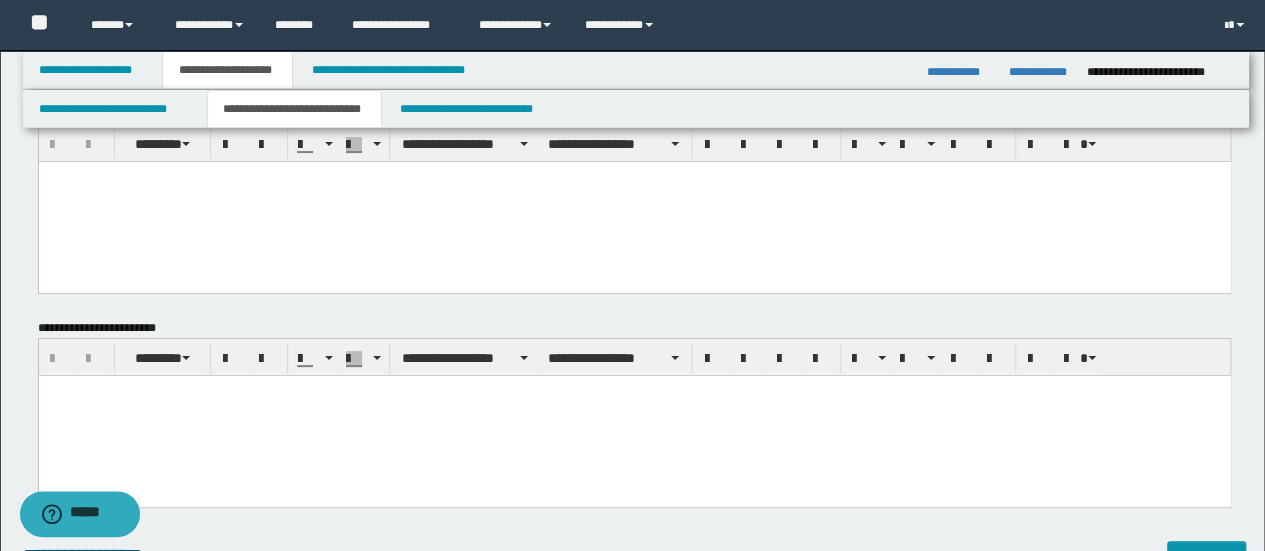 scroll, scrollTop: 0, scrollLeft: 0, axis: both 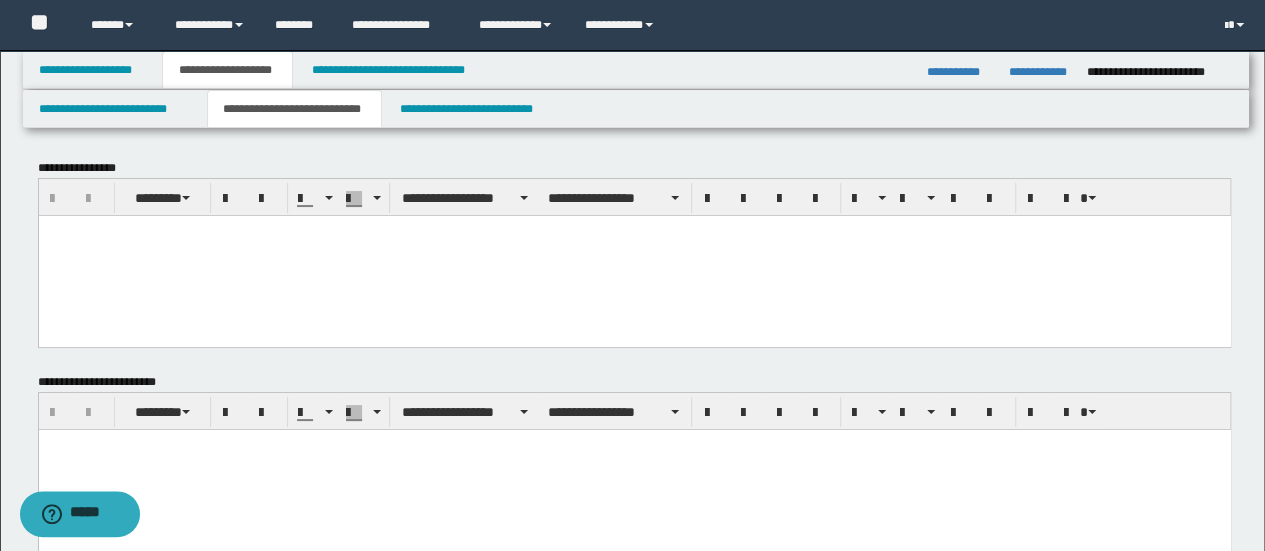 click at bounding box center (634, 255) 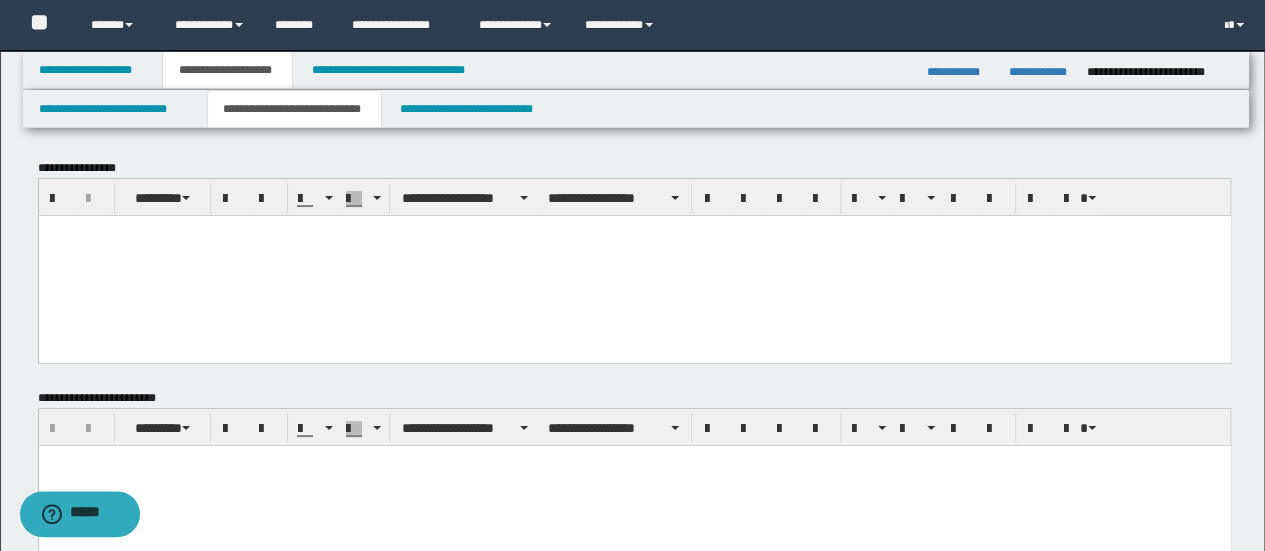 paste 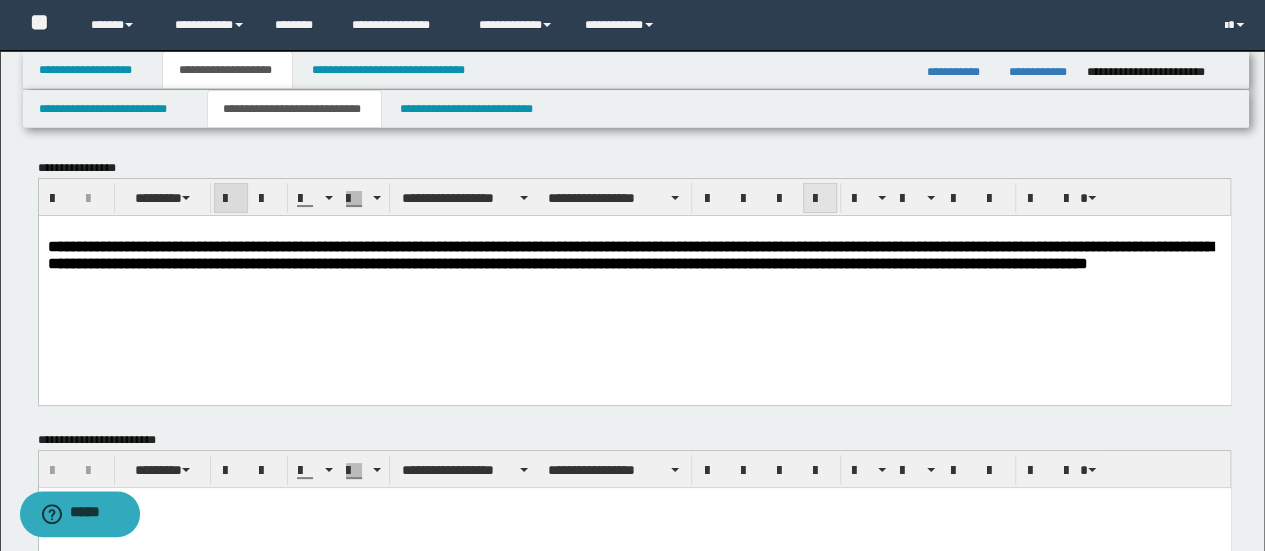 click at bounding box center [820, 199] 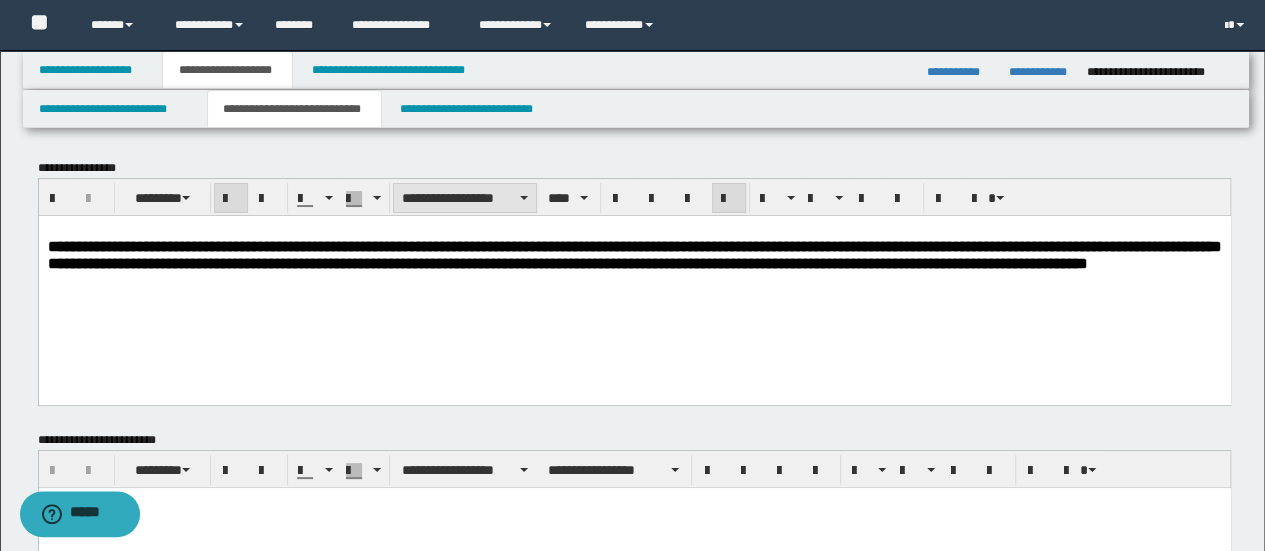 click on "**********" at bounding box center [465, 198] 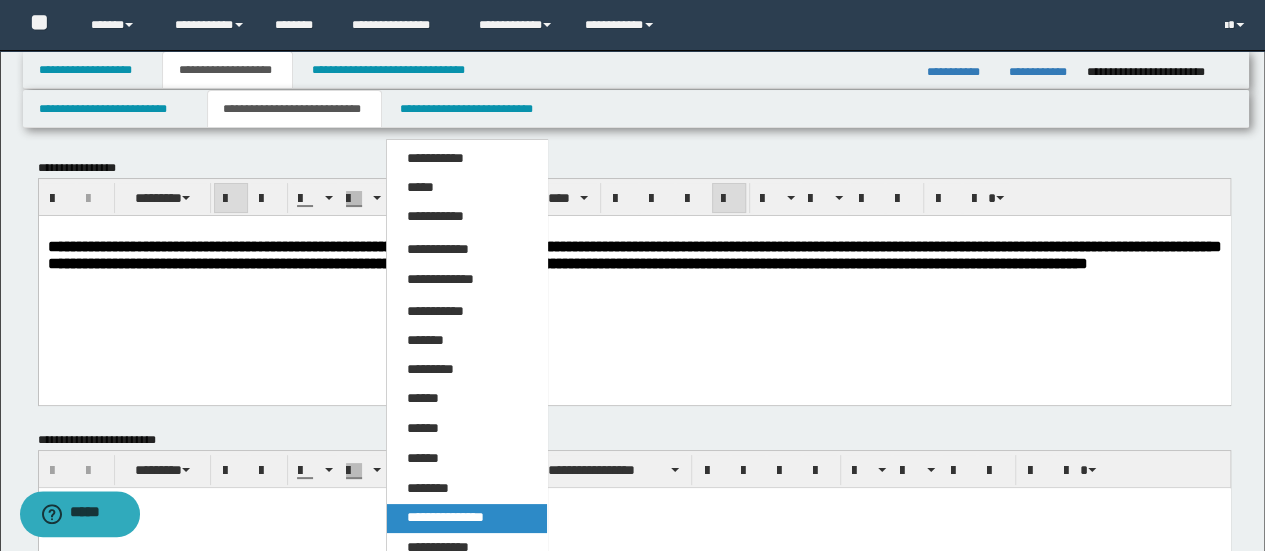 drag, startPoint x: 428, startPoint y: 35, endPoint x: 466, endPoint y: 518, distance: 484.49252 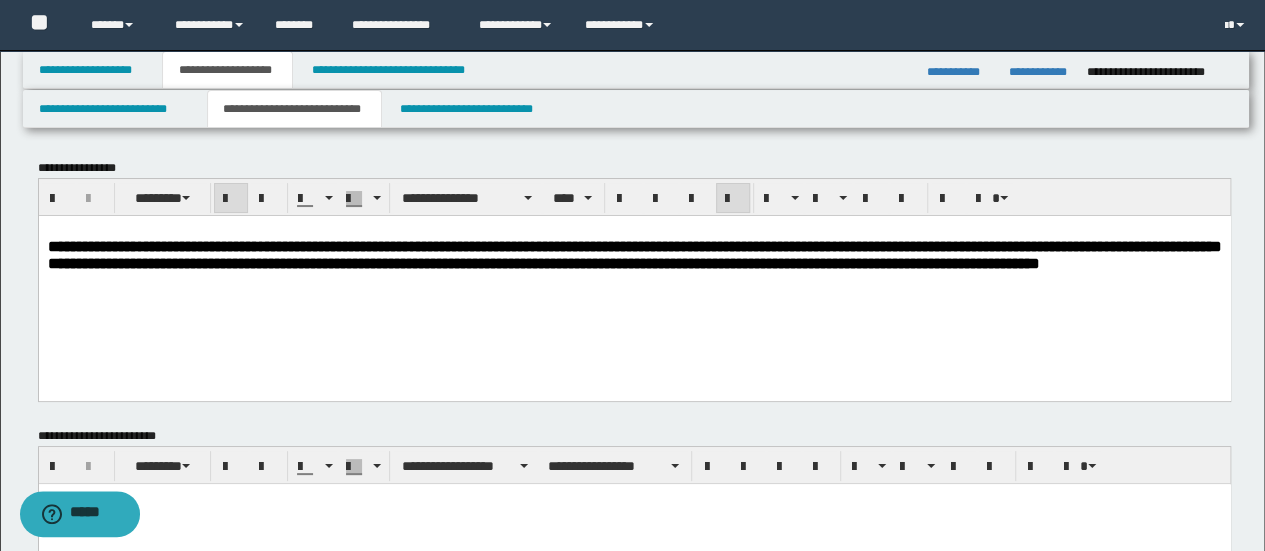 paste 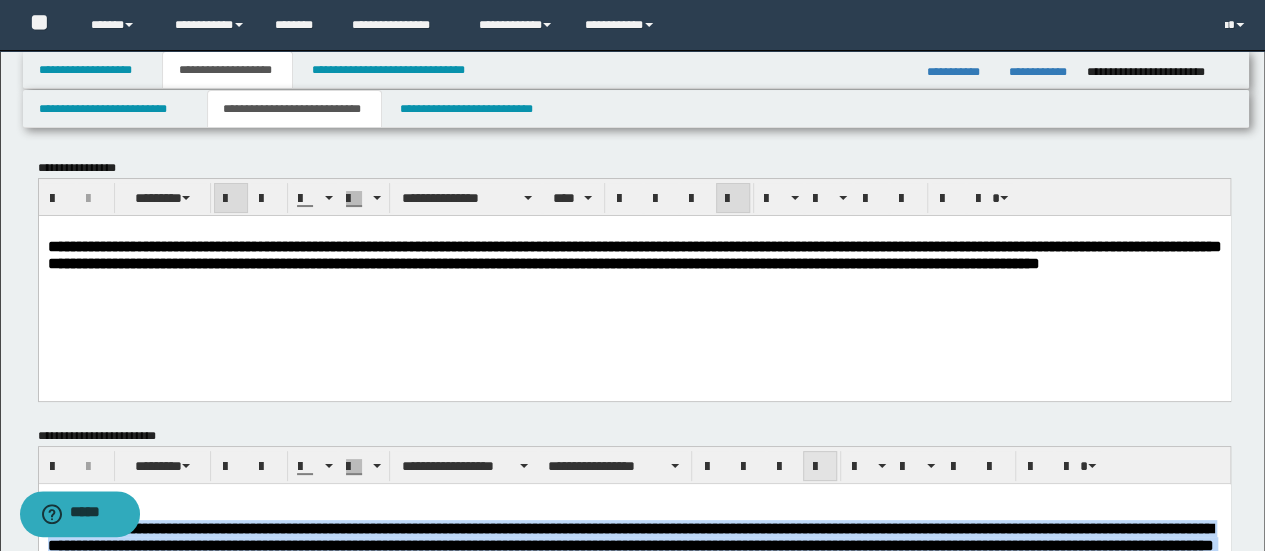 click at bounding box center (820, 467) 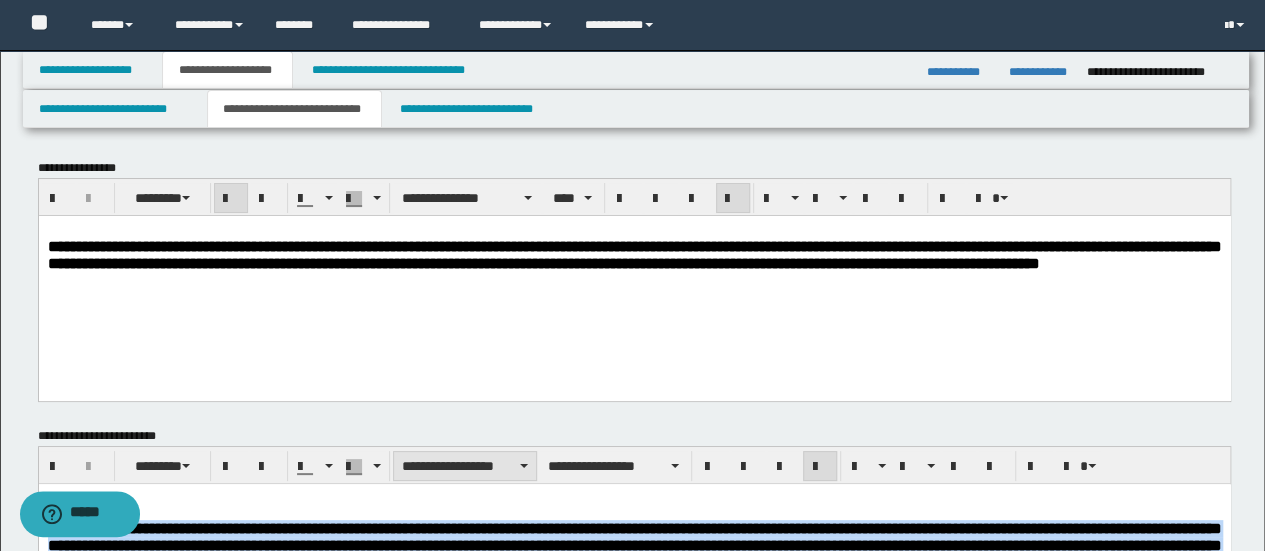 click on "**********" at bounding box center [465, 466] 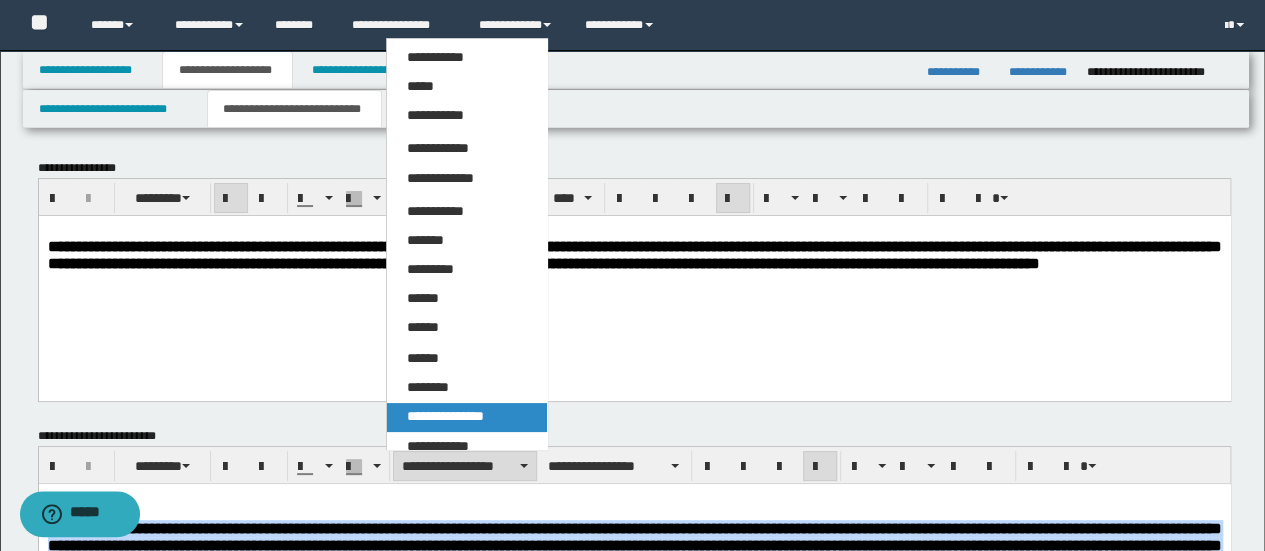 click on "**********" at bounding box center [466, 417] 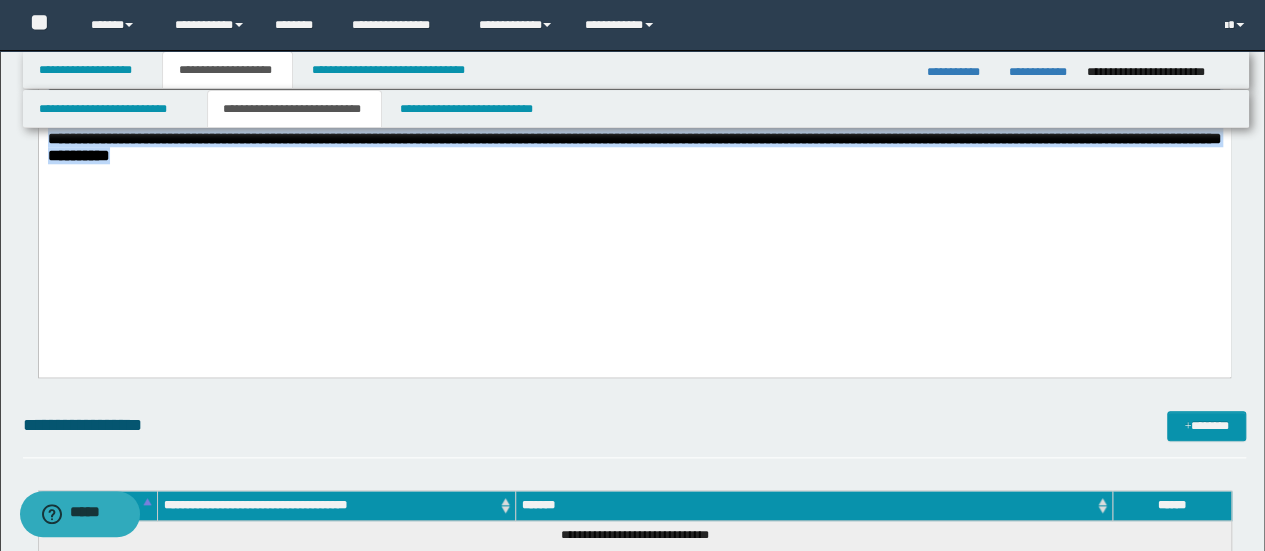 scroll, scrollTop: 700, scrollLeft: 0, axis: vertical 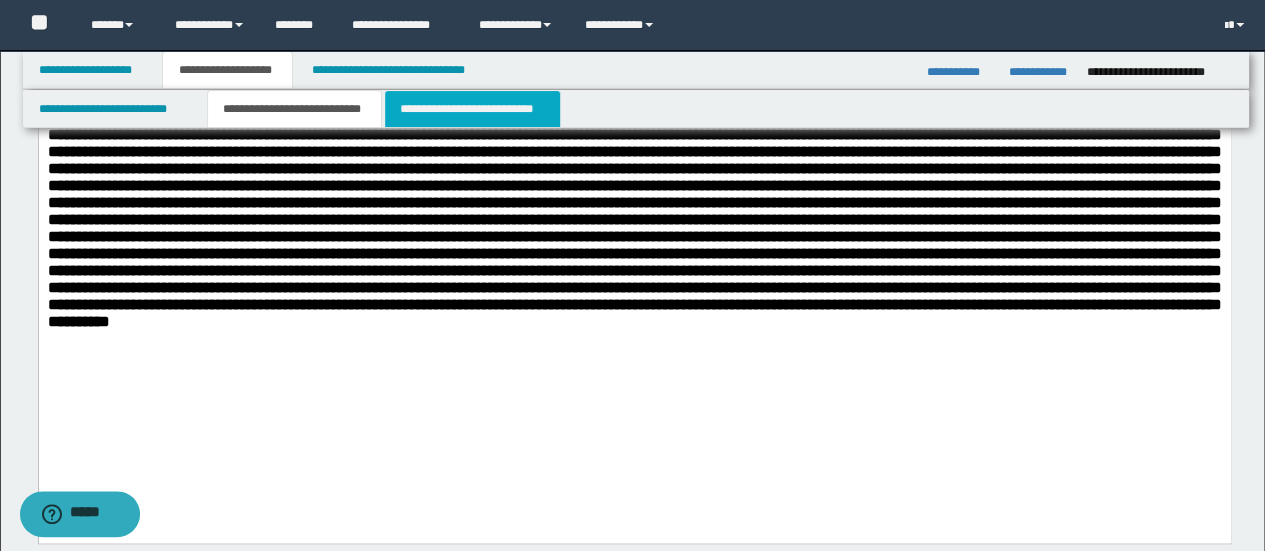 click on "**********" at bounding box center [472, 109] 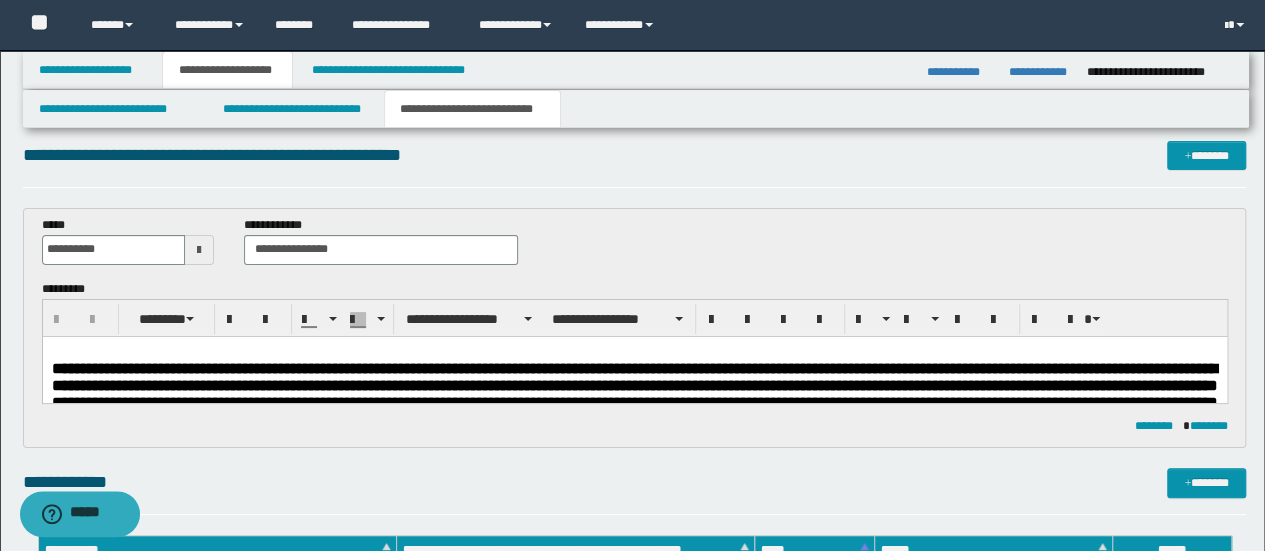 scroll, scrollTop: 0, scrollLeft: 0, axis: both 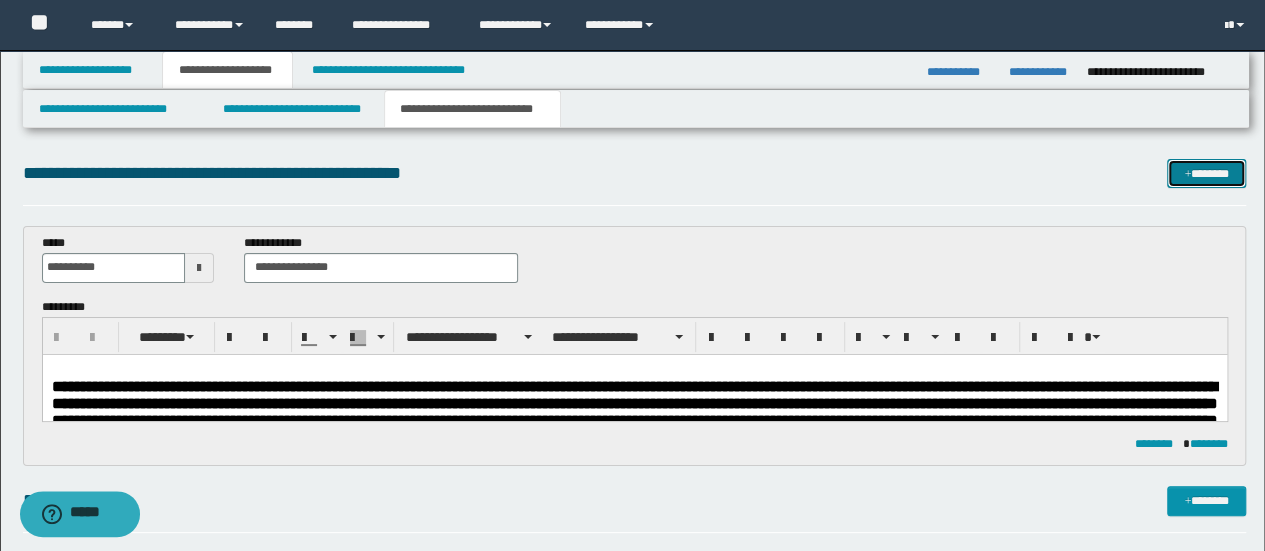 click on "*******" at bounding box center (1206, 173) 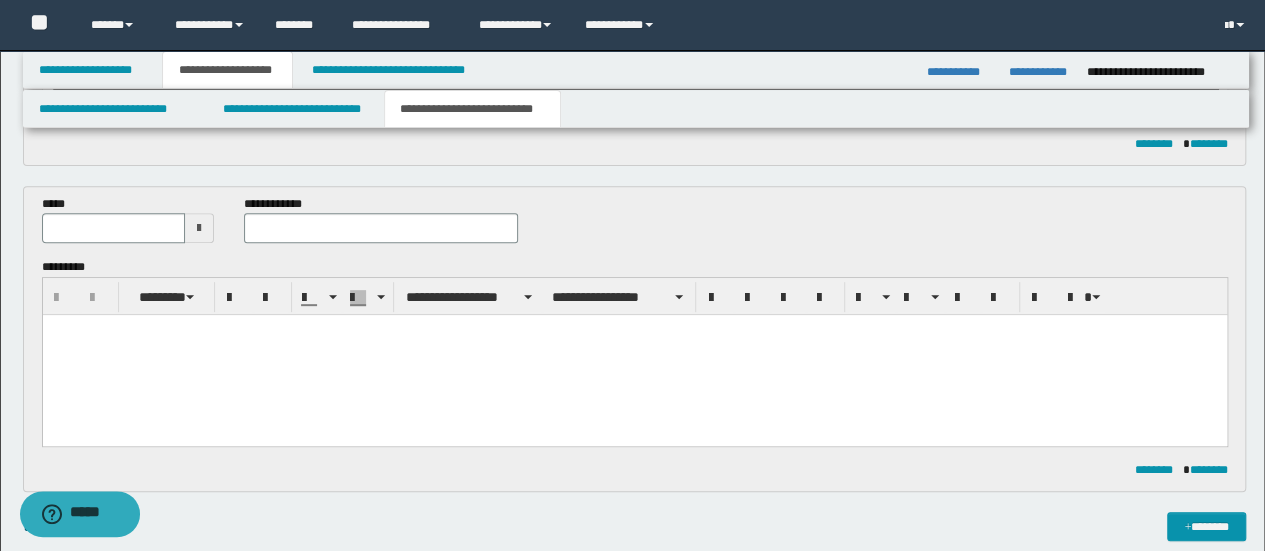 scroll, scrollTop: 212, scrollLeft: 0, axis: vertical 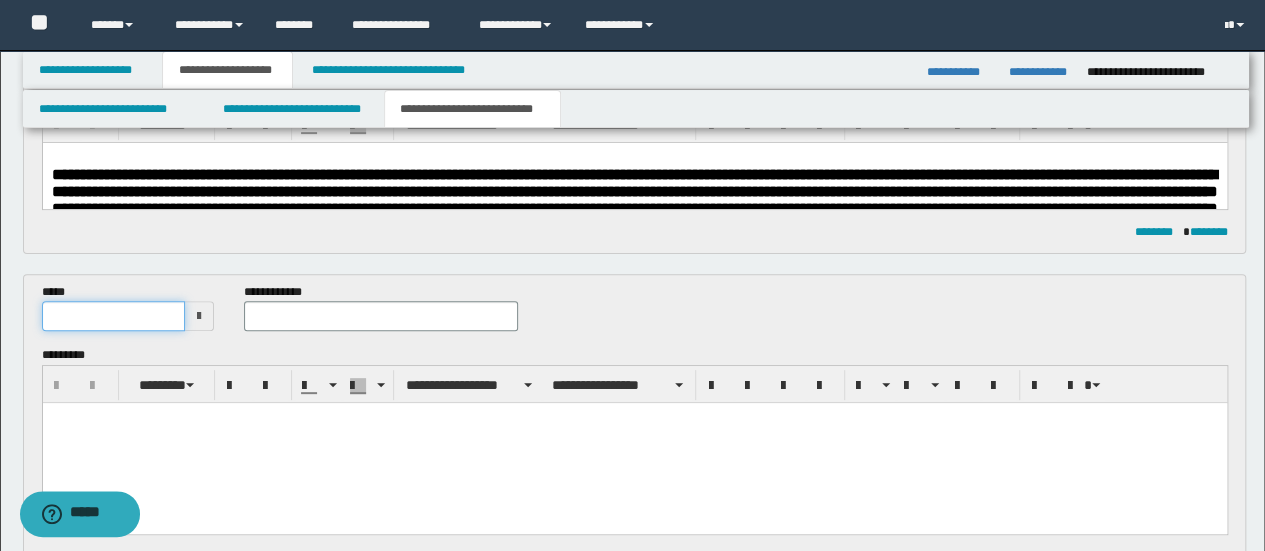click at bounding box center (114, 316) 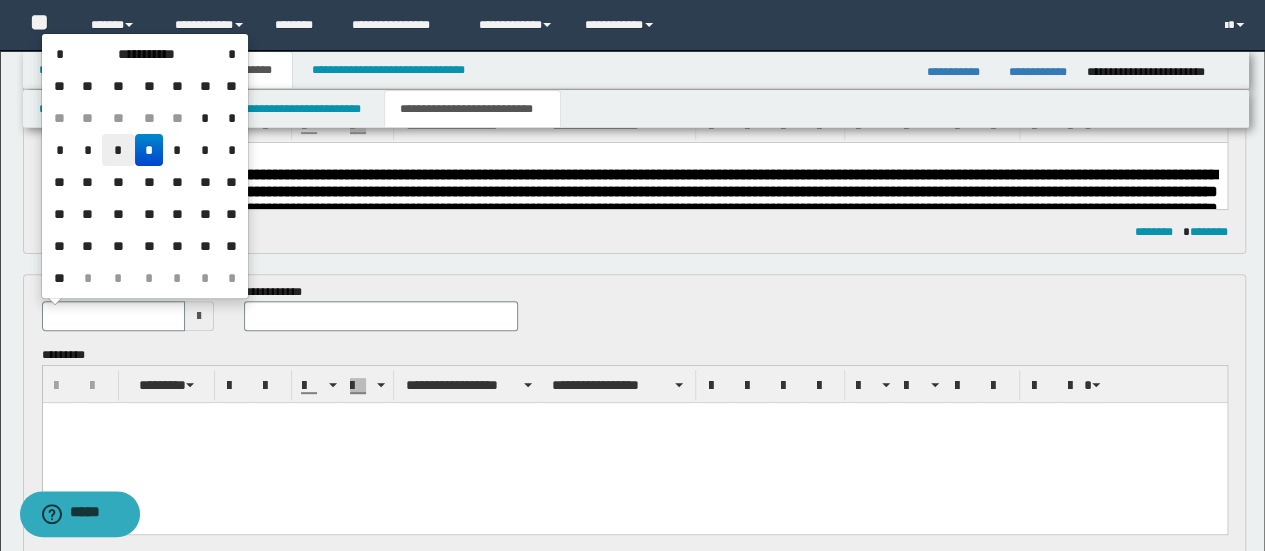 click on "*" at bounding box center [118, 150] 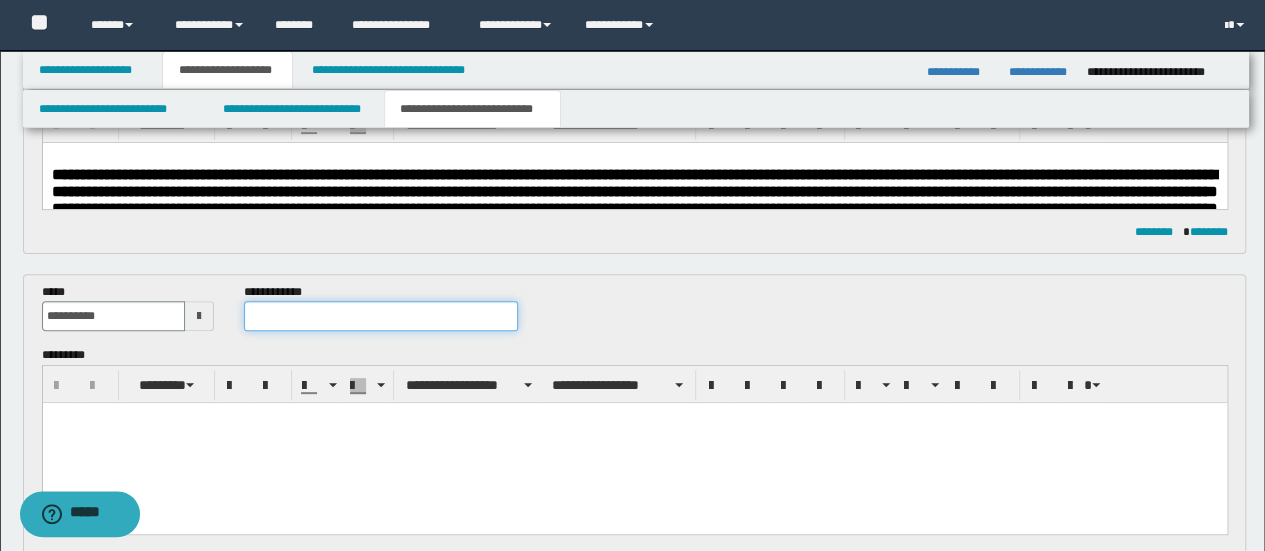 click at bounding box center [381, 316] 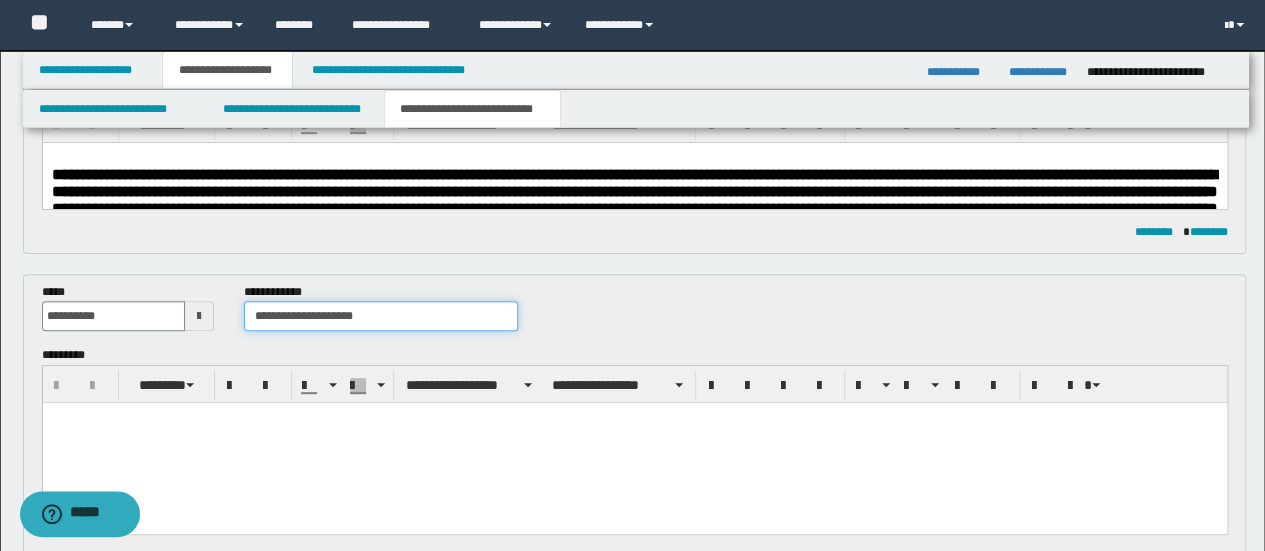 type on "**********" 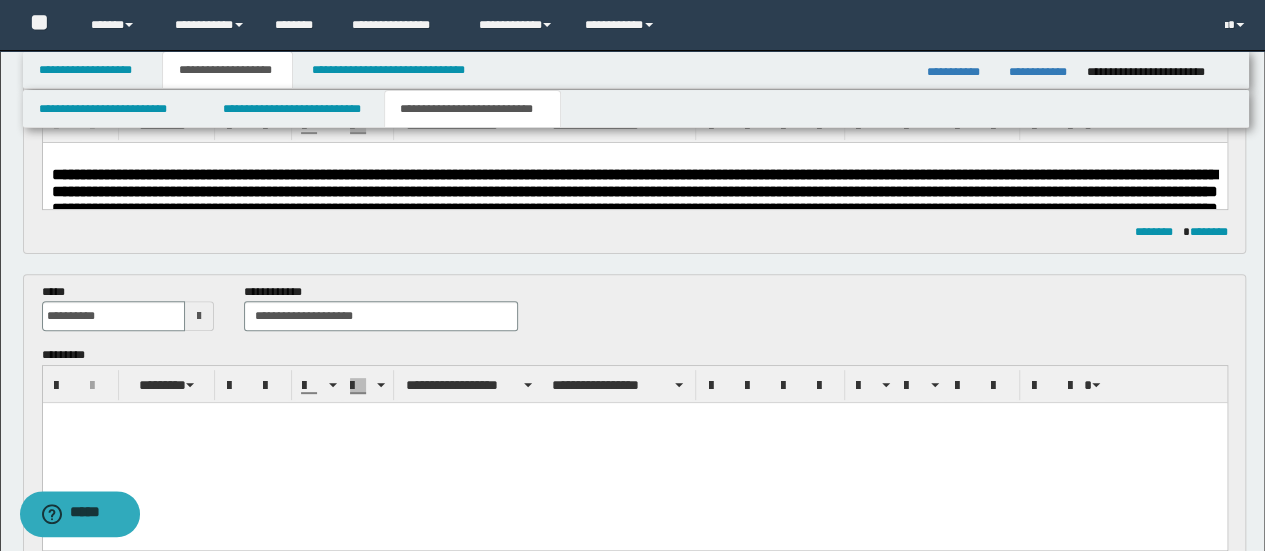 paste 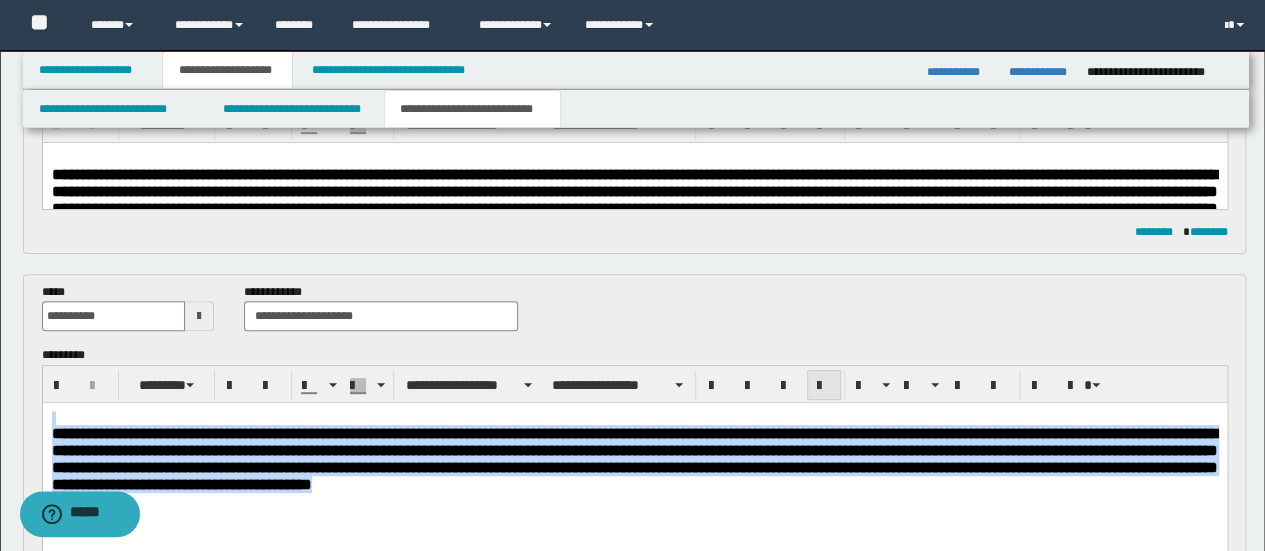 click at bounding box center (824, 385) 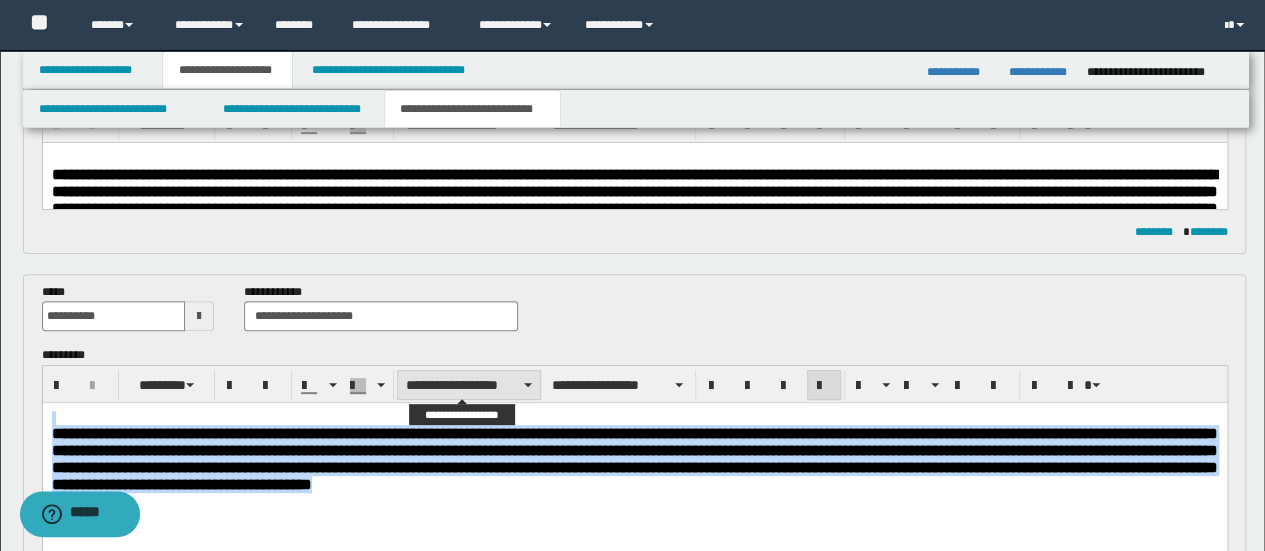 click on "**********" at bounding box center [469, 385] 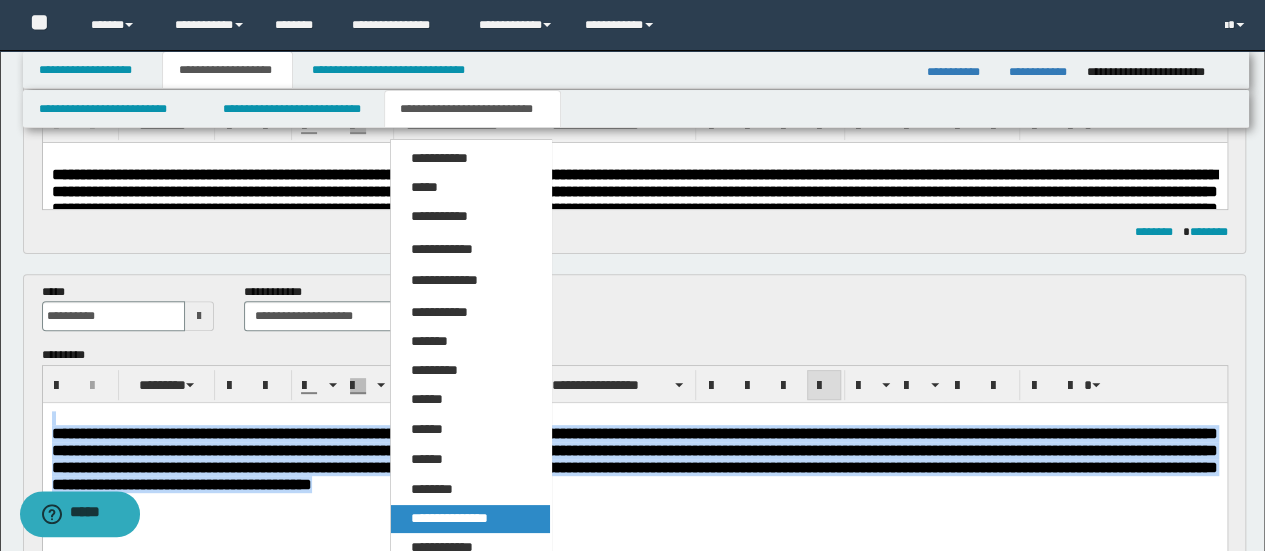 click on "**********" at bounding box center [470, 519] 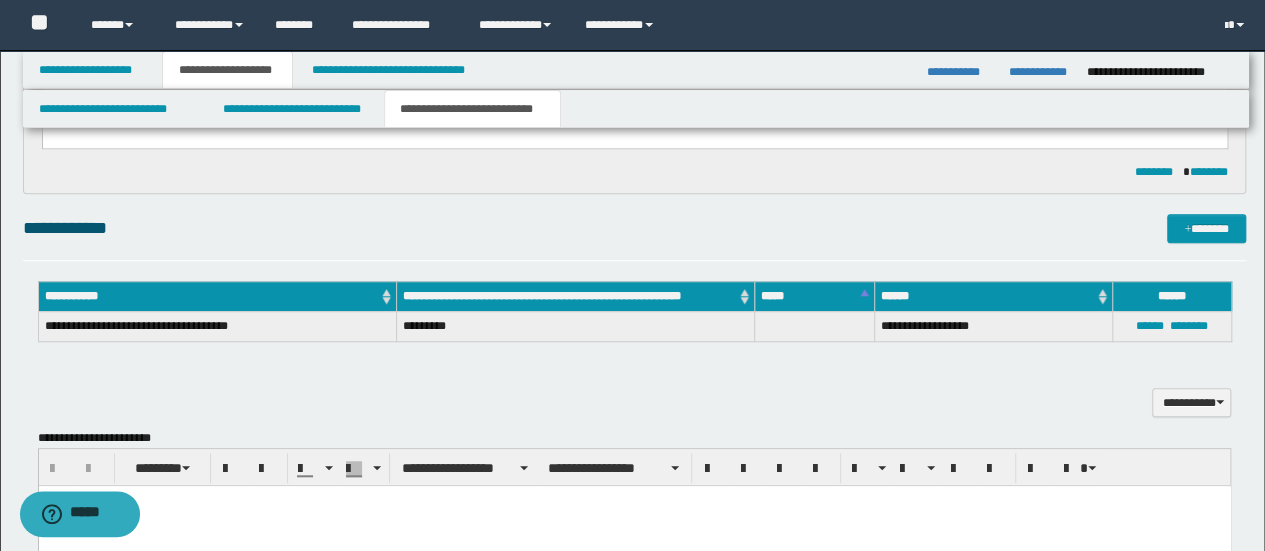 scroll, scrollTop: 712, scrollLeft: 0, axis: vertical 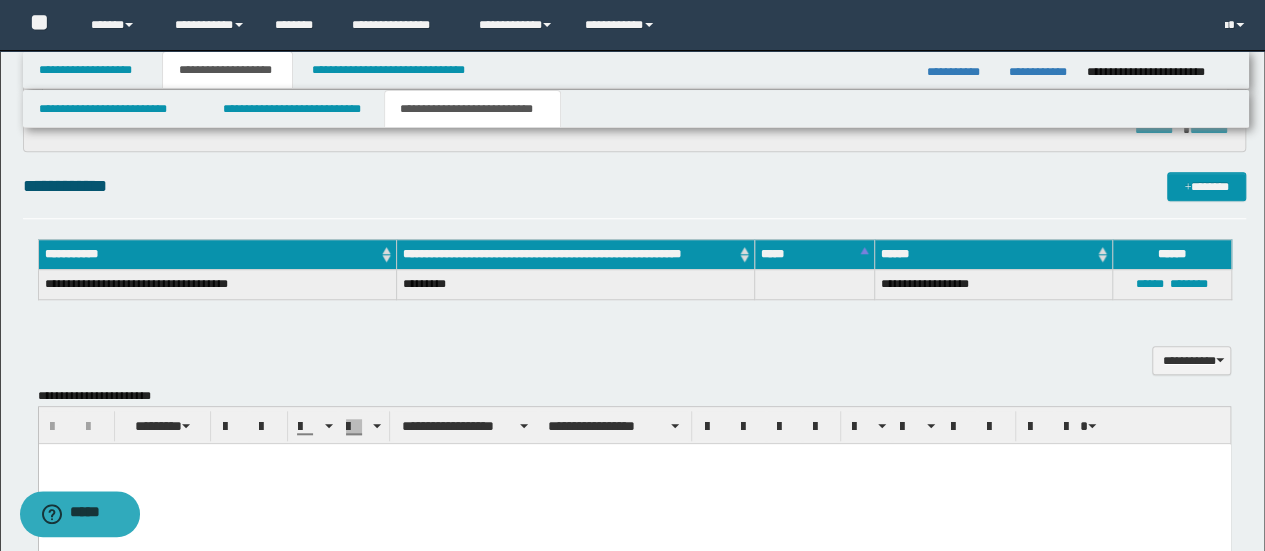 click at bounding box center (634, 458) 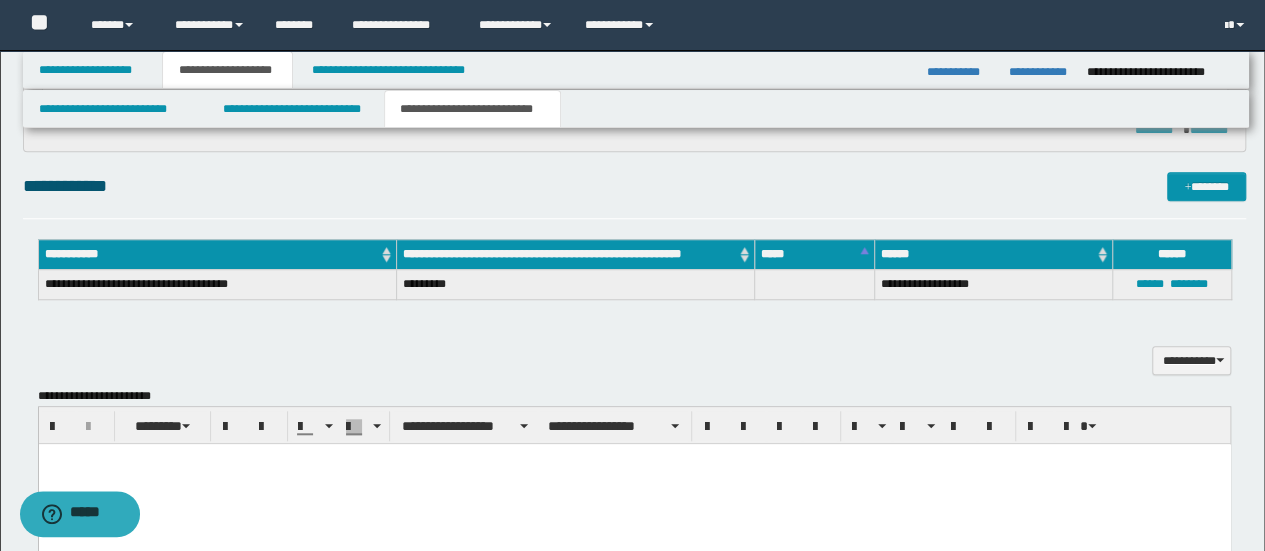 paste 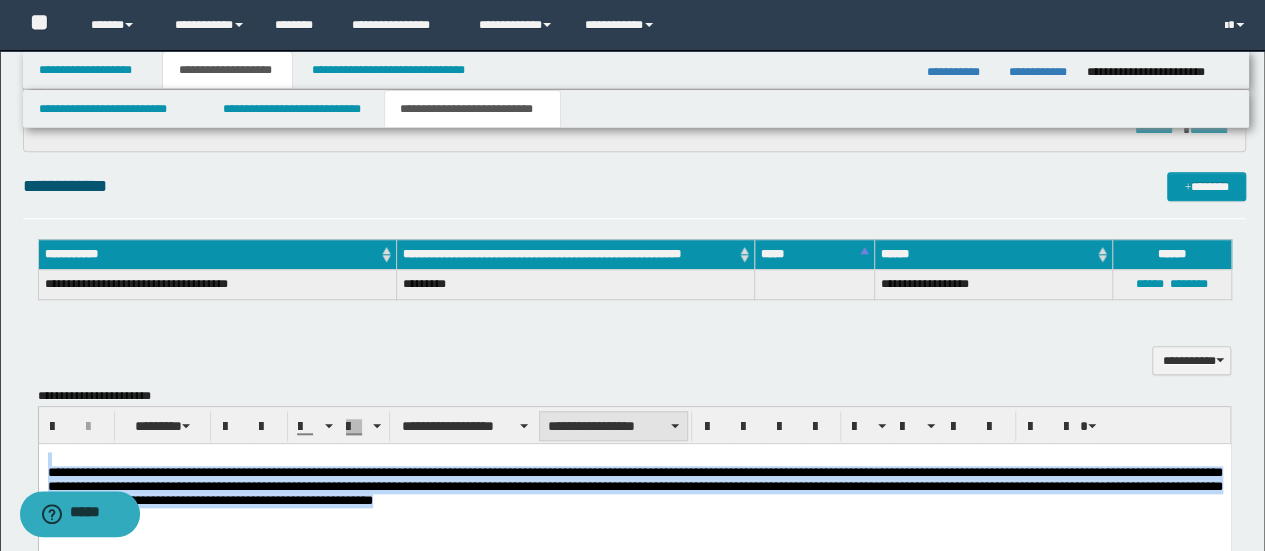 click on "**********" at bounding box center [613, 426] 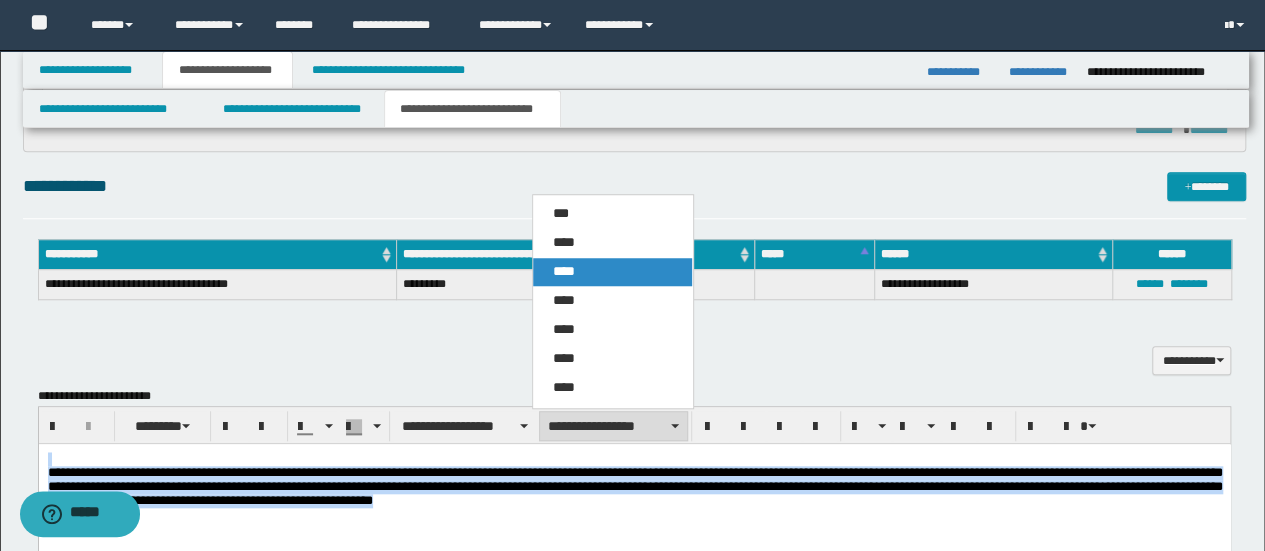 click on "****" at bounding box center [612, 272] 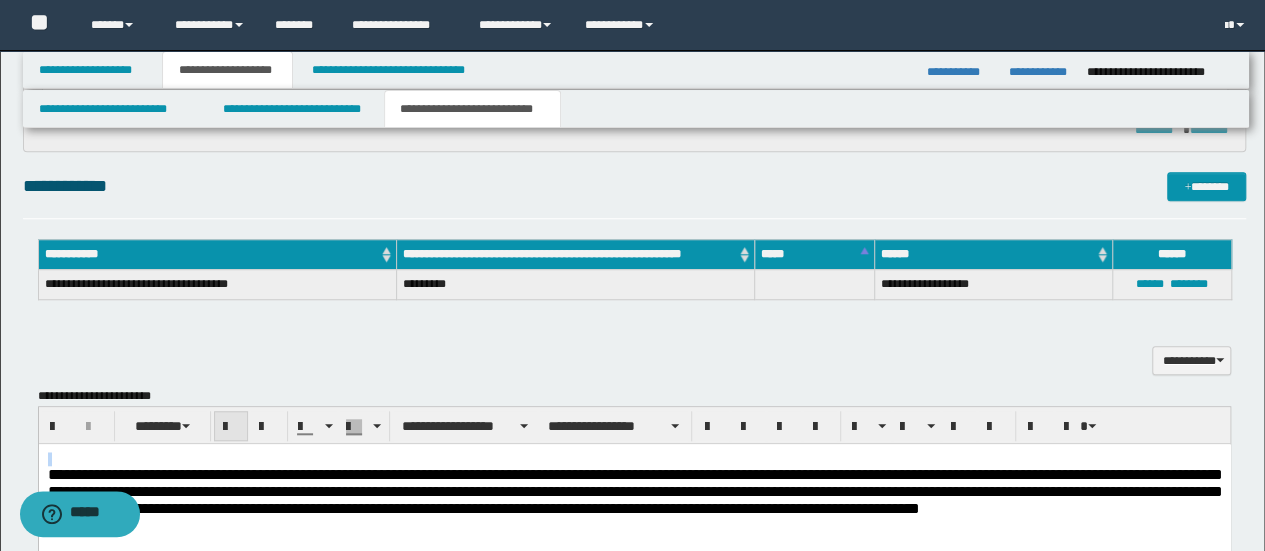 click at bounding box center [231, 427] 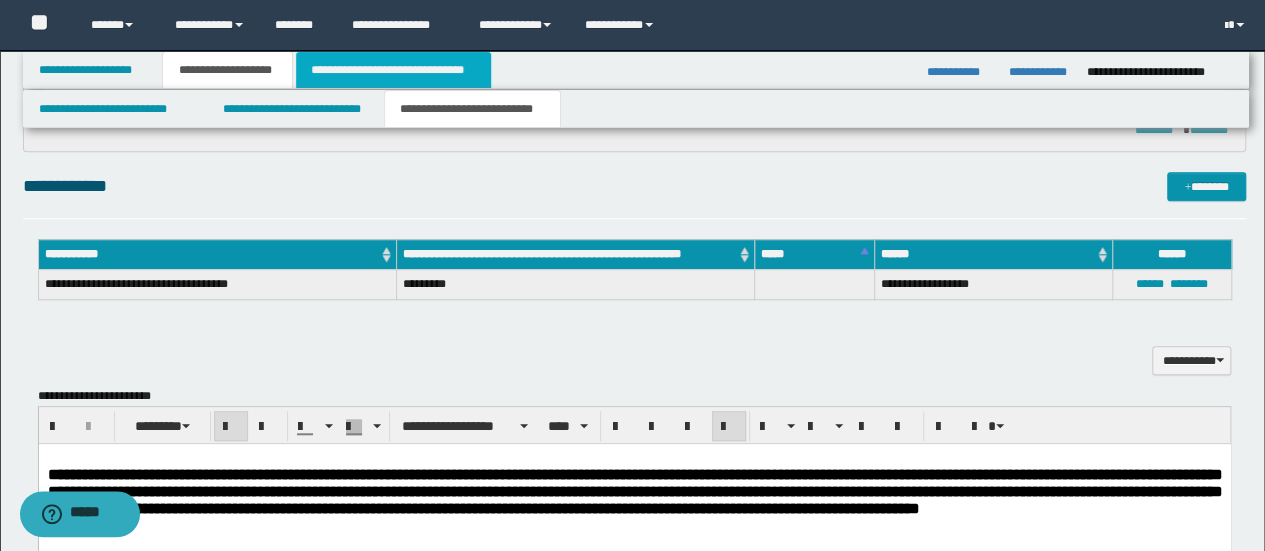 click on "**********" at bounding box center (393, 70) 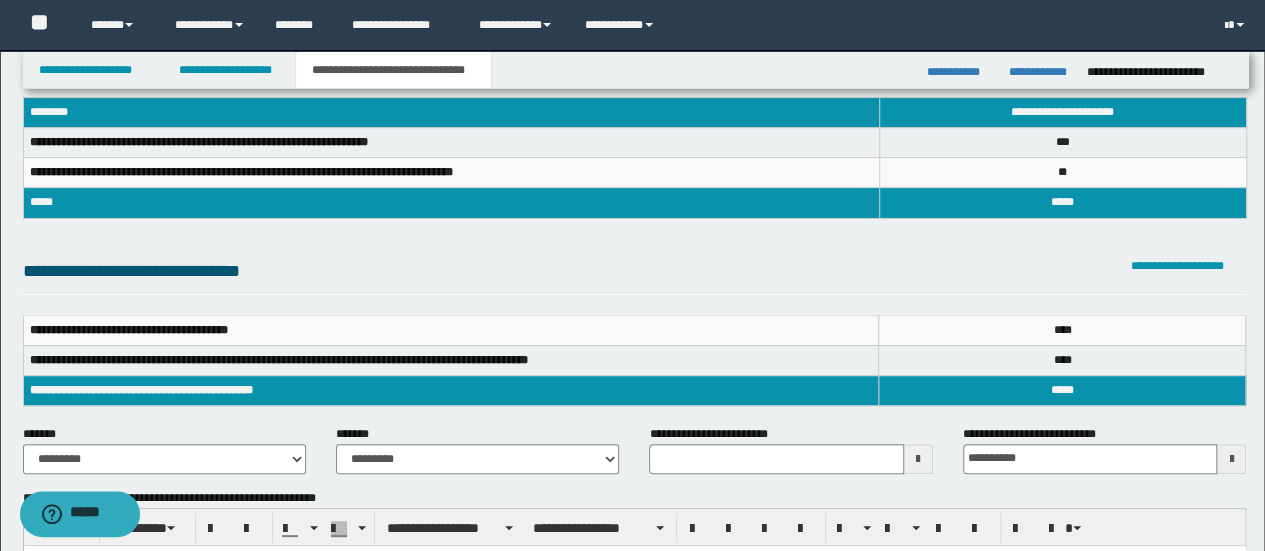 scroll, scrollTop: 300, scrollLeft: 0, axis: vertical 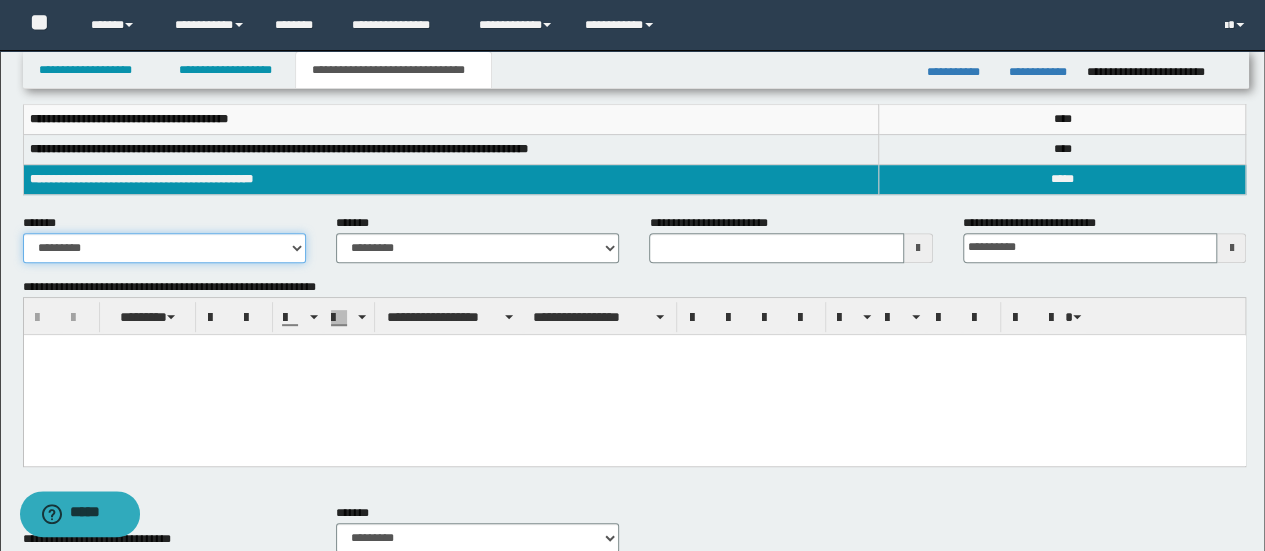 click on "**********" at bounding box center (164, 248) 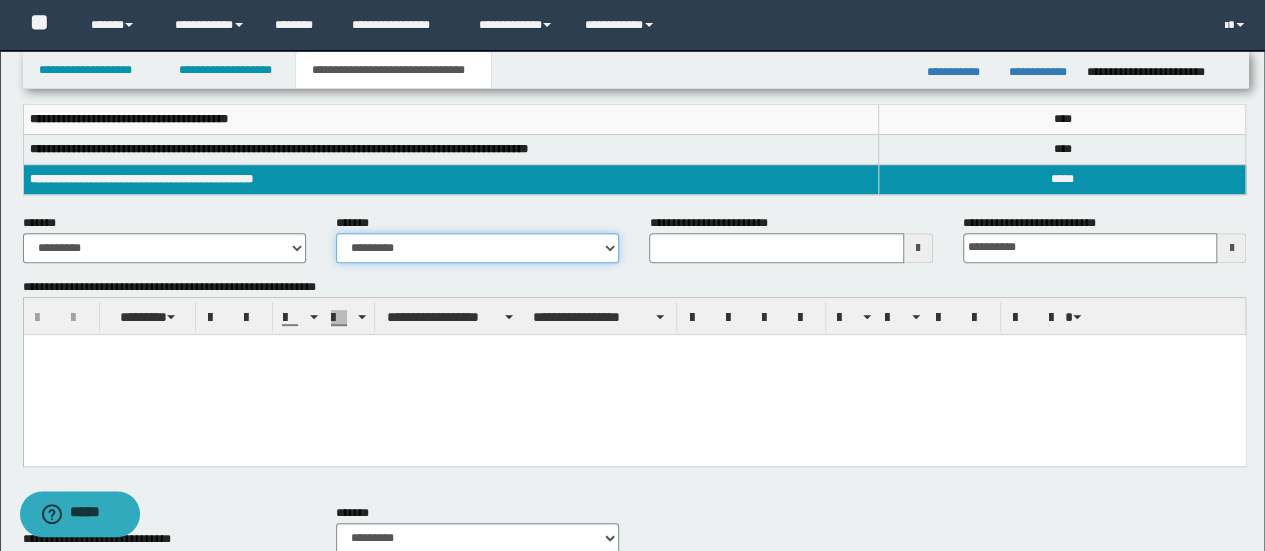 click on "**********" at bounding box center [477, 248] 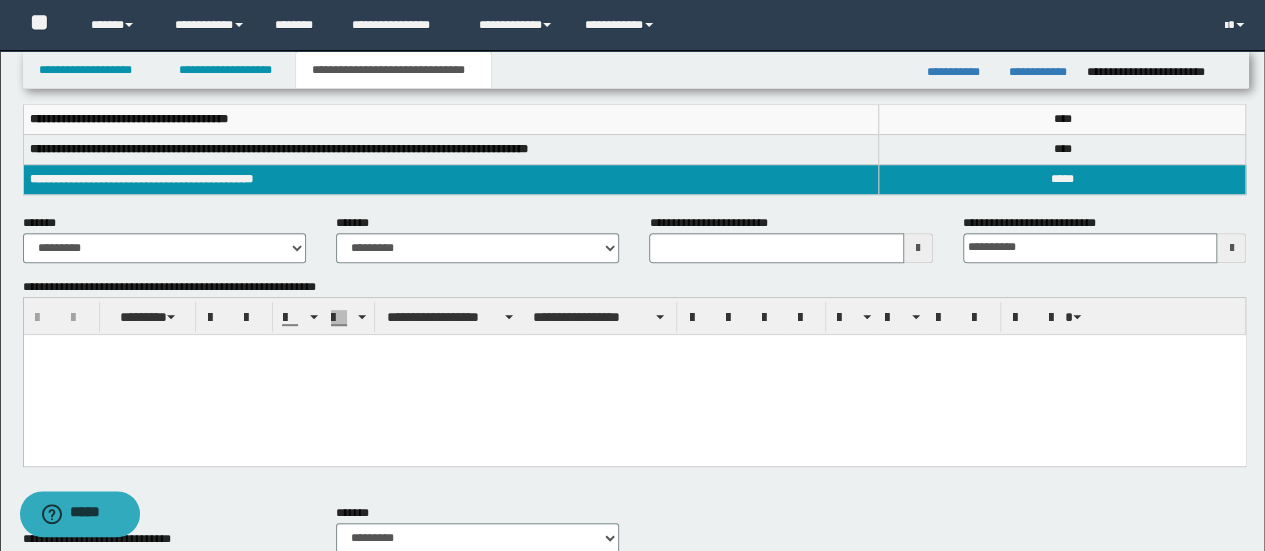 click at bounding box center (634, 374) 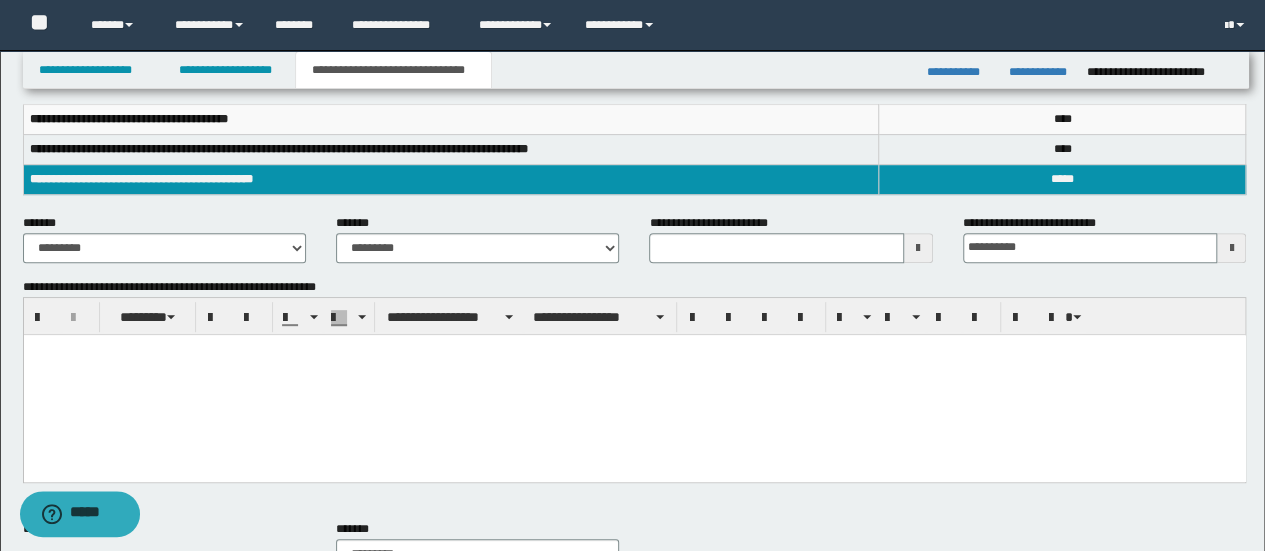 paste 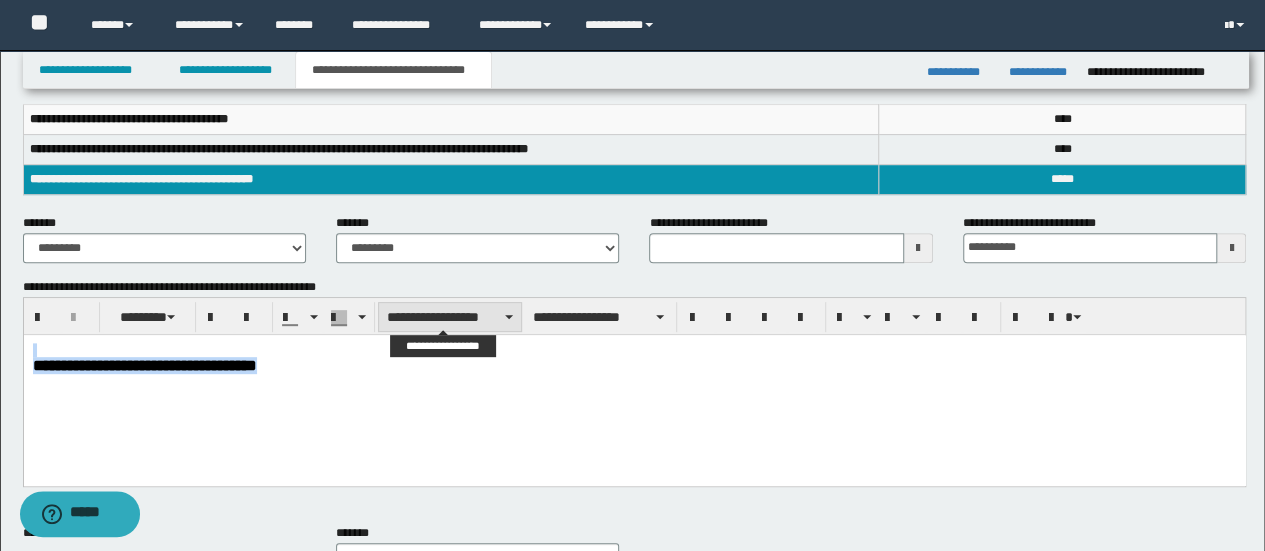 click on "**********" at bounding box center [450, 317] 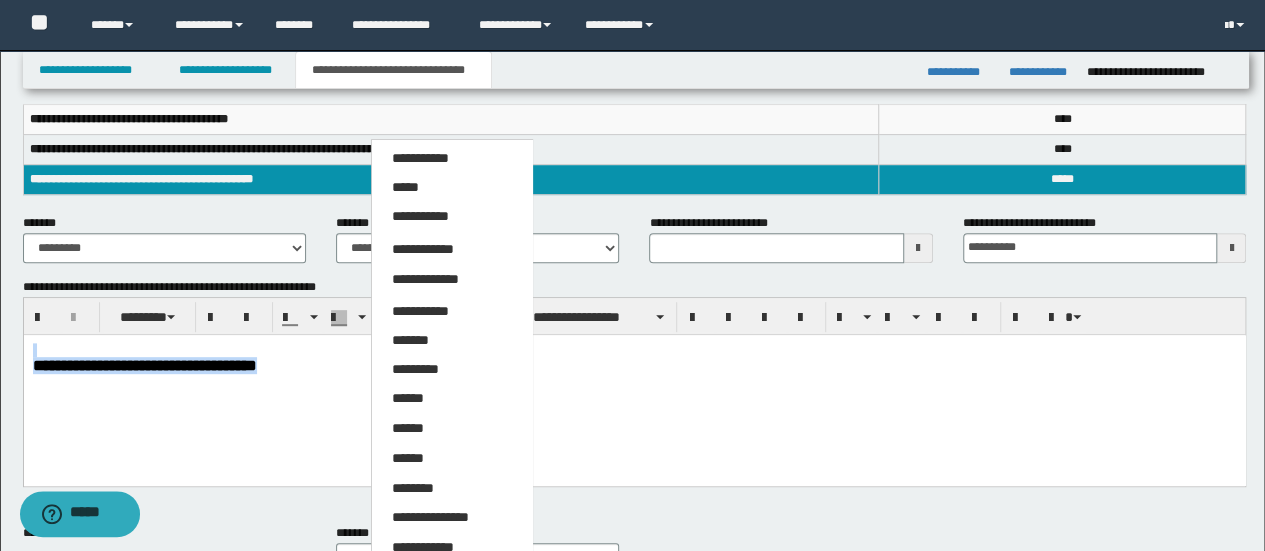 click on "**********" at bounding box center [451, 518] 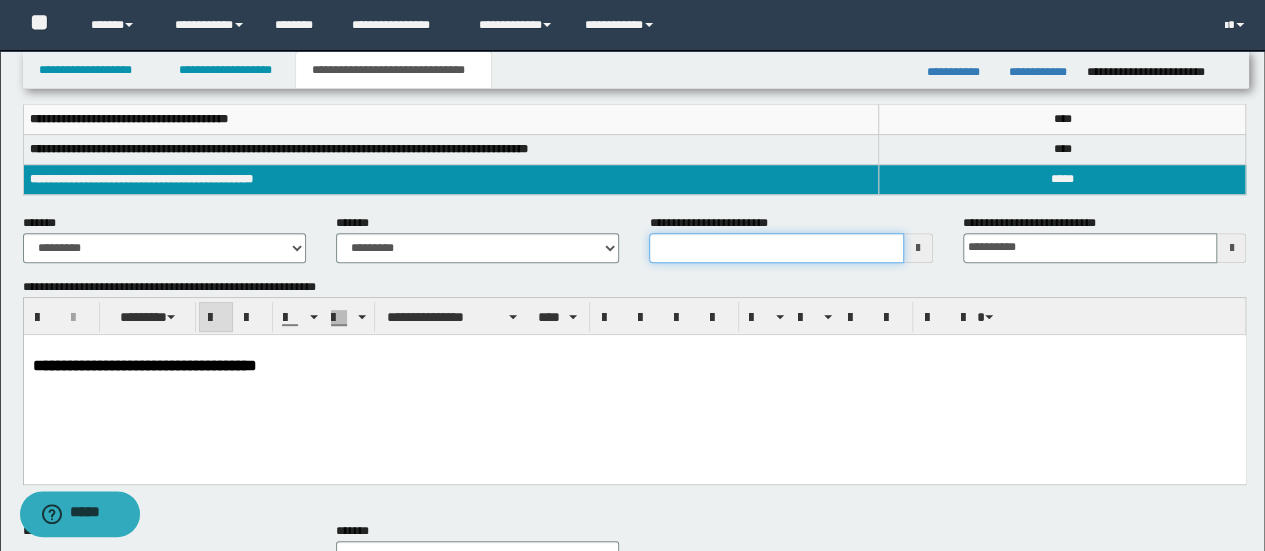click on "**********" at bounding box center [776, 248] 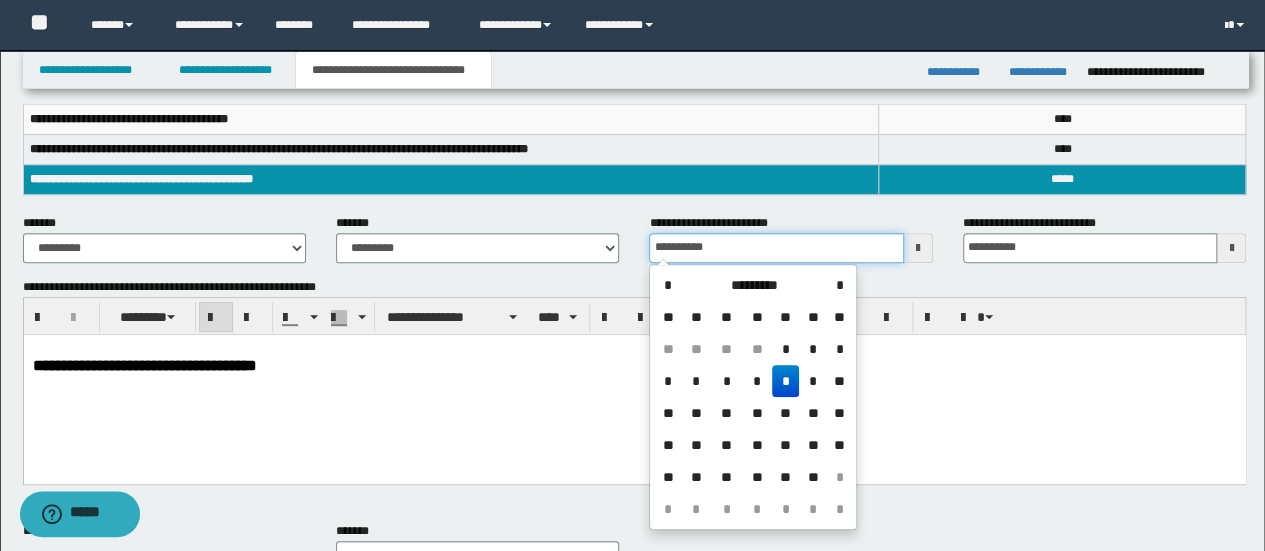 type on "**********" 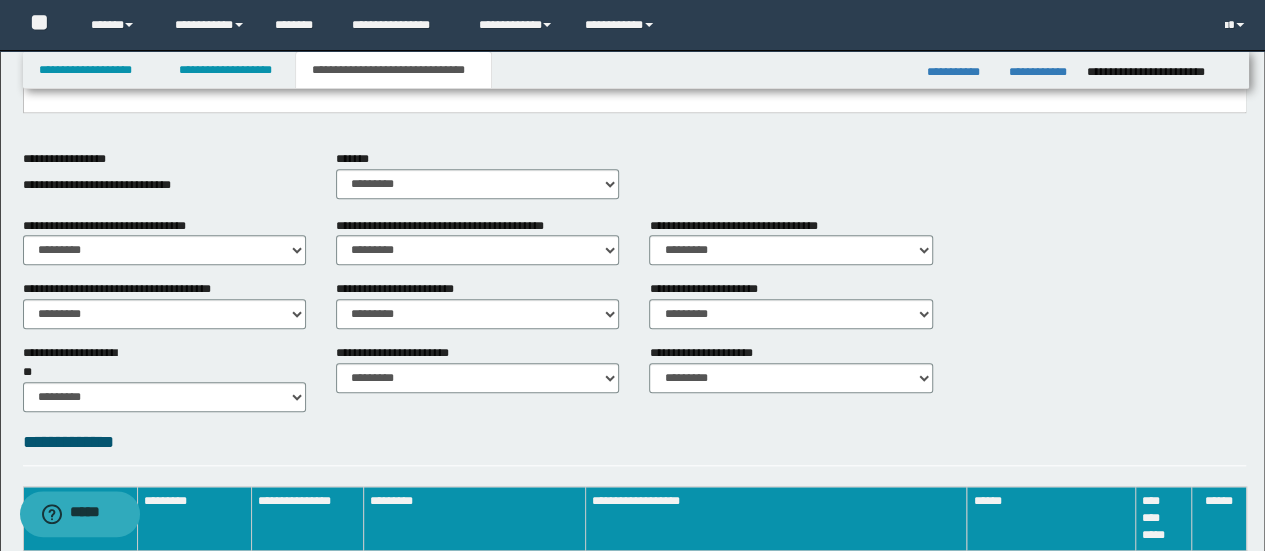 scroll, scrollTop: 902, scrollLeft: 0, axis: vertical 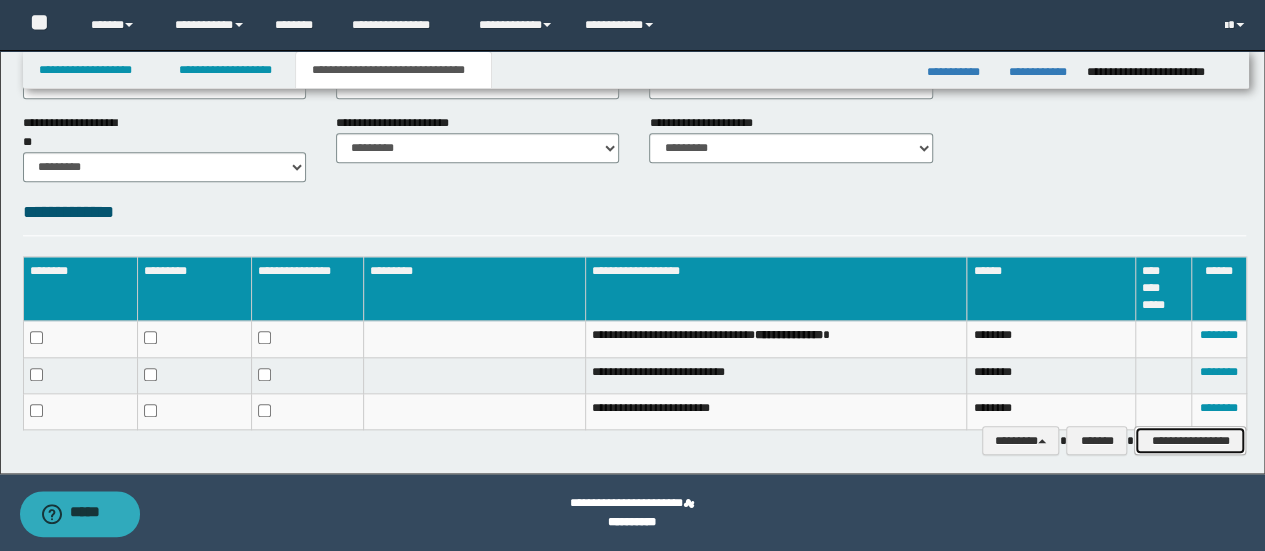 click on "**********" at bounding box center [1190, 440] 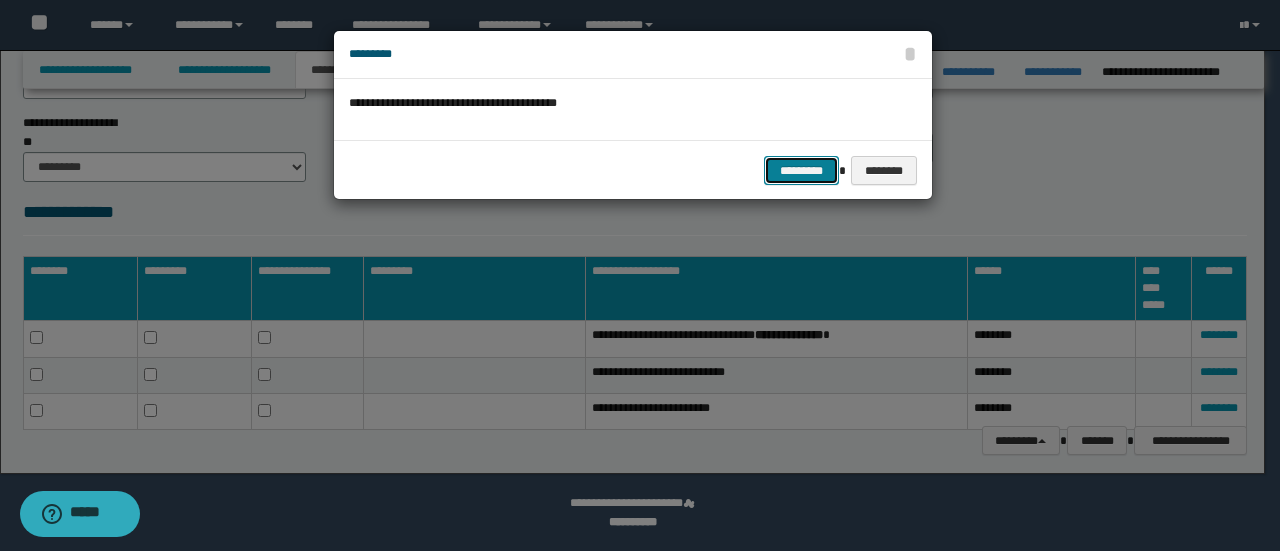 click on "*********" at bounding box center (801, 170) 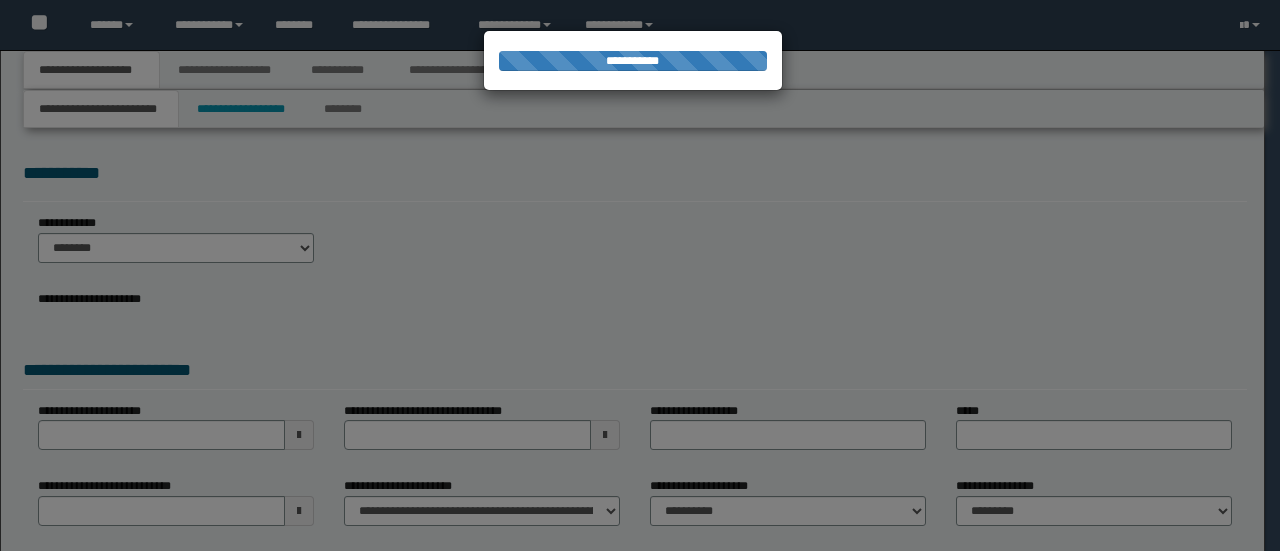 scroll, scrollTop: 0, scrollLeft: 0, axis: both 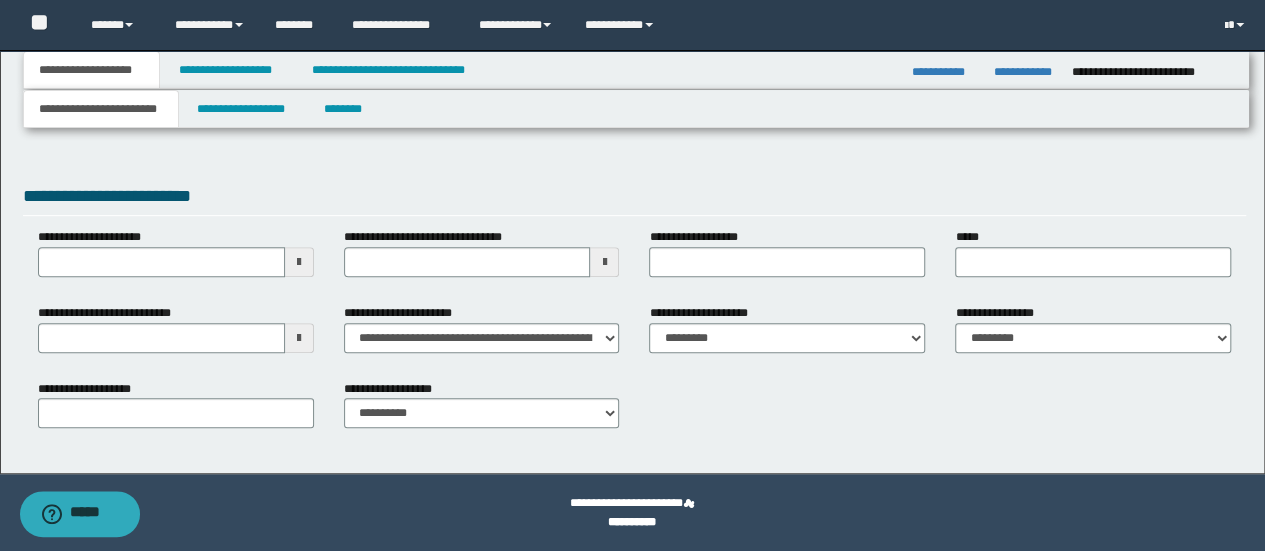 click on "**********" at bounding box center [176, 336] 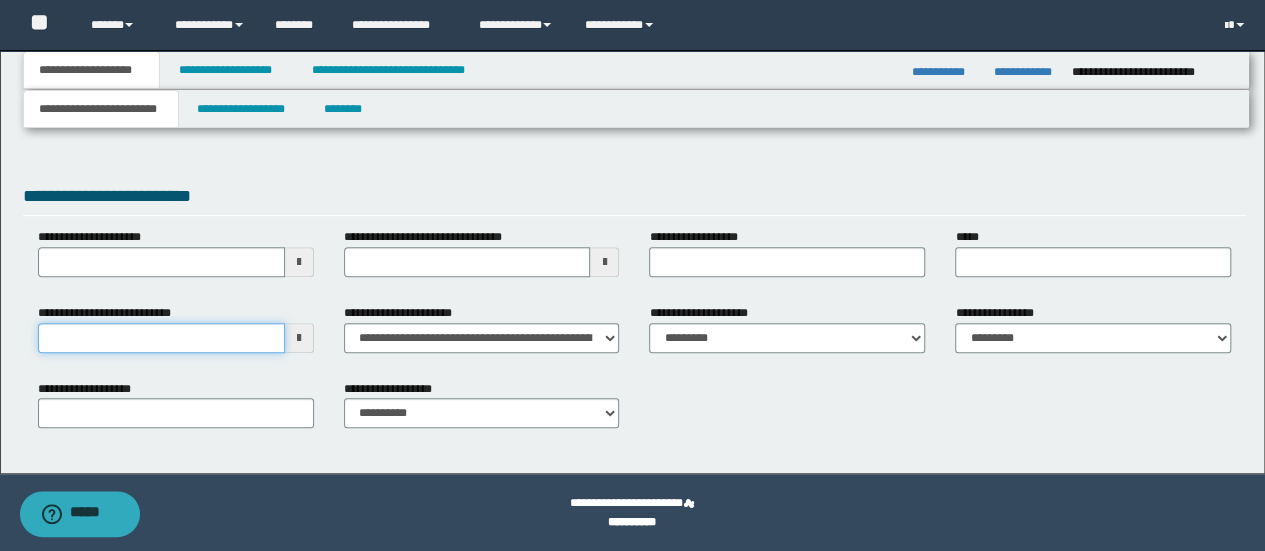click on "**********" at bounding box center [161, 338] 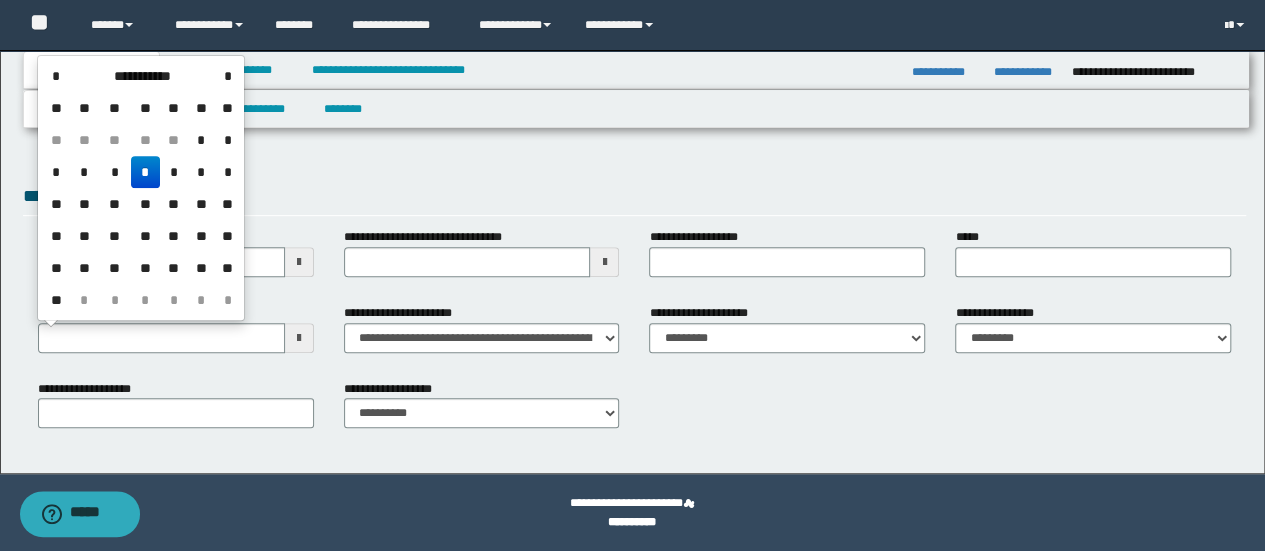 click on "*" at bounding box center (145, 172) 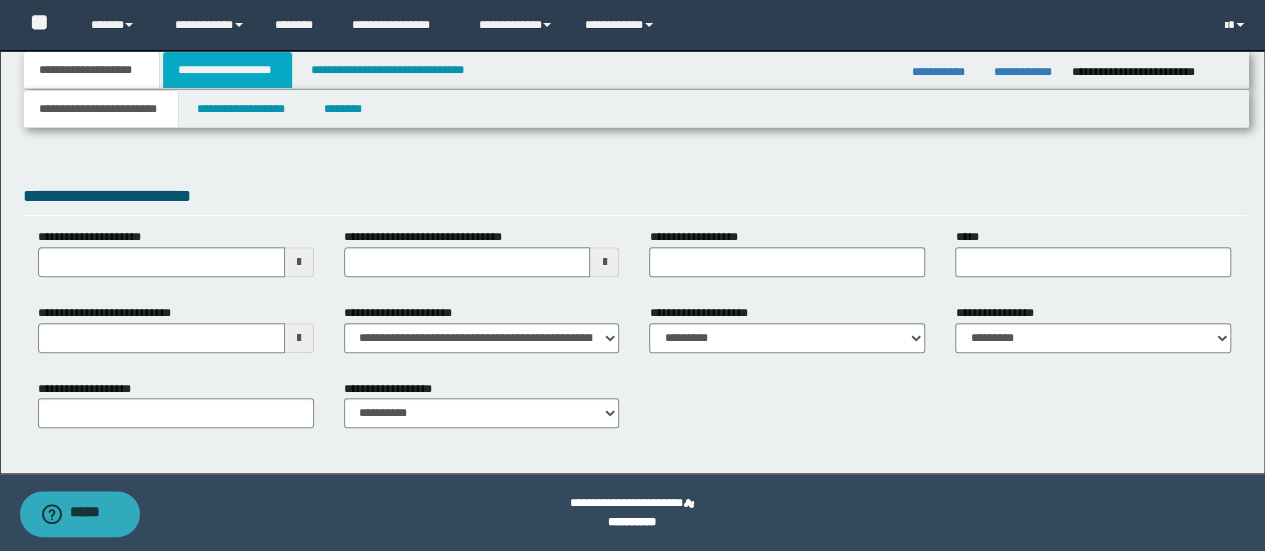 click on "**********" at bounding box center (227, 70) 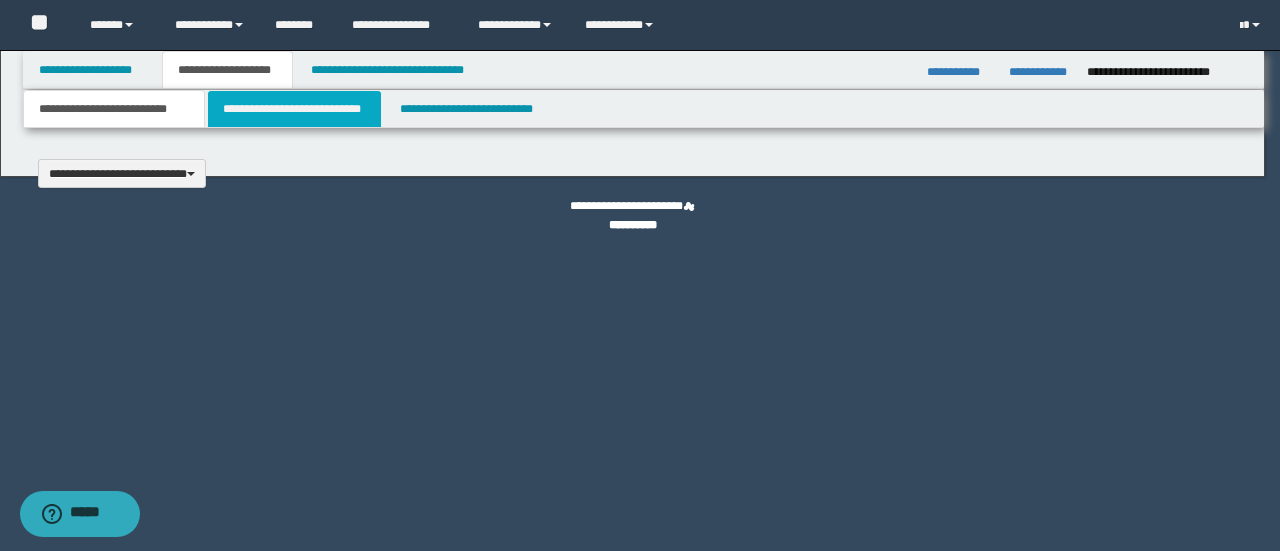 type 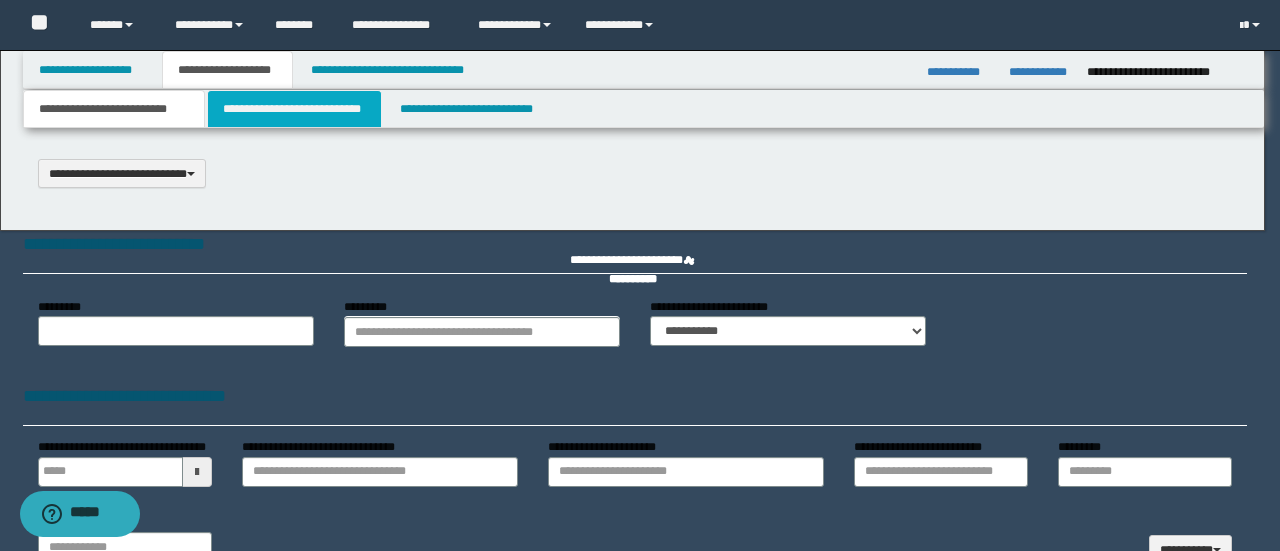 scroll, scrollTop: 0, scrollLeft: 0, axis: both 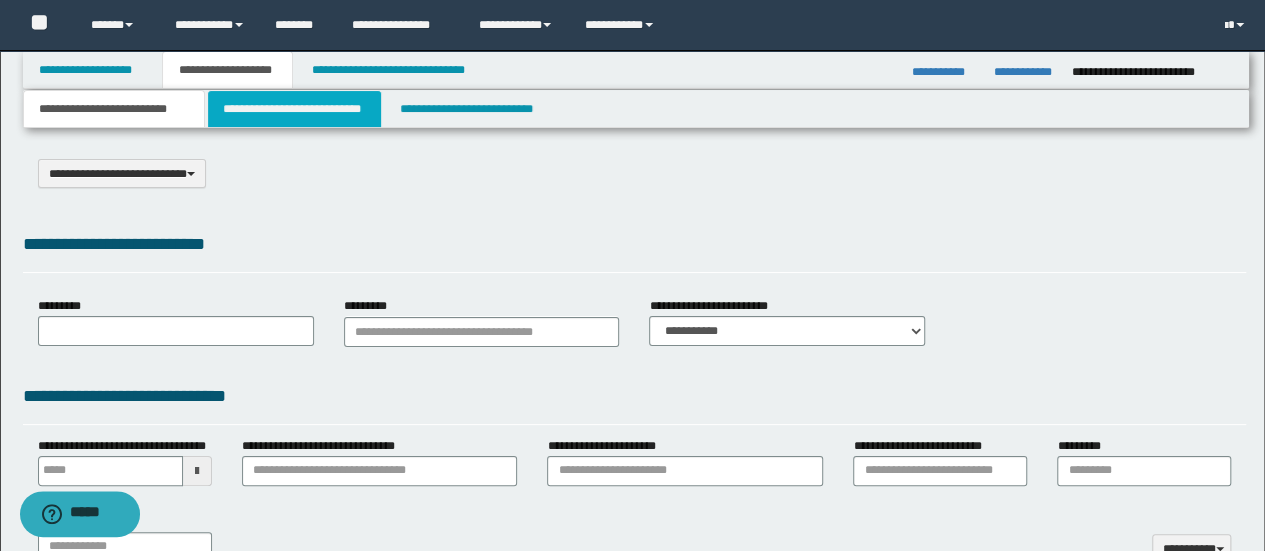 click on "**********" at bounding box center [294, 109] 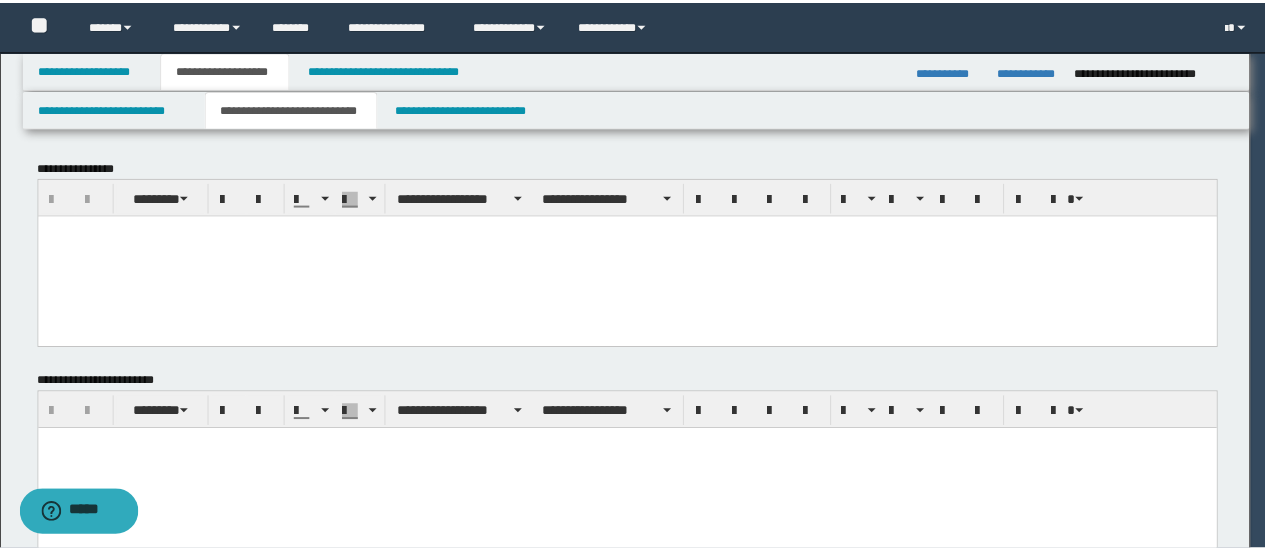 scroll, scrollTop: 0, scrollLeft: 0, axis: both 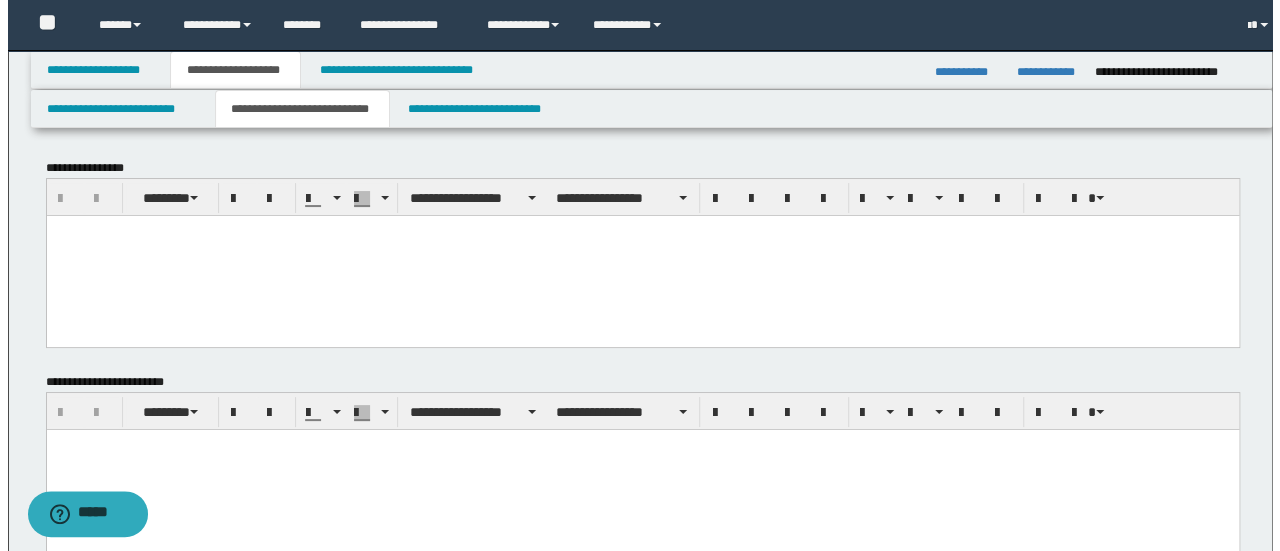 drag, startPoint x: 352, startPoint y: 478, endPoint x: 314, endPoint y: 264, distance: 217.34764 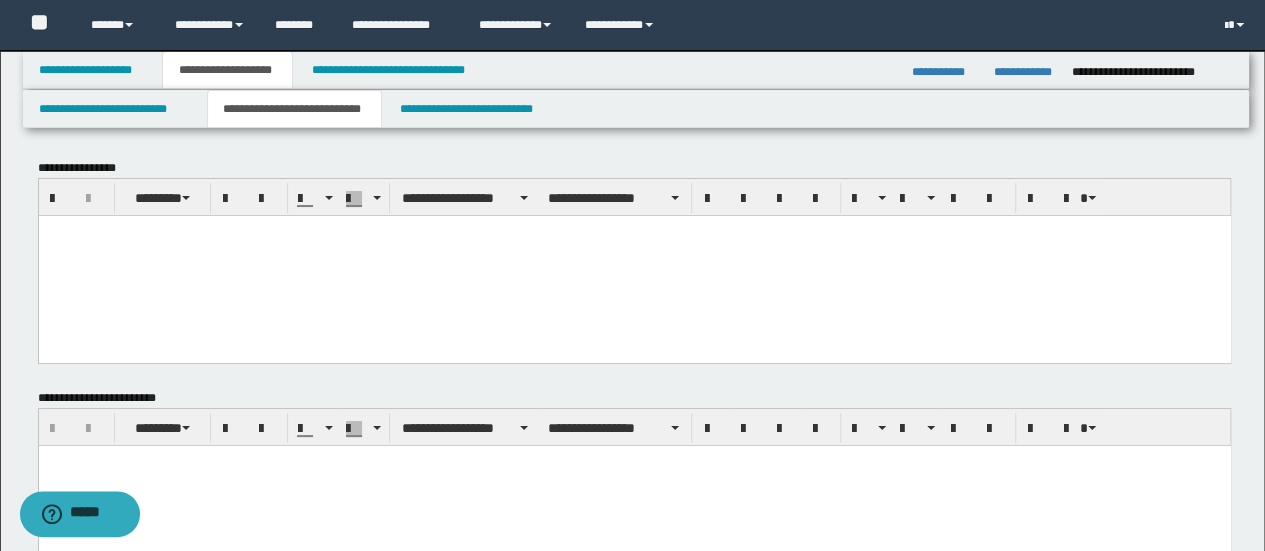 paste 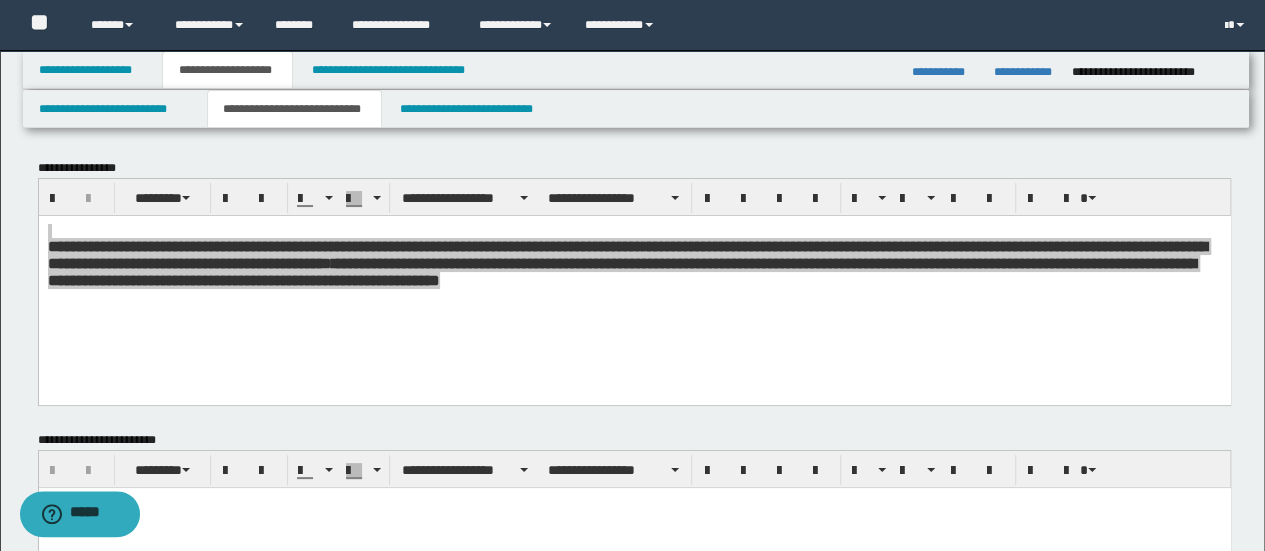 click on "**********" at bounding box center [635, 292] 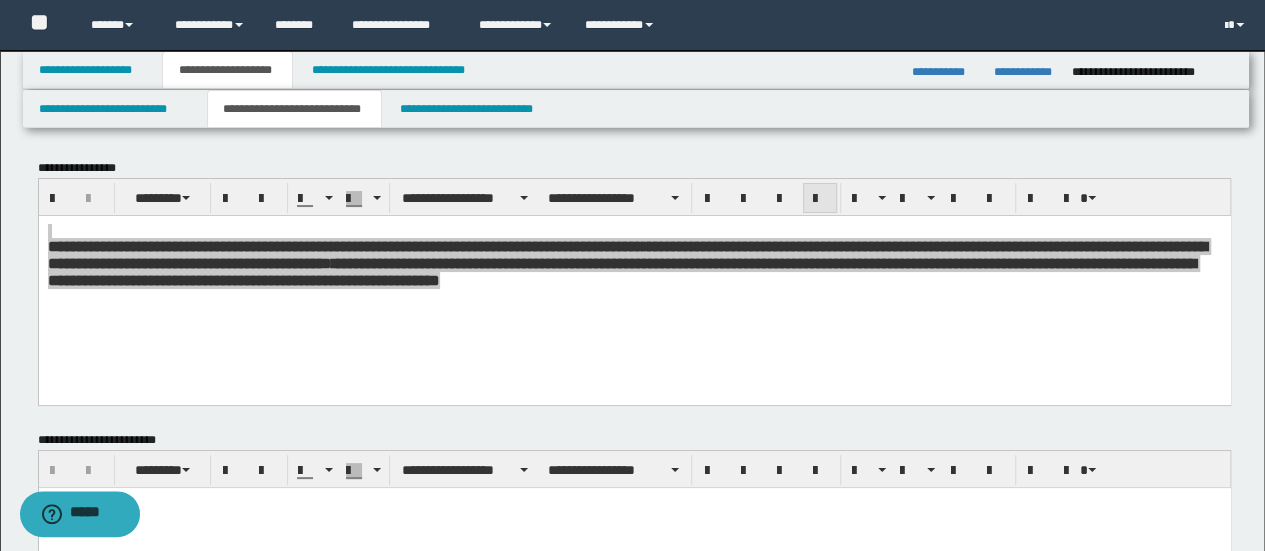 click at bounding box center [820, 199] 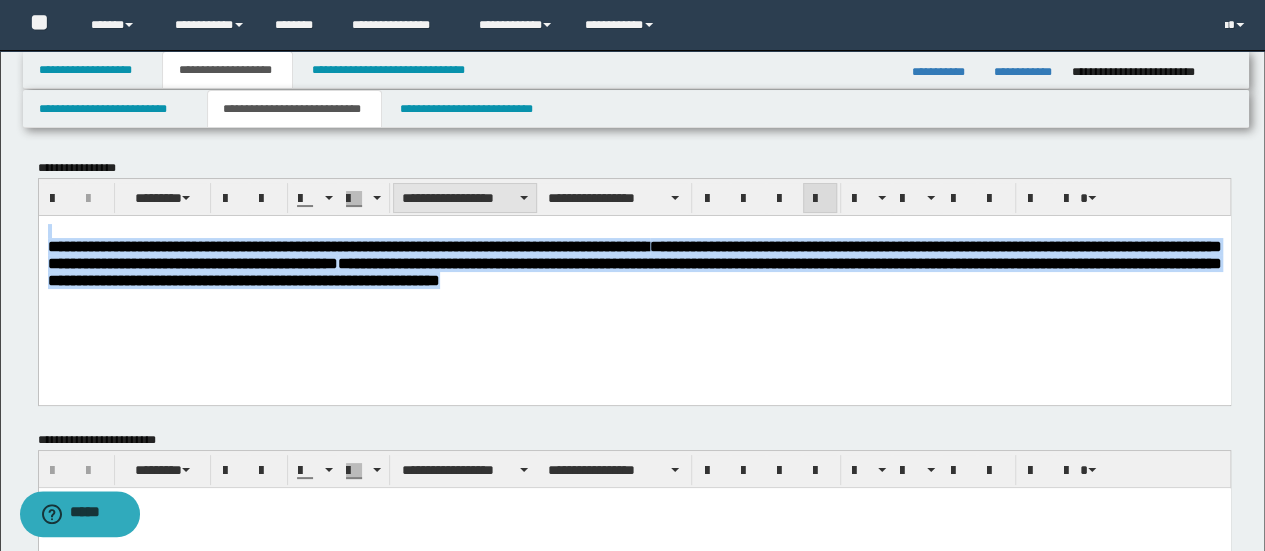 click on "**********" at bounding box center [465, 198] 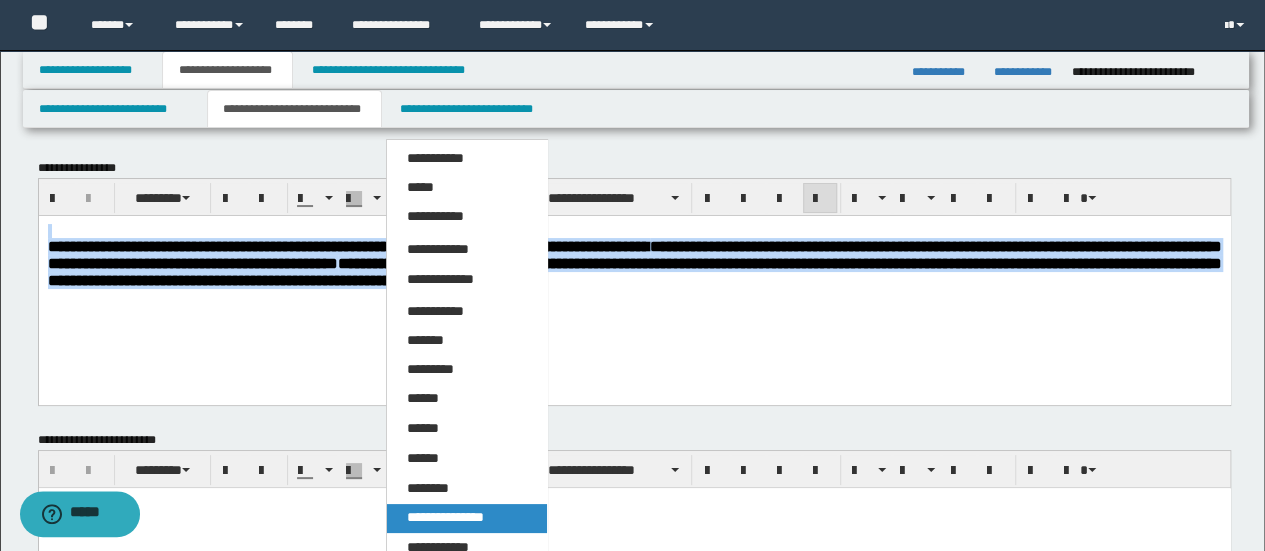click on "**********" at bounding box center (445, 517) 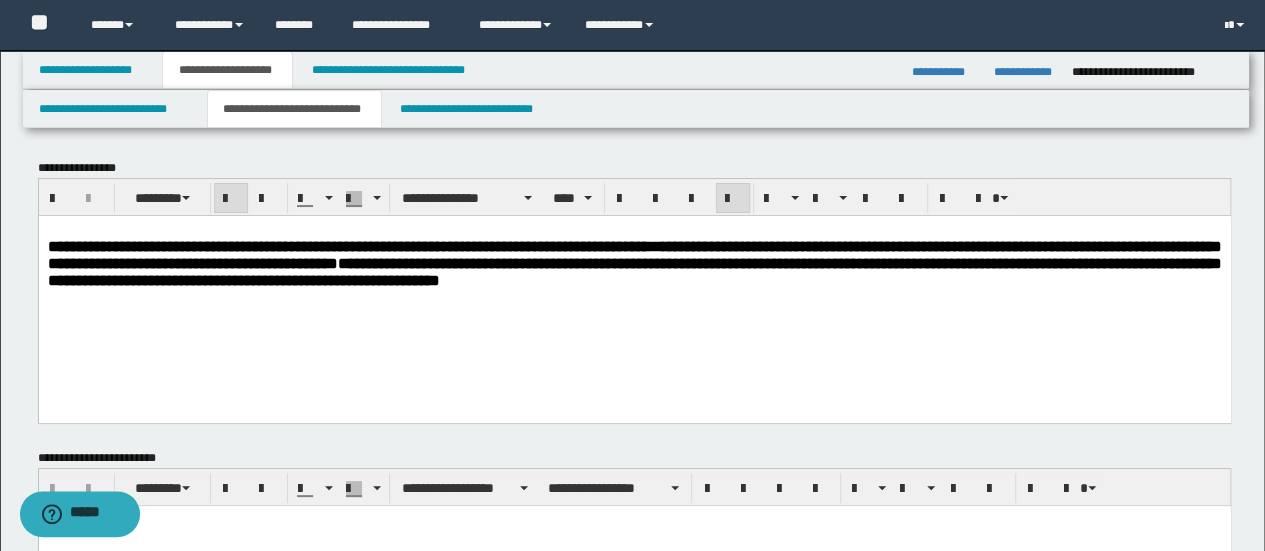 scroll, scrollTop: 100, scrollLeft: 0, axis: vertical 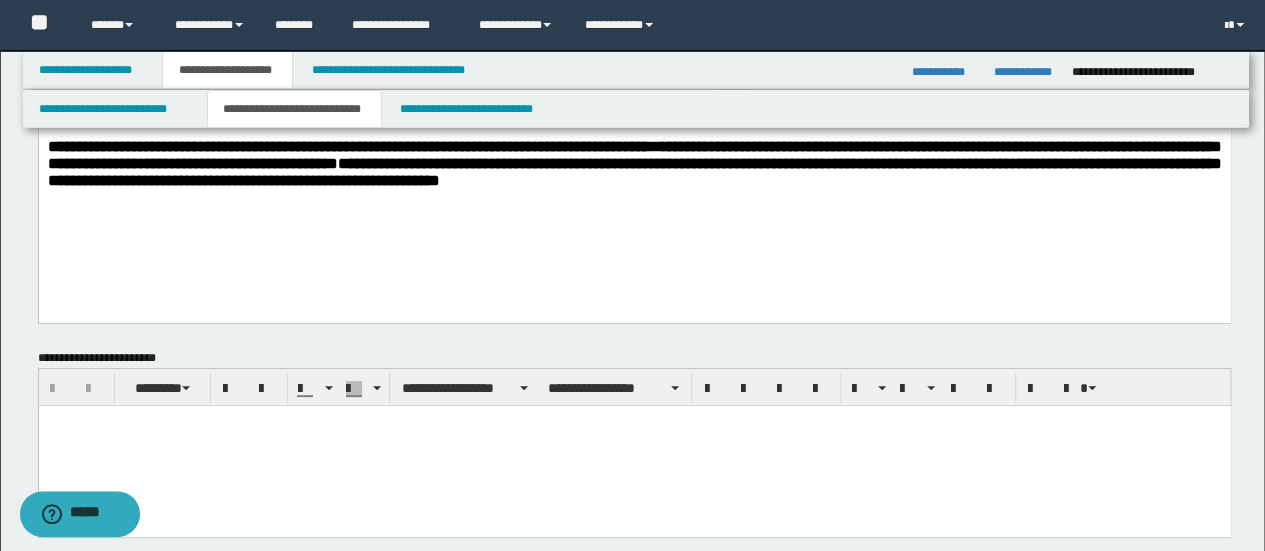 click at bounding box center [634, 446] 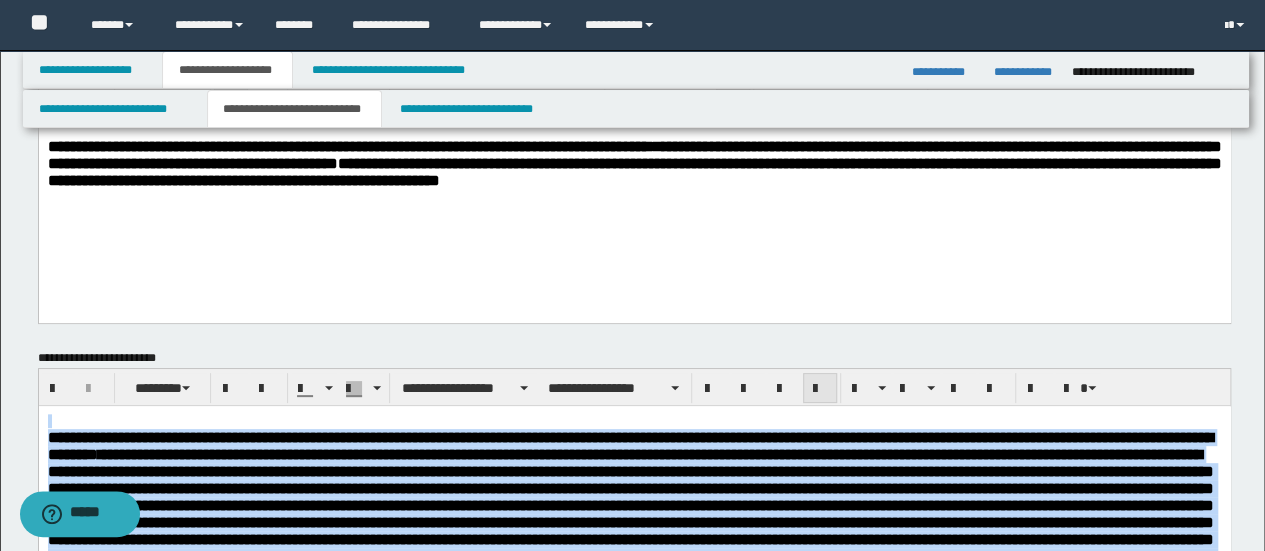 click at bounding box center [820, 388] 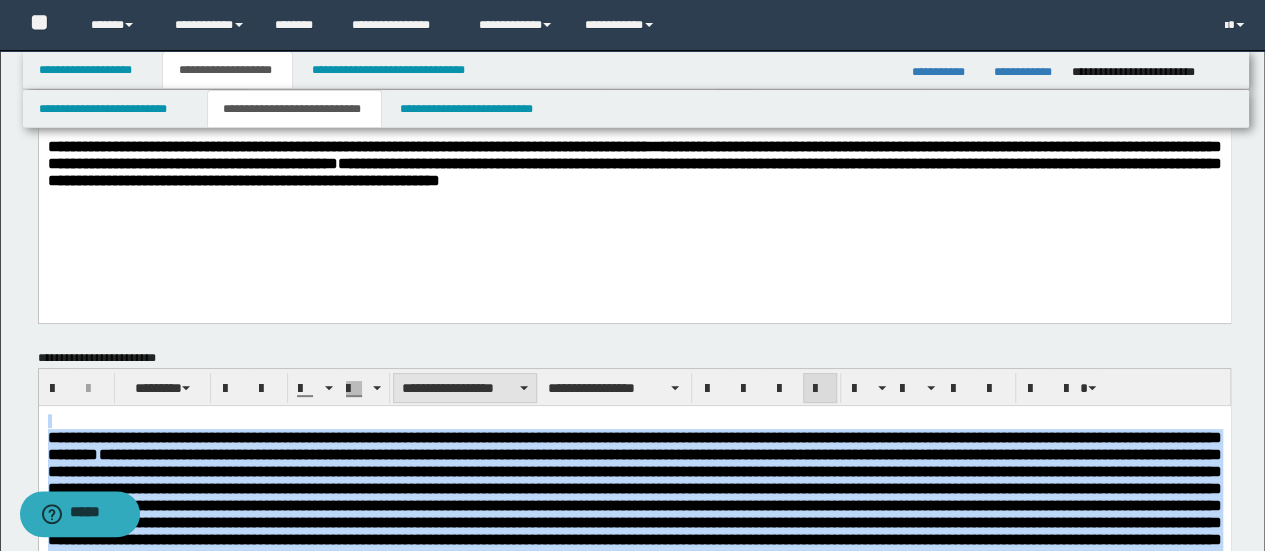 click on "**********" at bounding box center [465, 388] 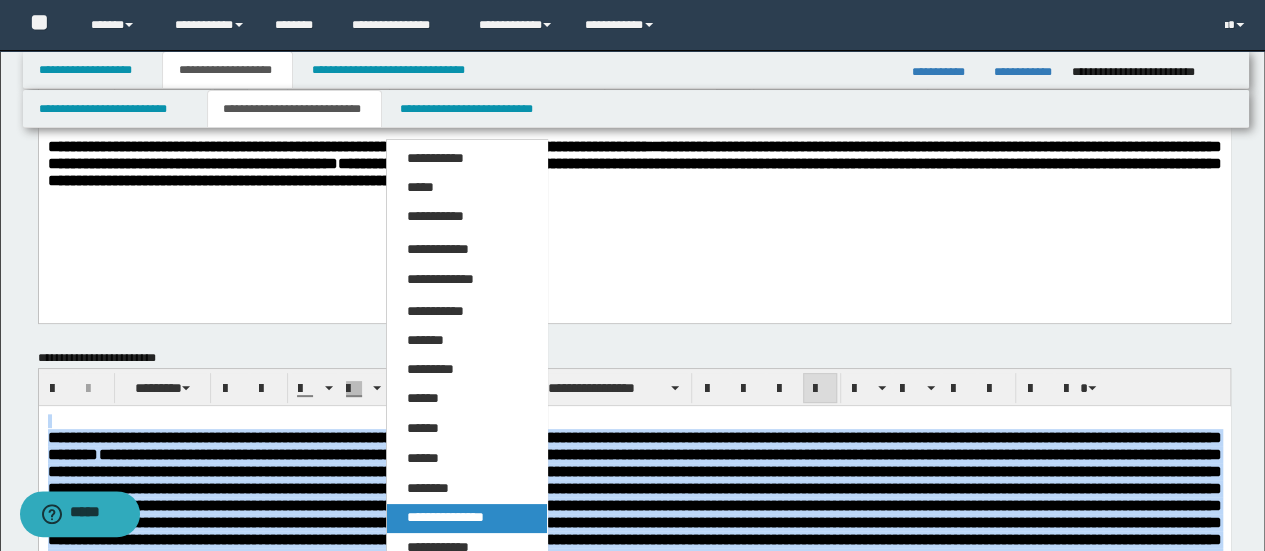click on "**********" at bounding box center (445, 517) 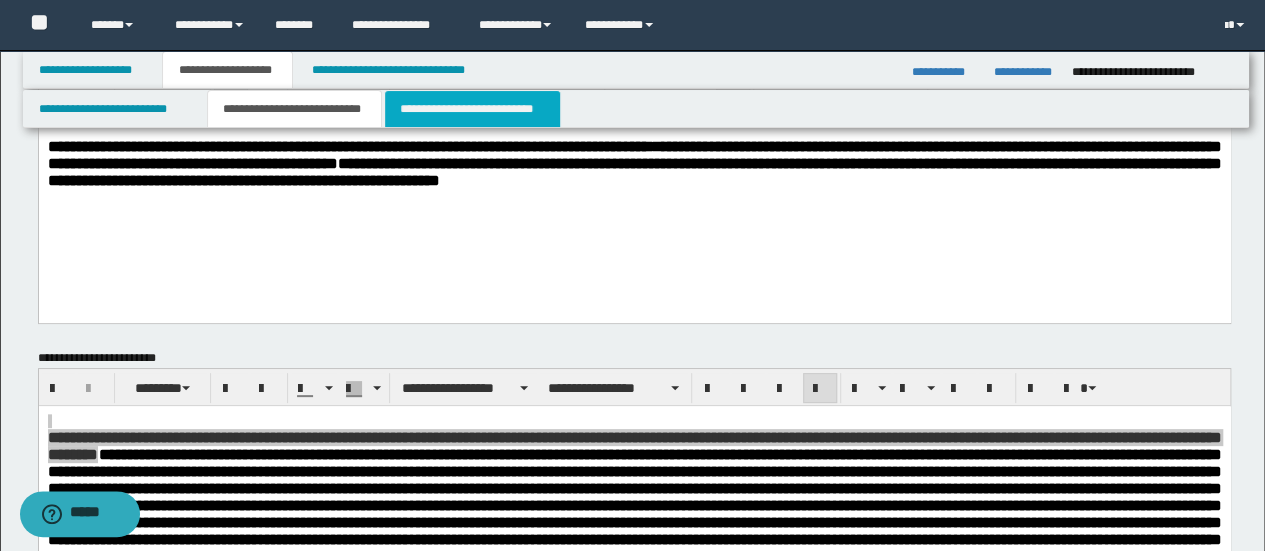 click on "**********" at bounding box center [472, 109] 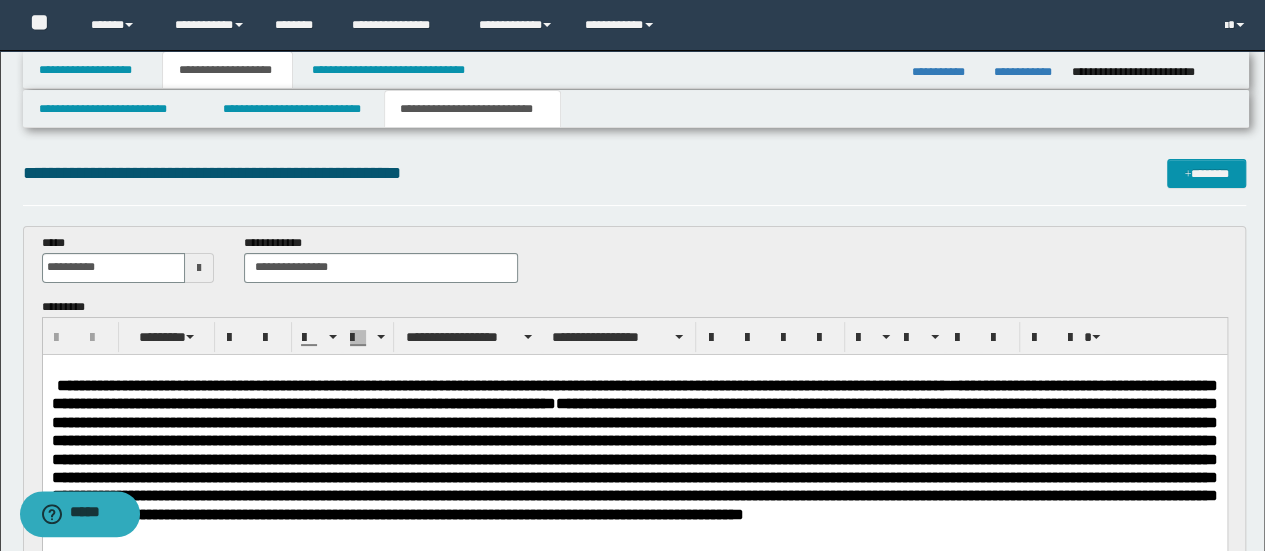 scroll, scrollTop: 0, scrollLeft: 0, axis: both 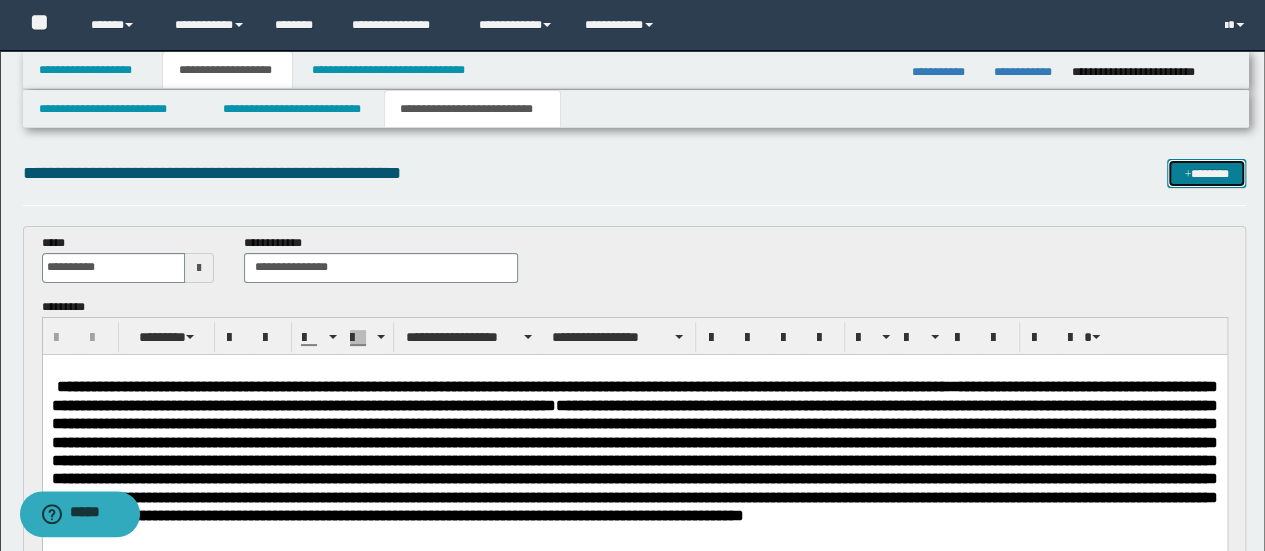 click on "*******" at bounding box center (1206, 173) 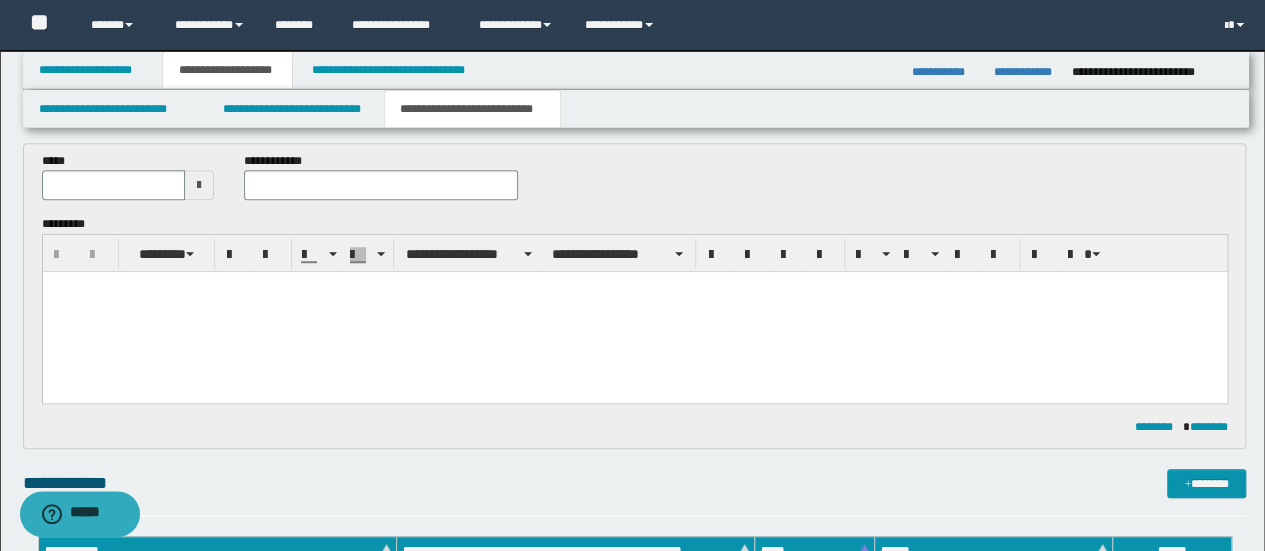 scroll, scrollTop: 544, scrollLeft: 0, axis: vertical 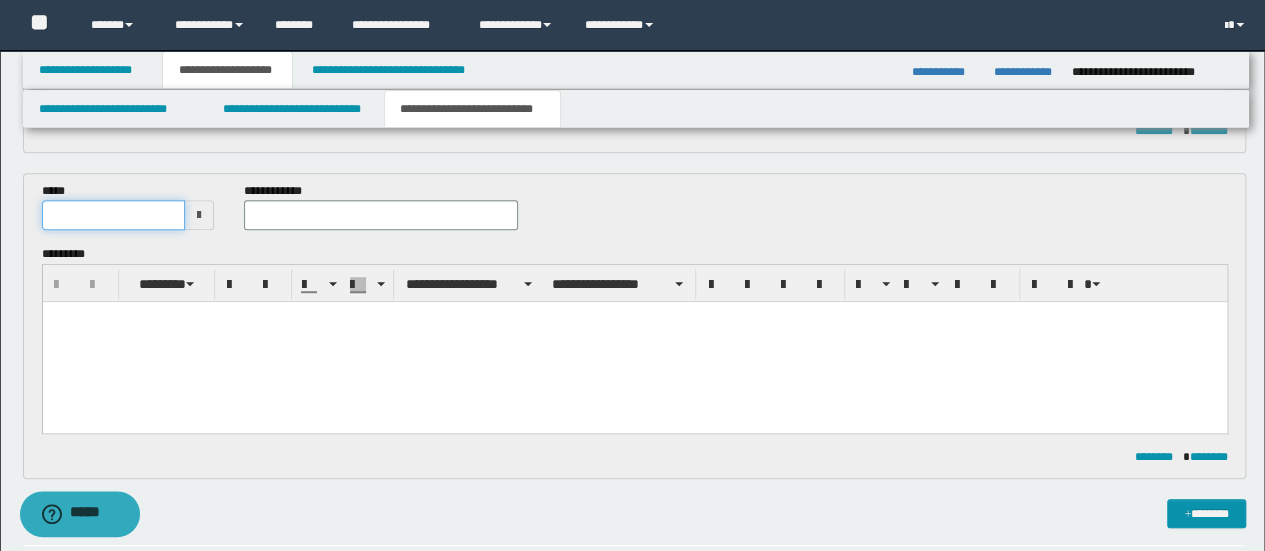 click at bounding box center (114, 215) 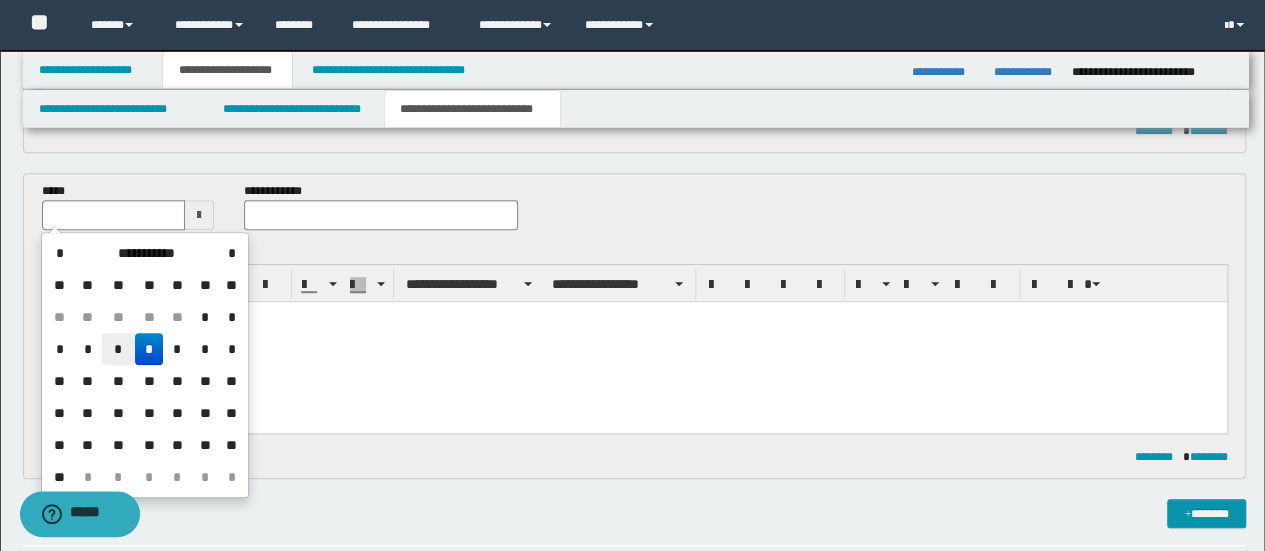 click on "*" at bounding box center [118, 349] 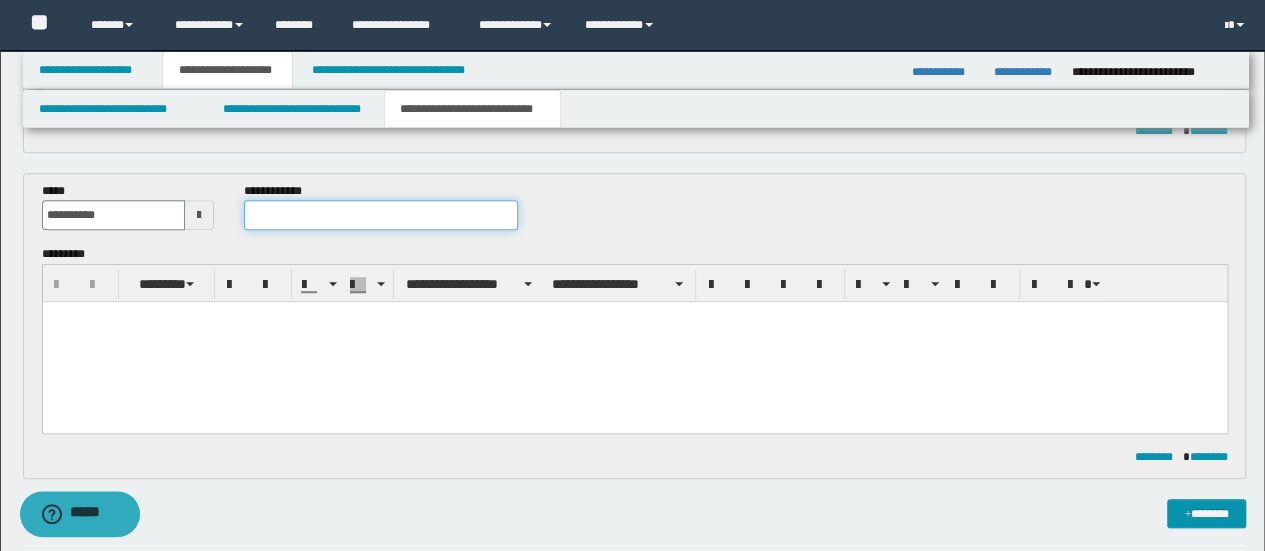 click at bounding box center (381, 215) 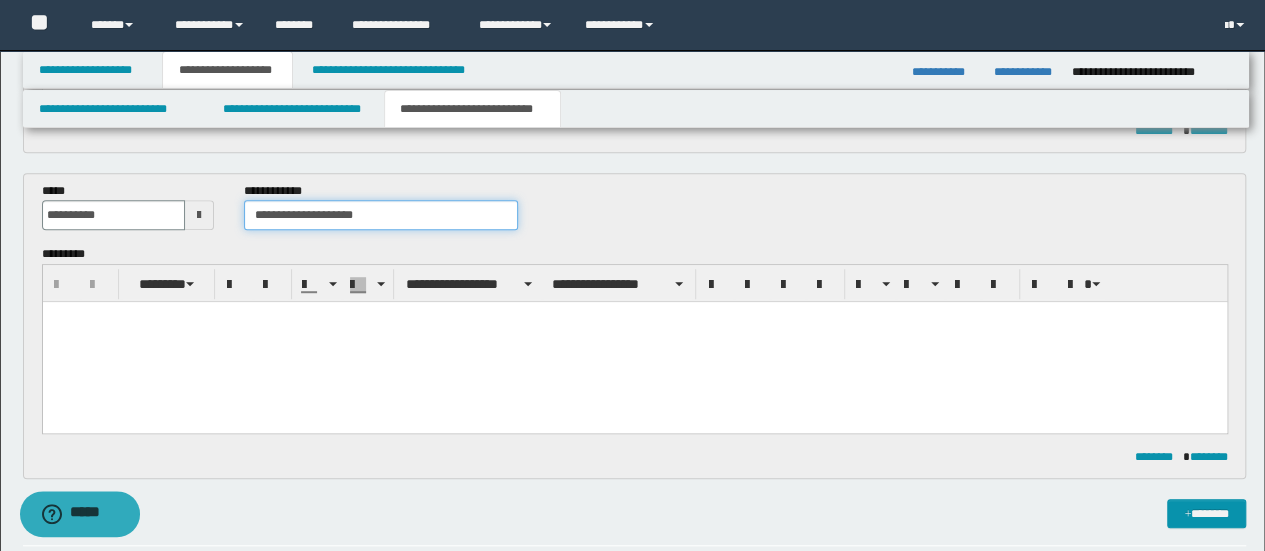 type on "**********" 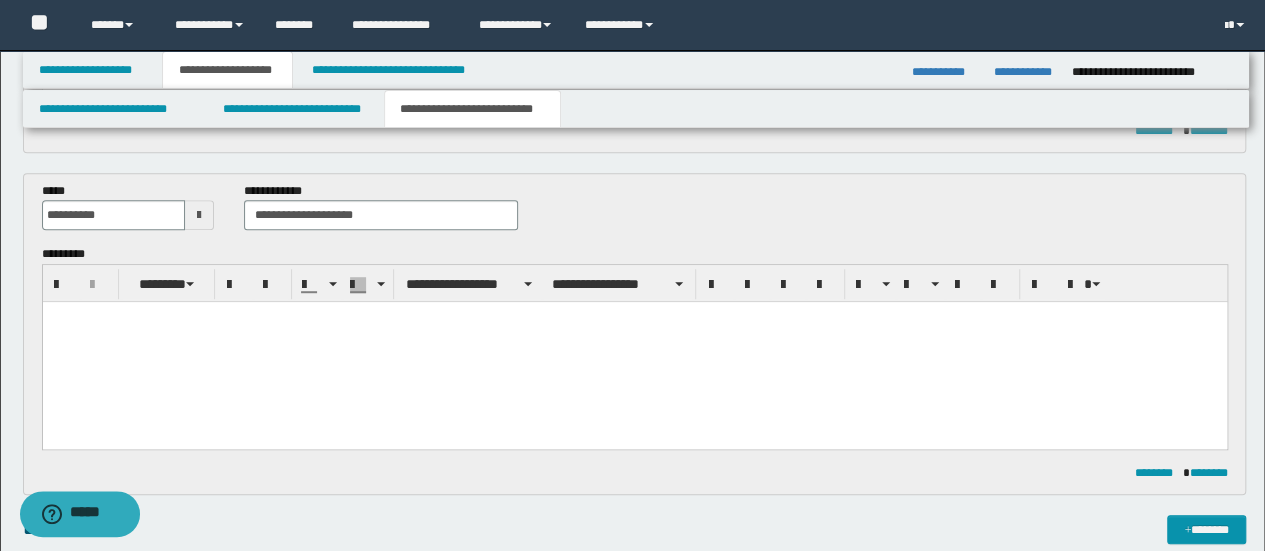 paste 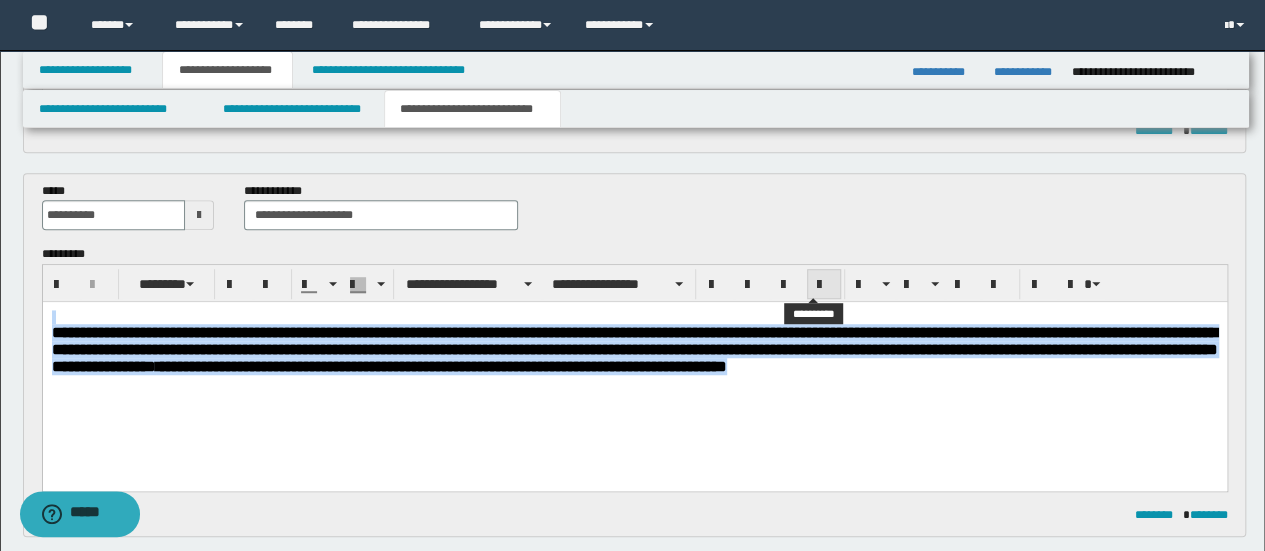 click at bounding box center (824, 284) 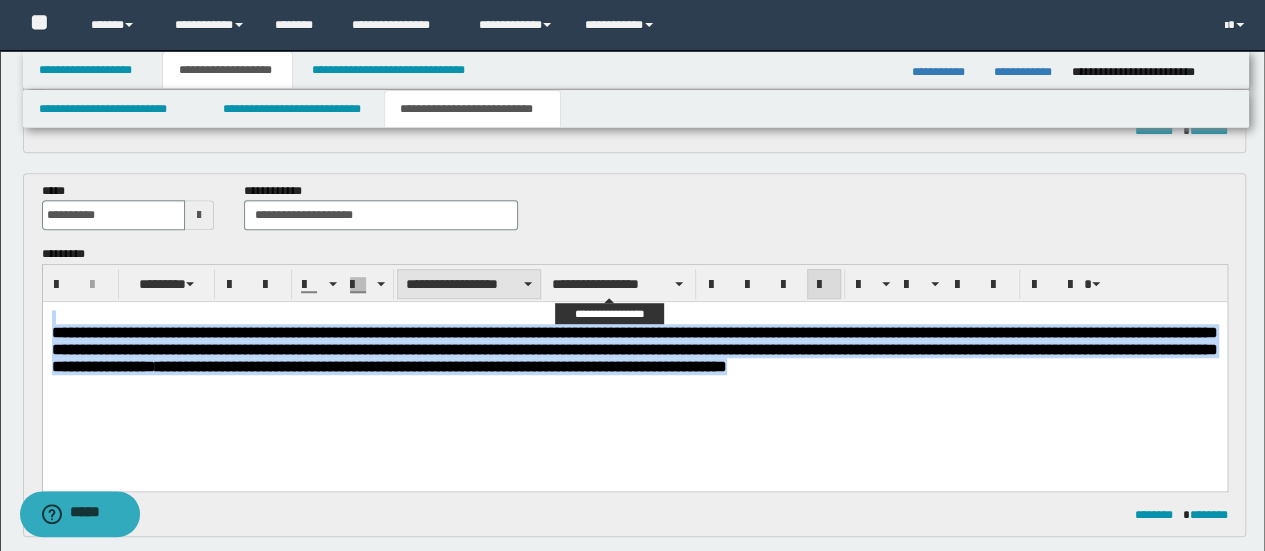 click on "**********" at bounding box center [617, 284] 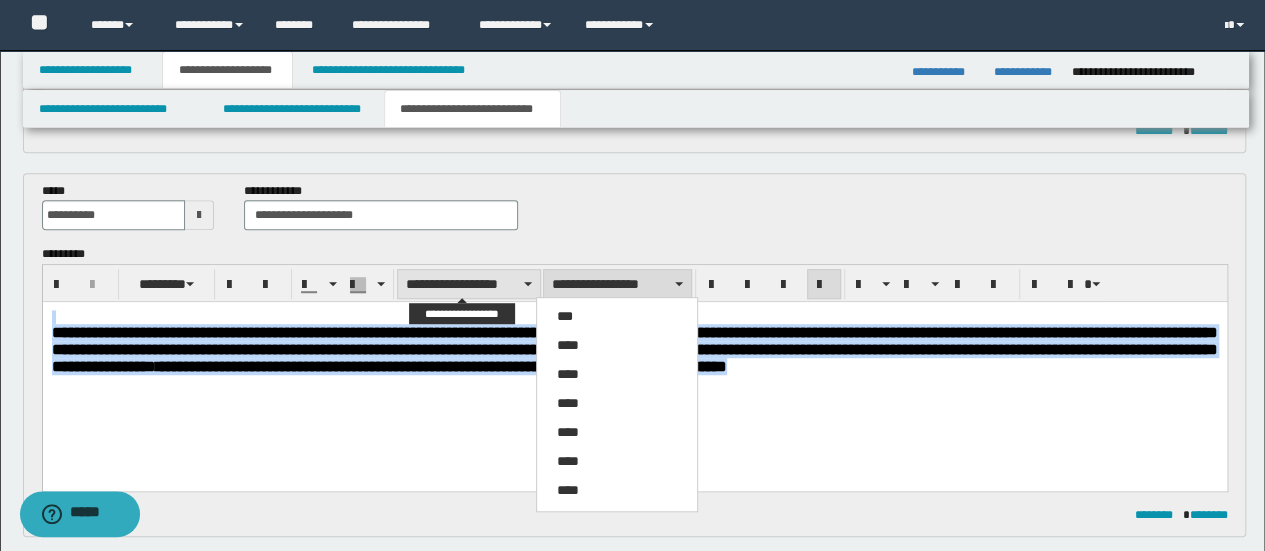 click on "**********" at bounding box center [469, 284] 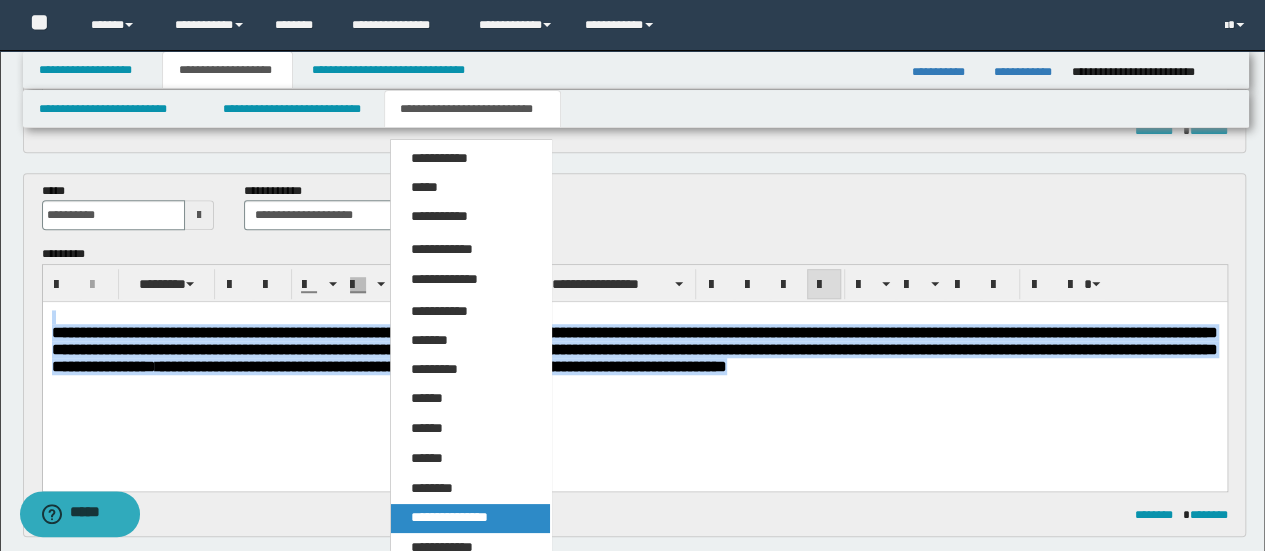 click on "**********" at bounding box center (449, 517) 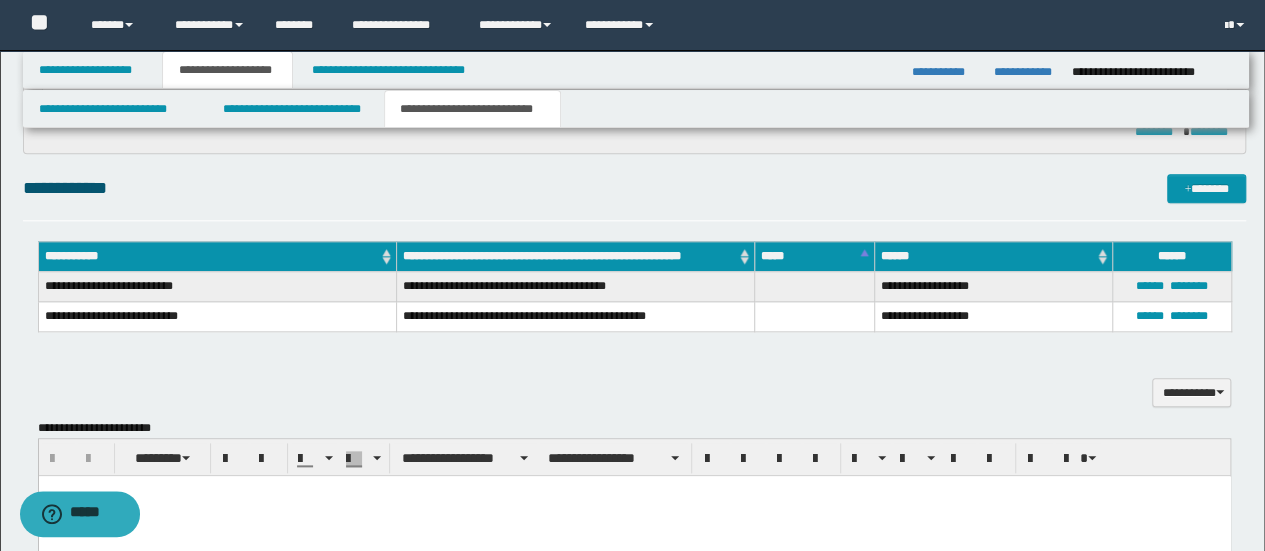 scroll, scrollTop: 1244, scrollLeft: 0, axis: vertical 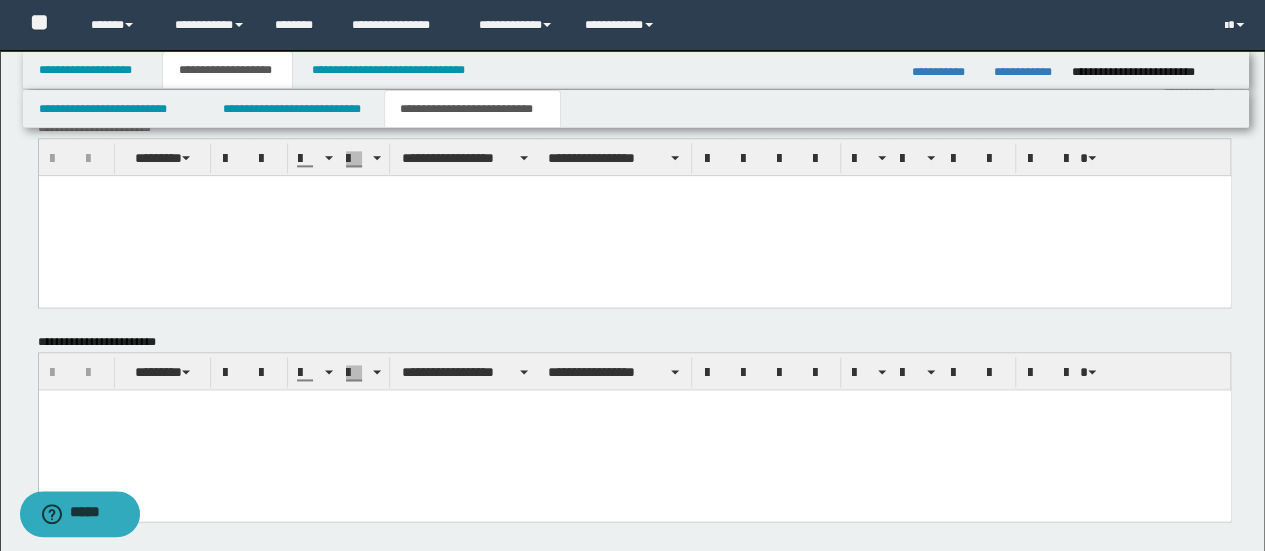 click at bounding box center (634, 215) 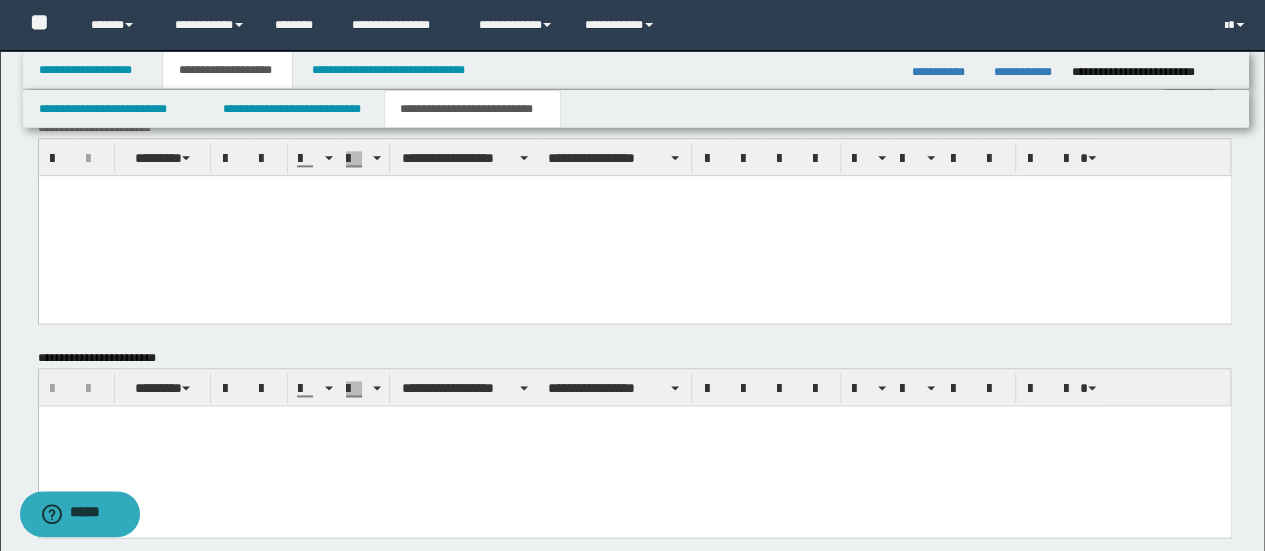 paste 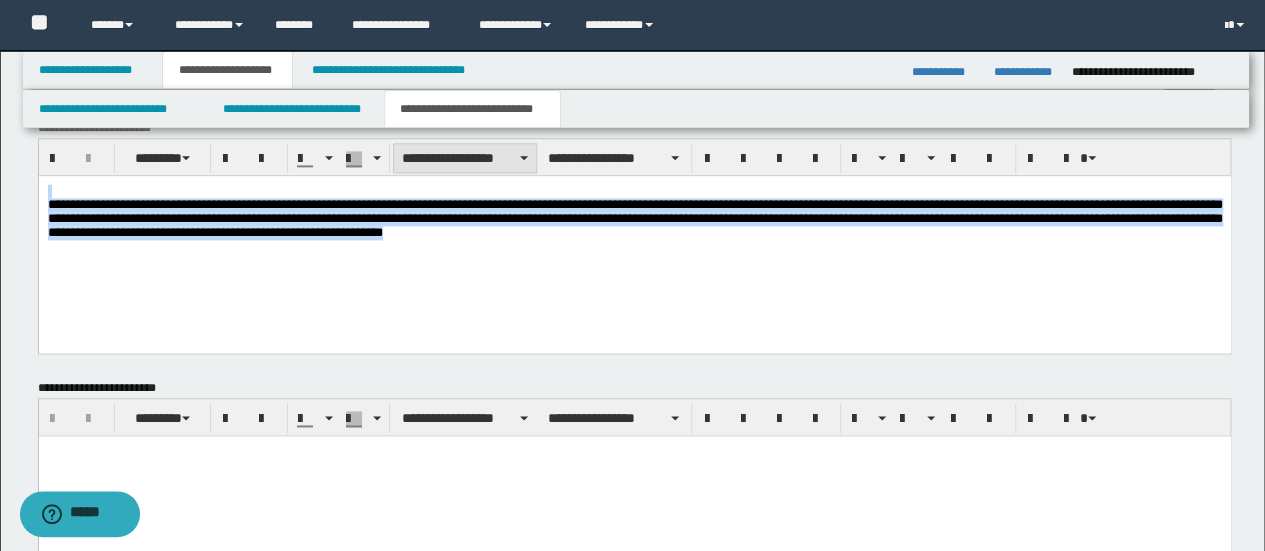 click on "**********" at bounding box center (465, 158) 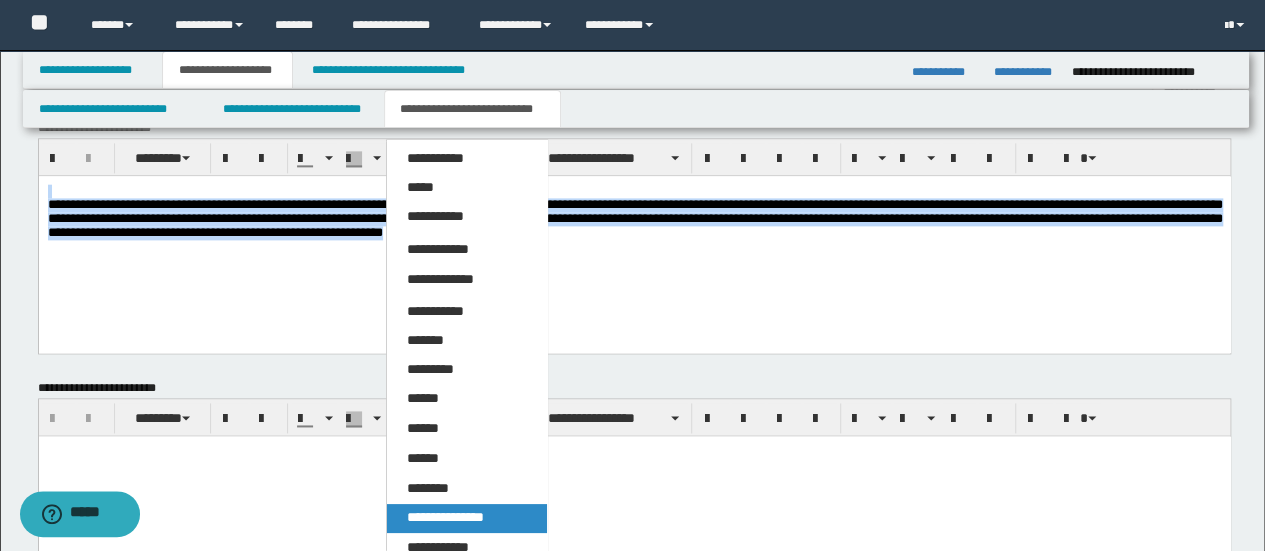 click on "**********" at bounding box center (445, 517) 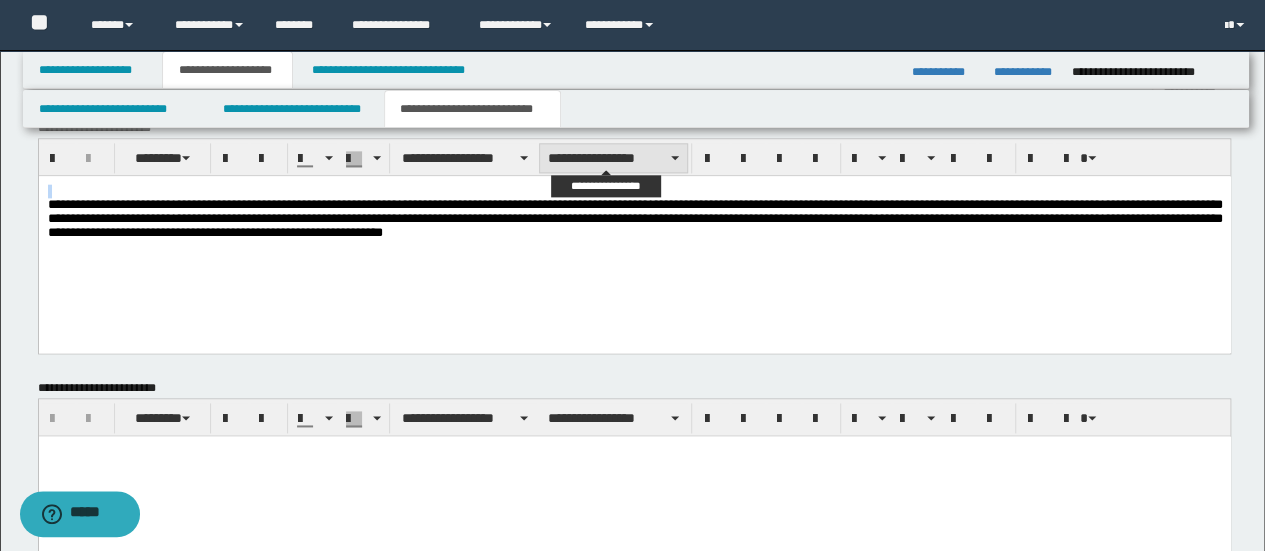 click on "**********" at bounding box center (613, 158) 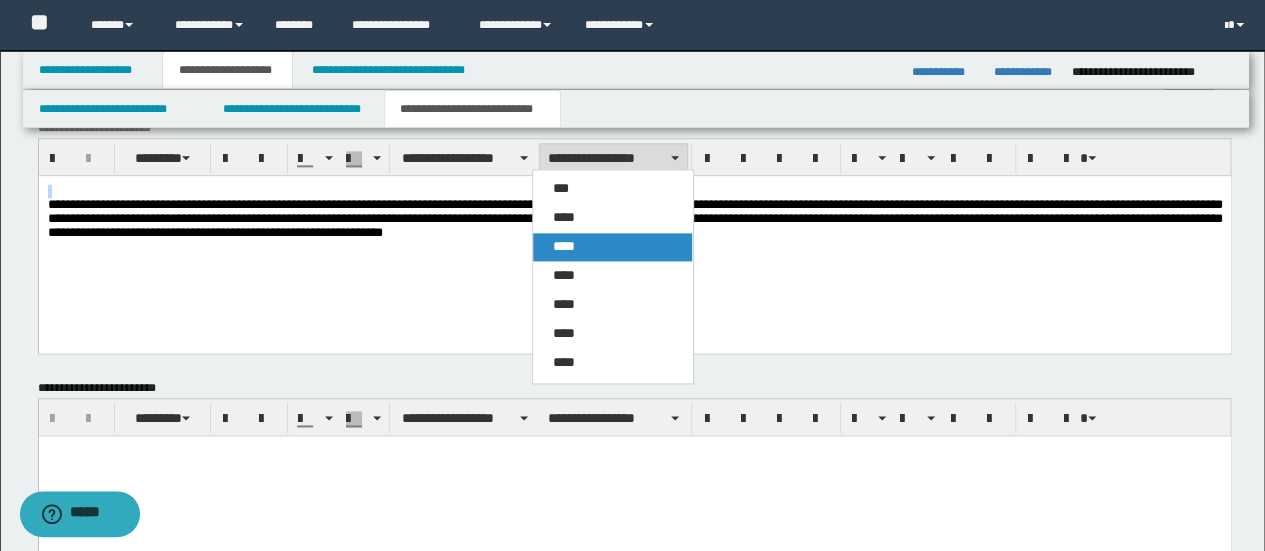 click on "****" at bounding box center [612, 247] 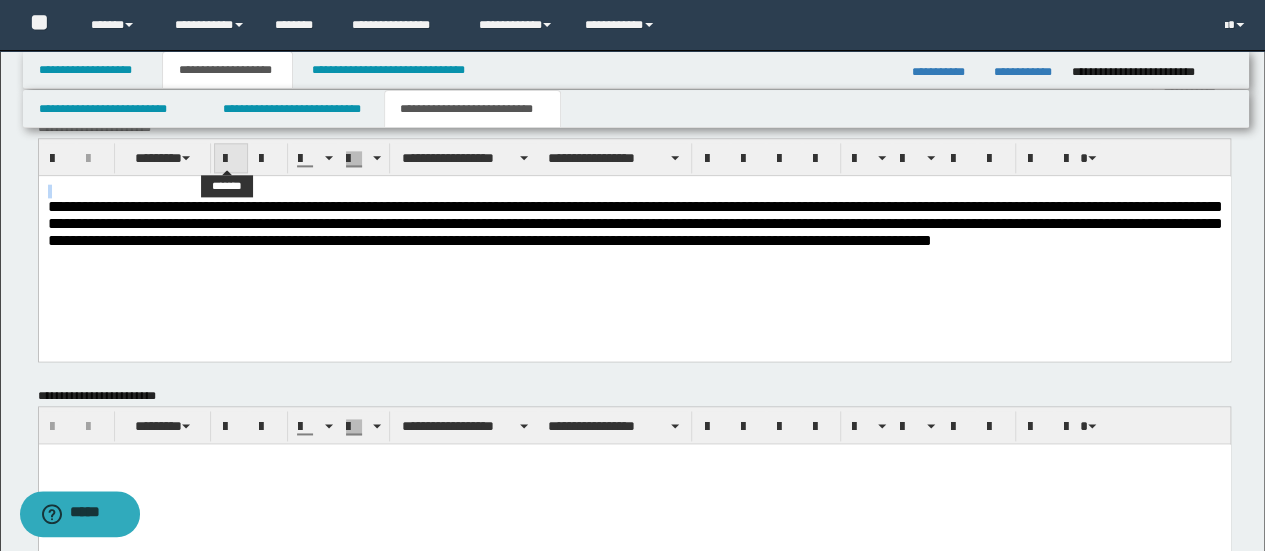 click at bounding box center [231, 158] 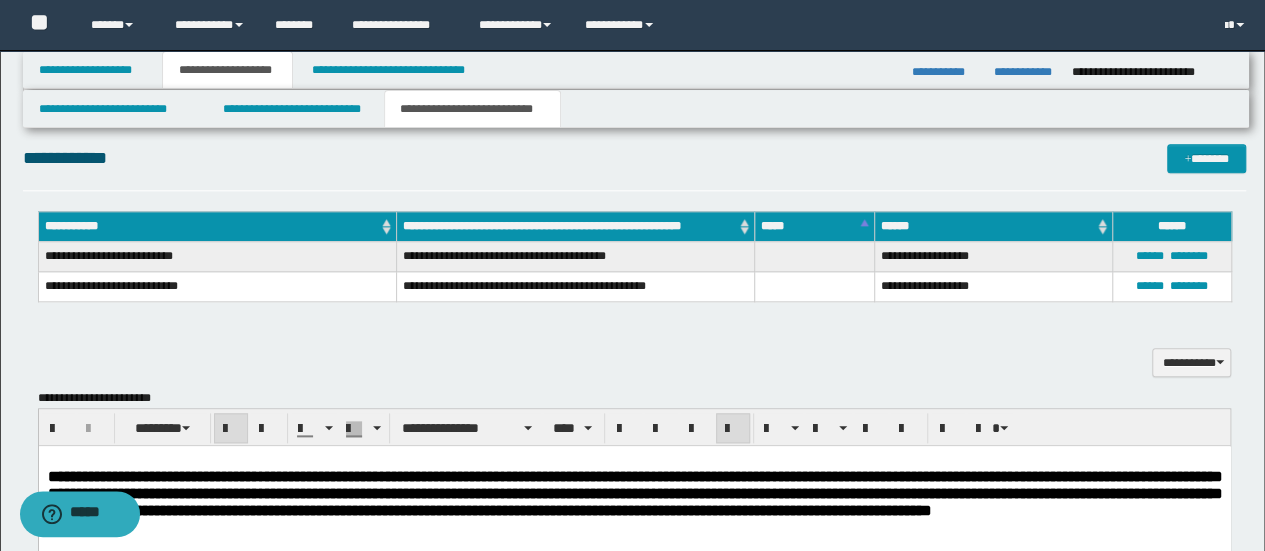 scroll, scrollTop: 944, scrollLeft: 0, axis: vertical 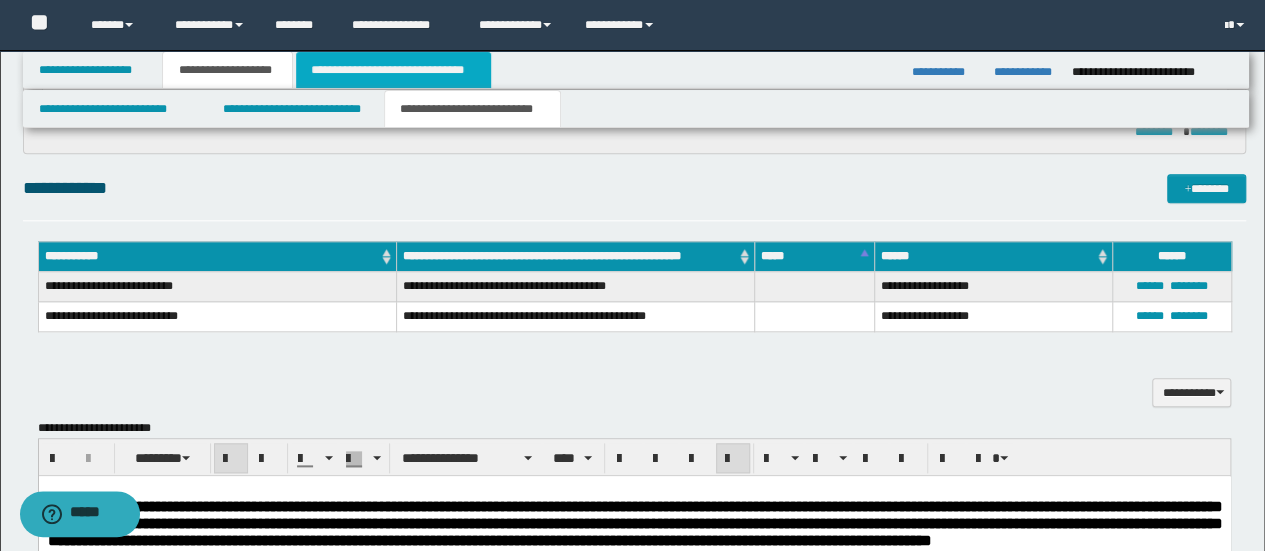 click on "**********" at bounding box center (393, 70) 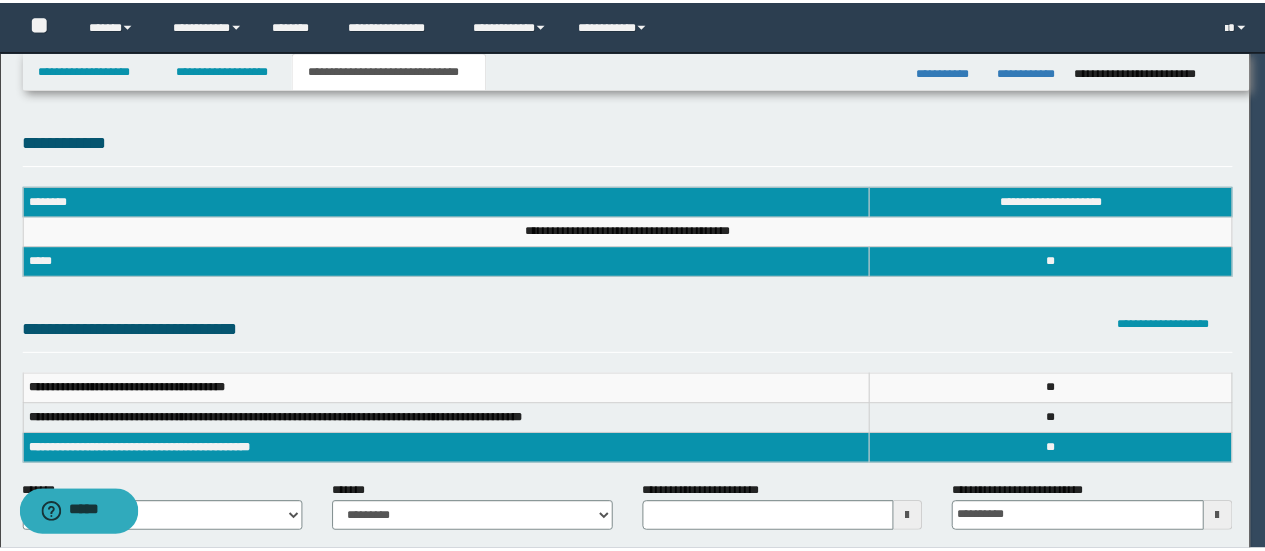 scroll, scrollTop: 0, scrollLeft: 0, axis: both 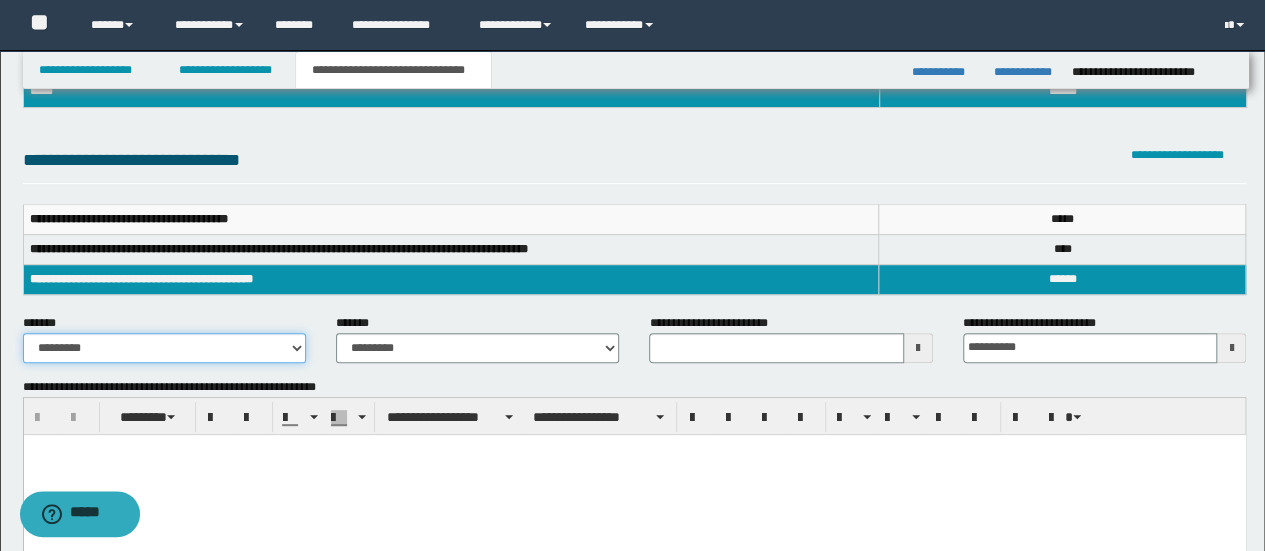 click on "**********" at bounding box center (164, 348) 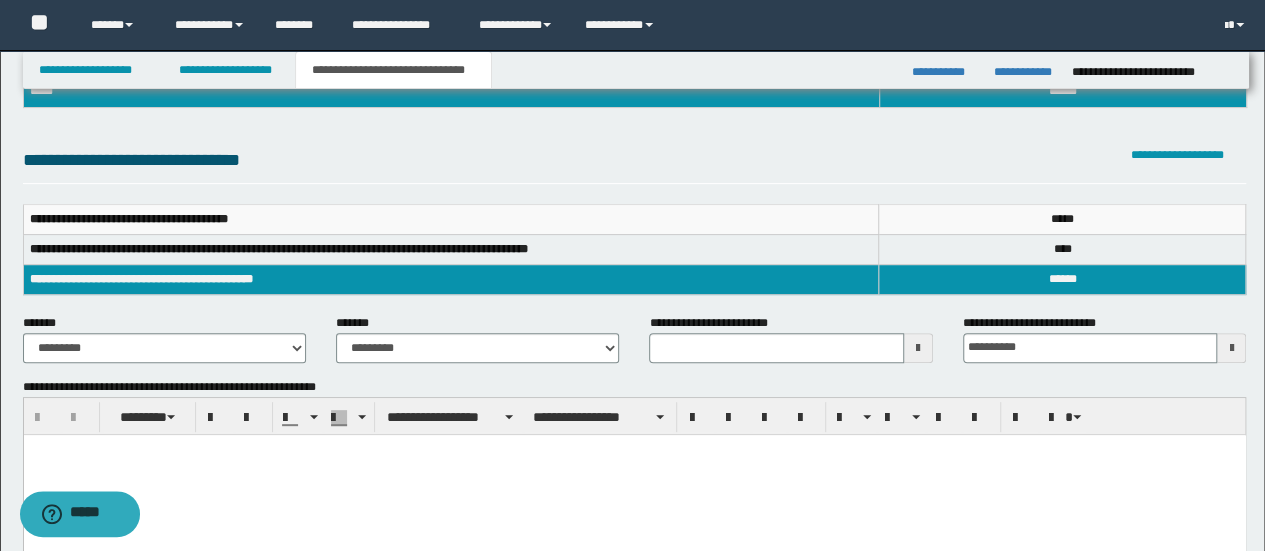 click on "**********" at bounding box center [477, 338] 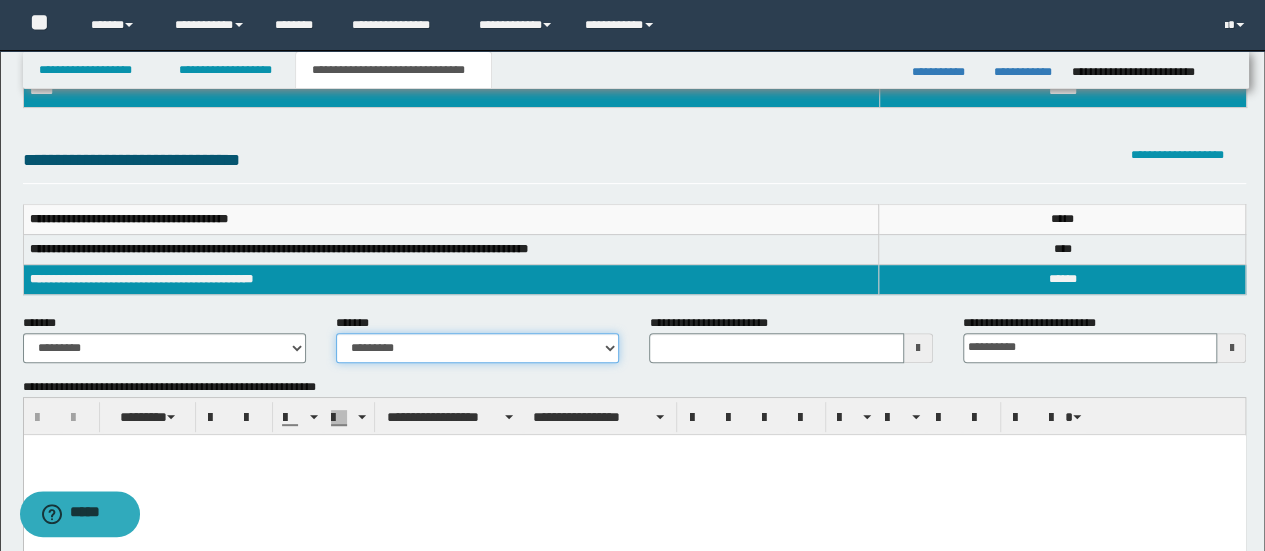 click on "**********" at bounding box center [477, 348] 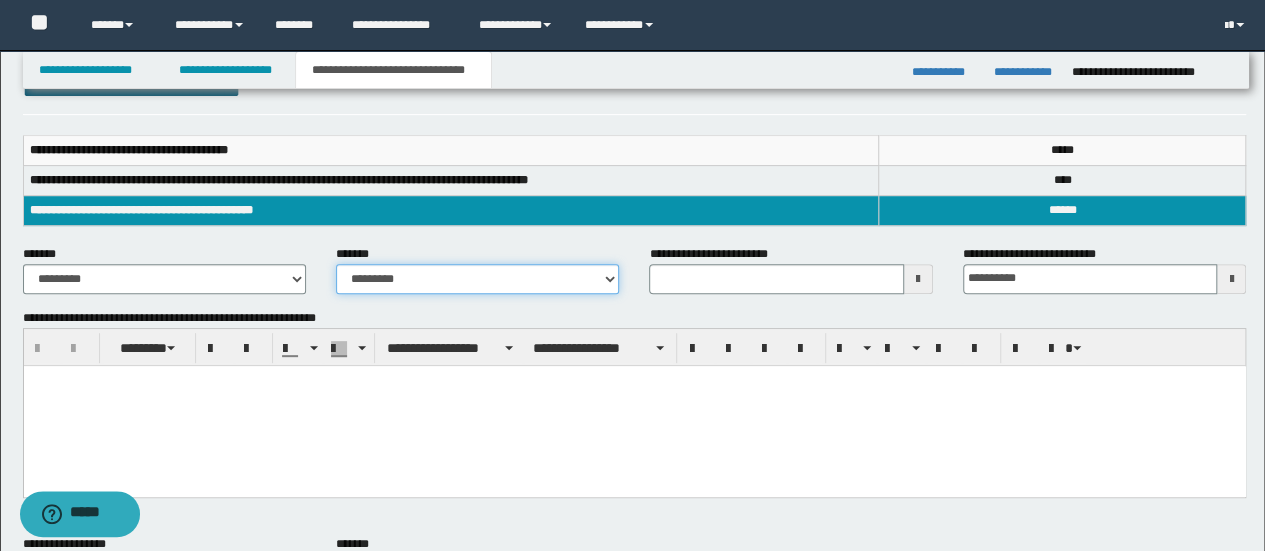 scroll, scrollTop: 300, scrollLeft: 0, axis: vertical 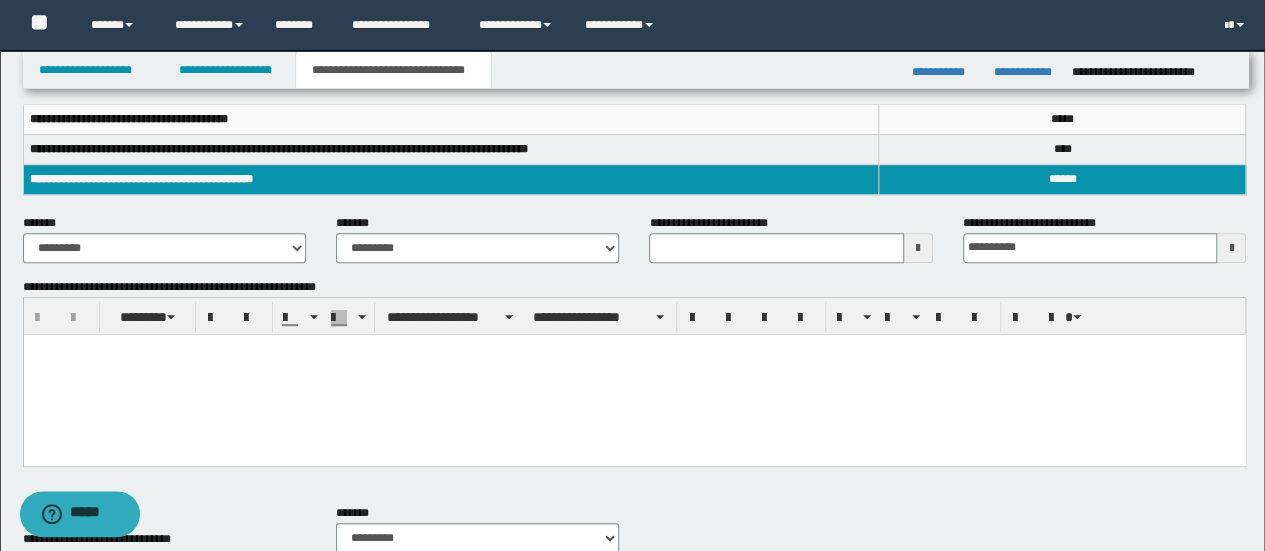 click at bounding box center [634, 374] 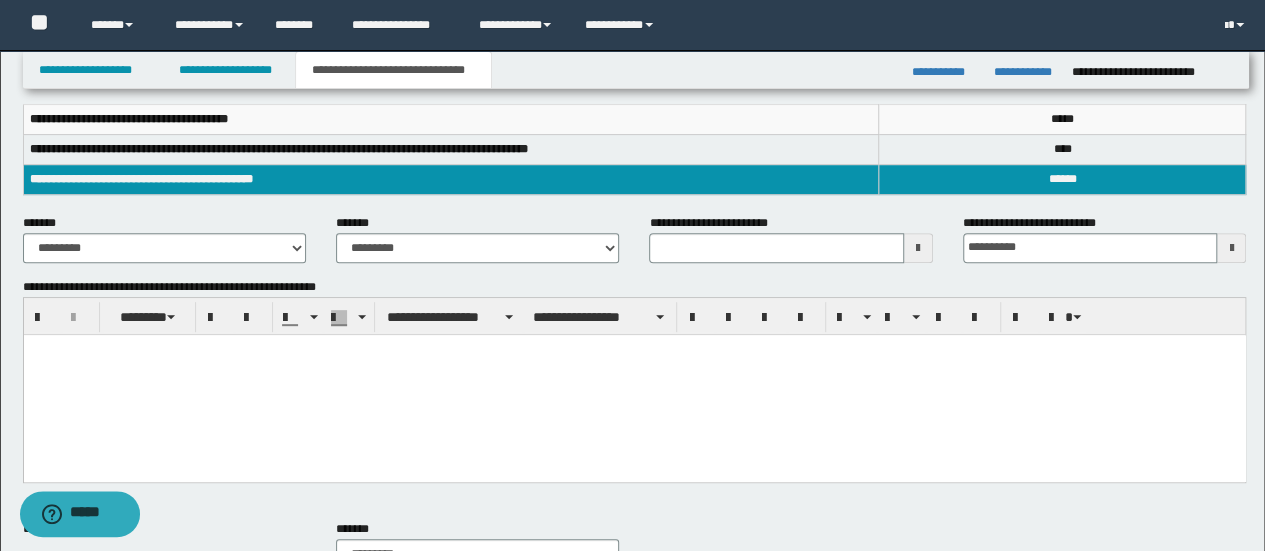 type 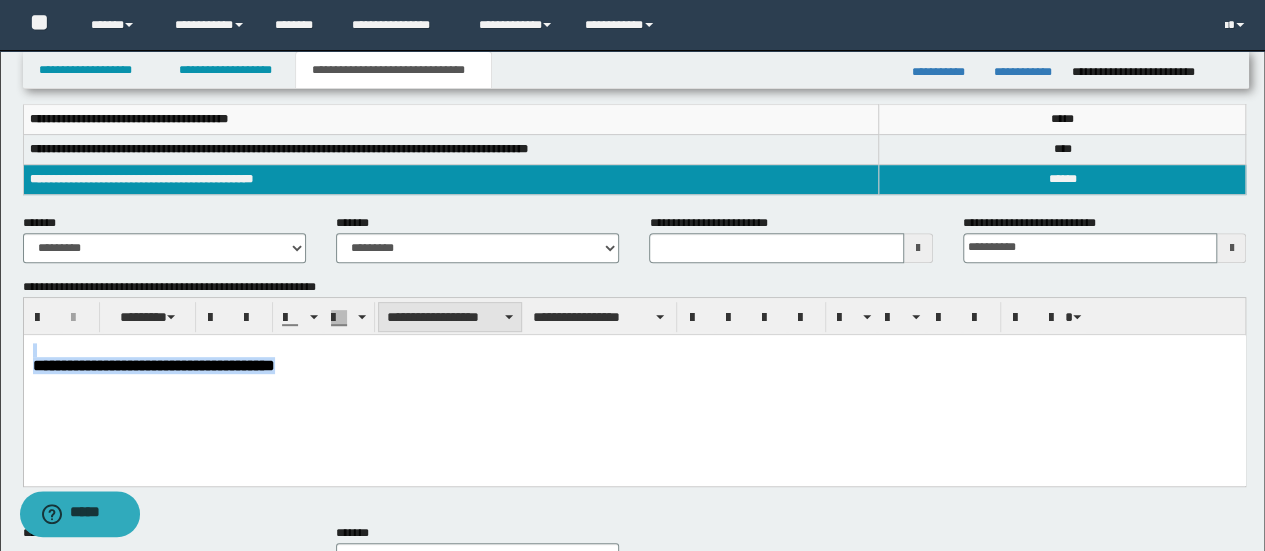 click on "**********" at bounding box center [450, 317] 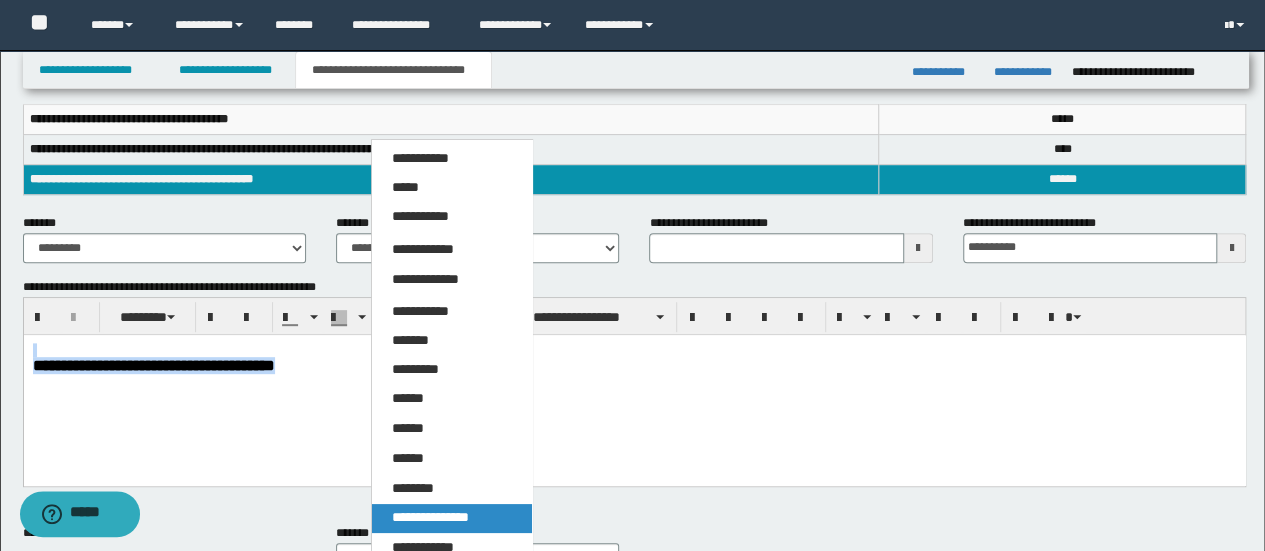 click on "**********" at bounding box center [430, 517] 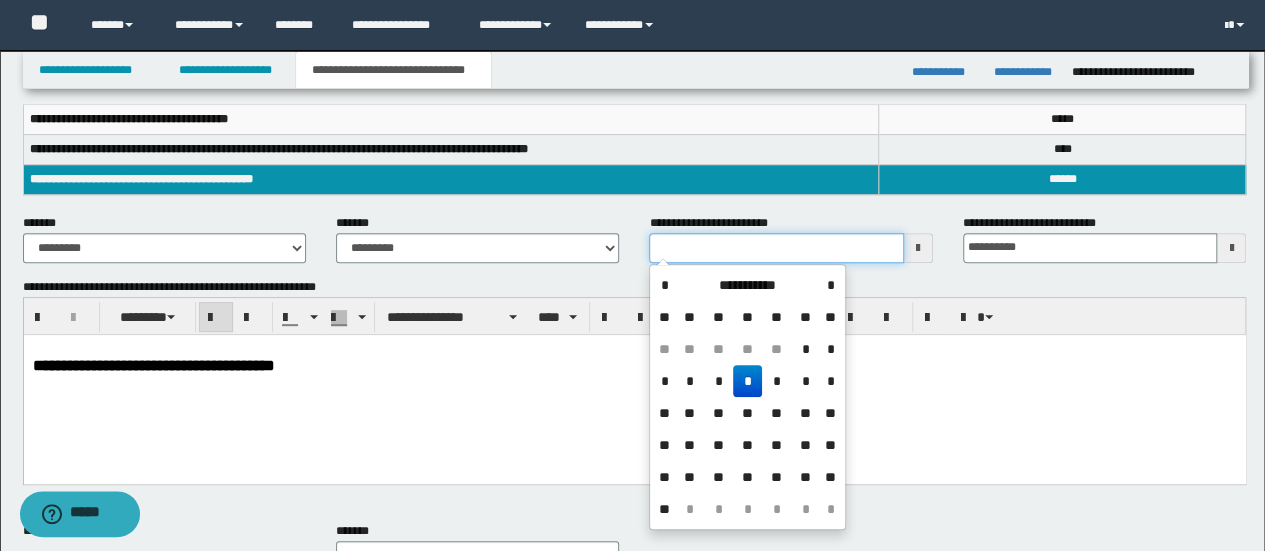 click on "**********" at bounding box center (776, 248) 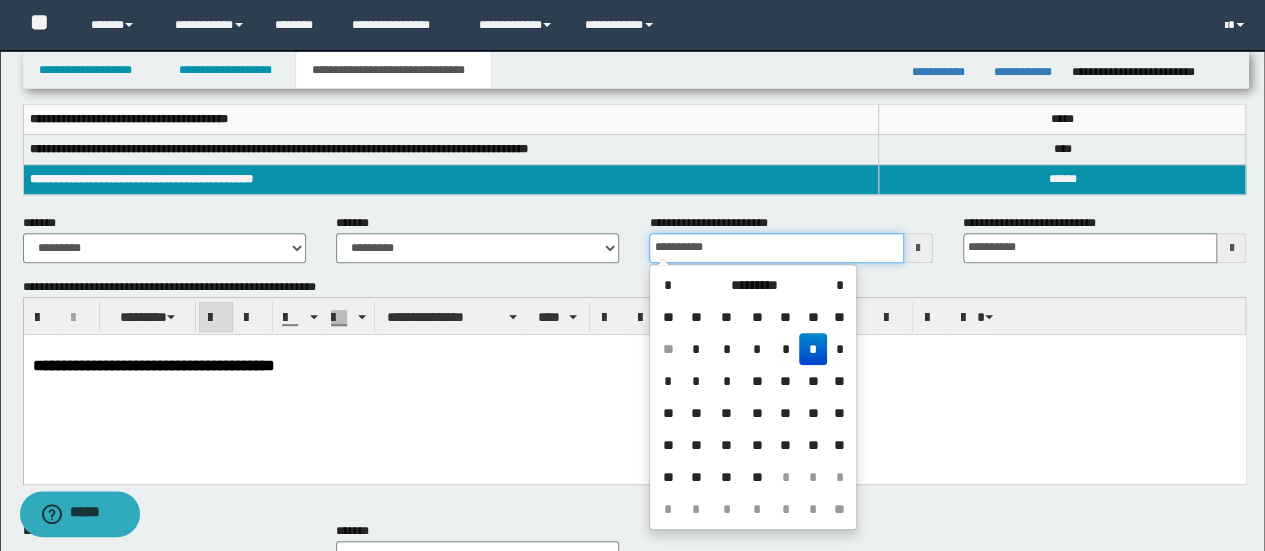 type on "**********" 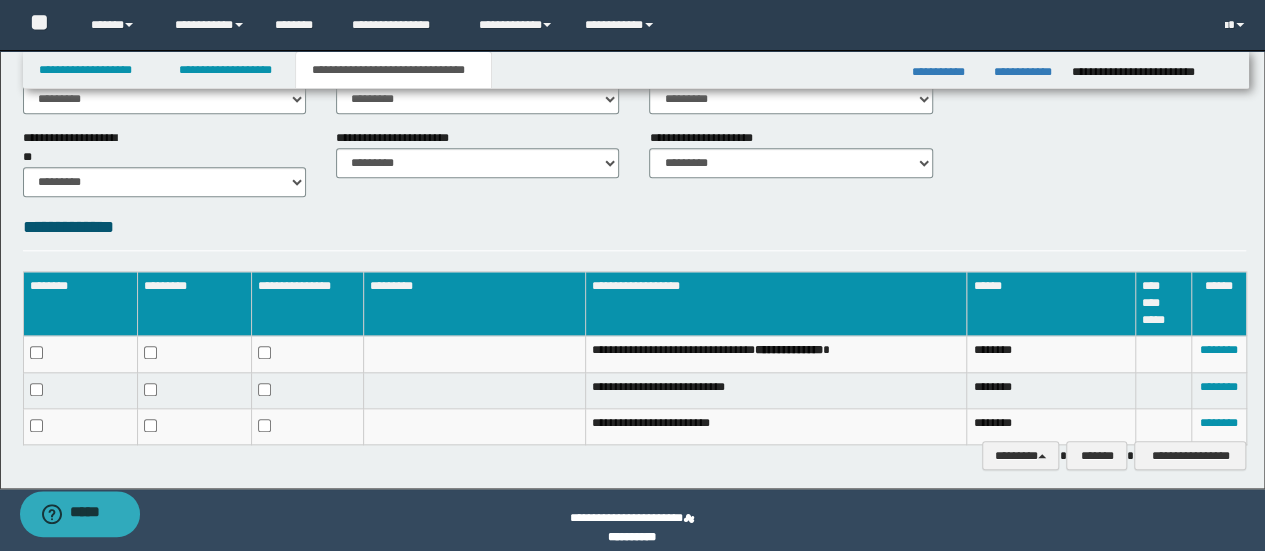 scroll, scrollTop: 902, scrollLeft: 0, axis: vertical 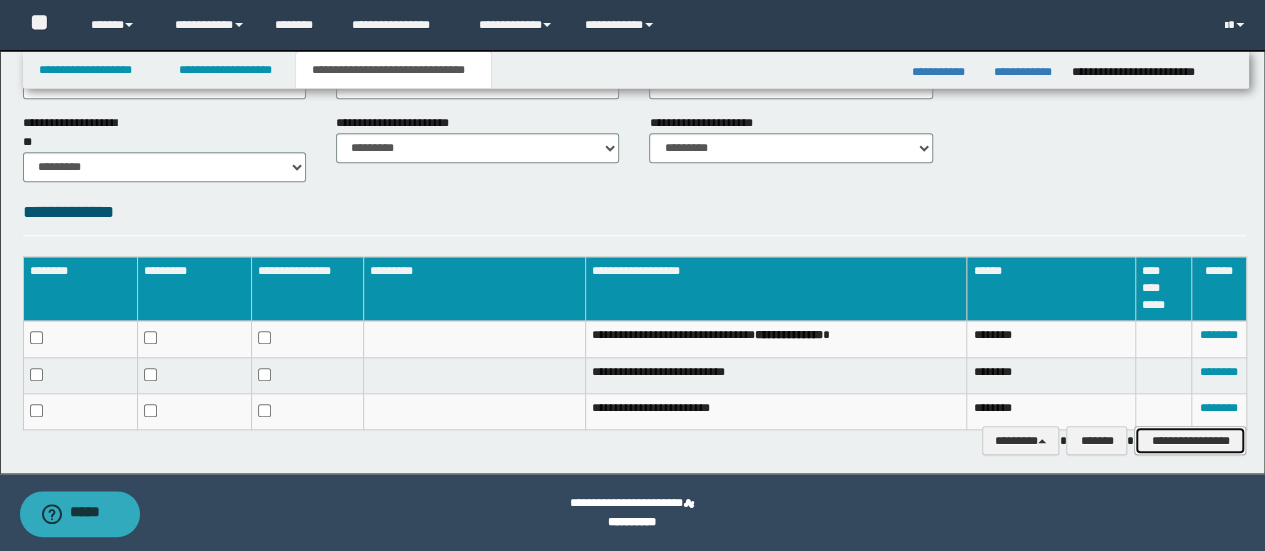 click on "**********" at bounding box center (1190, 440) 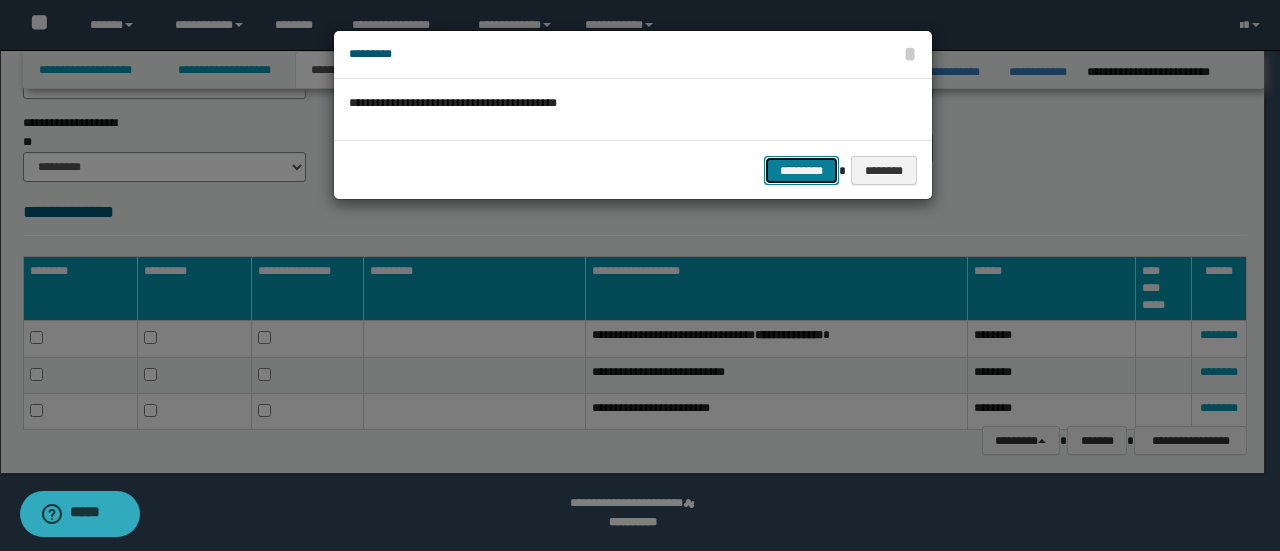 click on "*********" at bounding box center [801, 170] 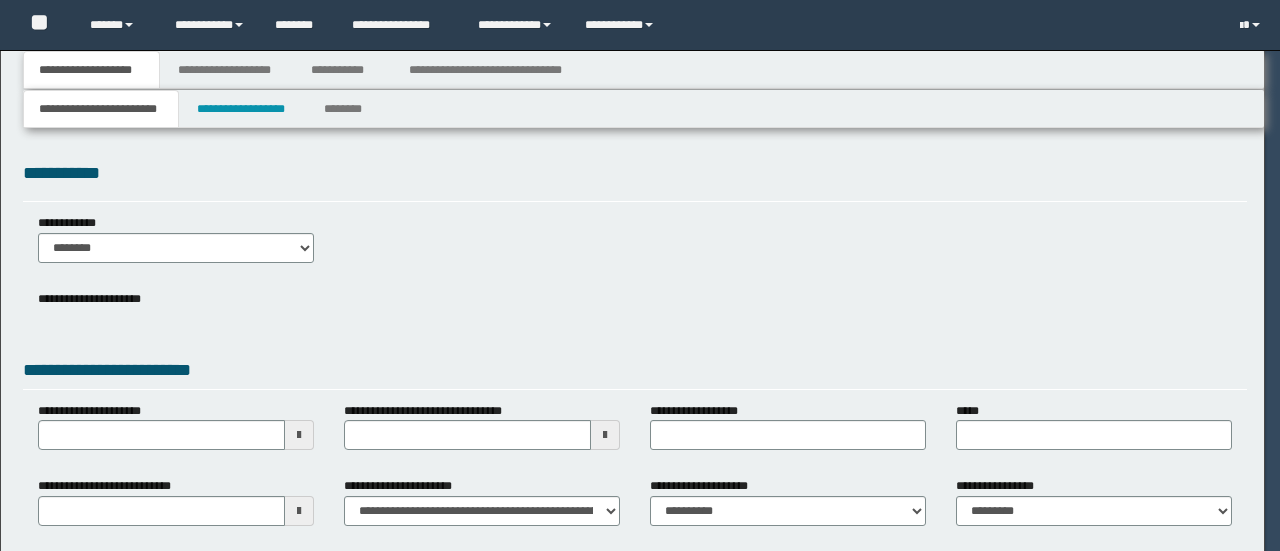 scroll, scrollTop: 0, scrollLeft: 0, axis: both 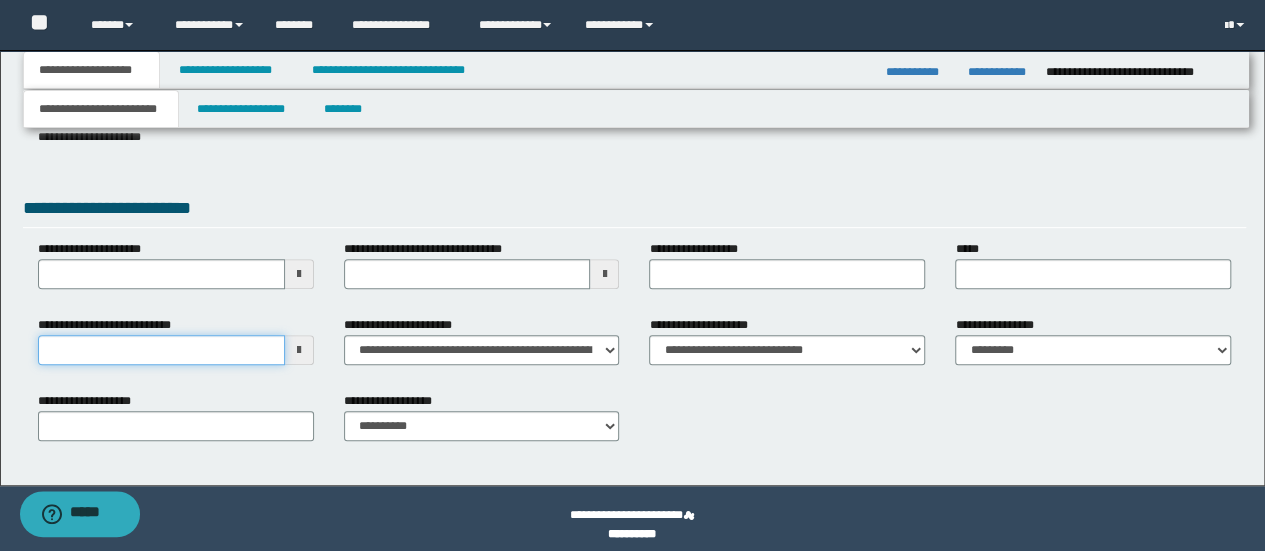 click on "**********" at bounding box center (161, 350) 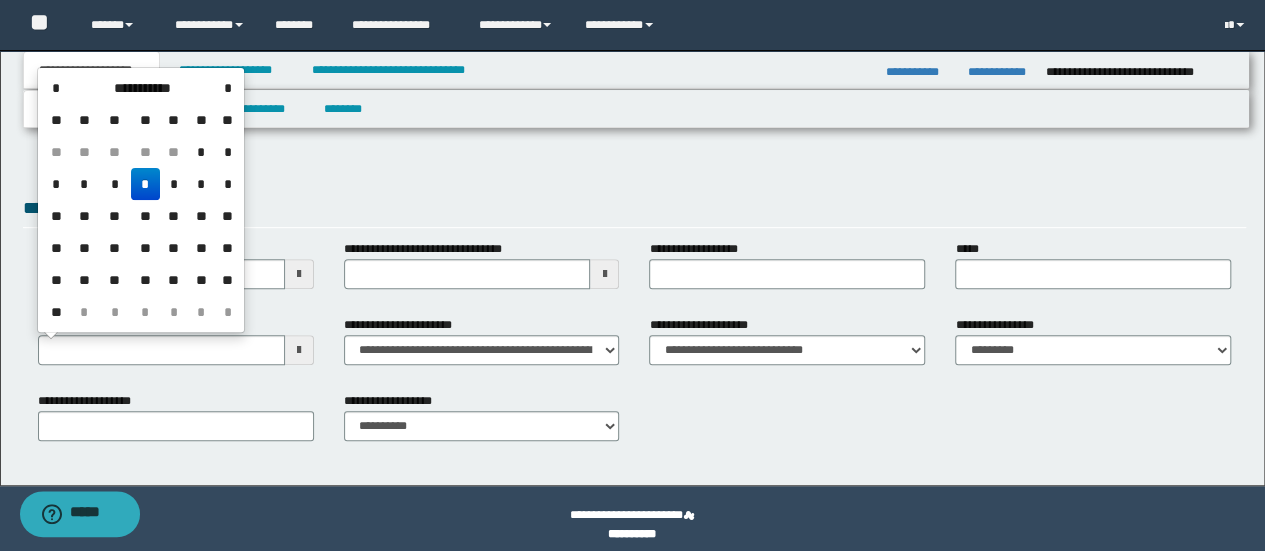 click on "*" at bounding box center [145, 184] 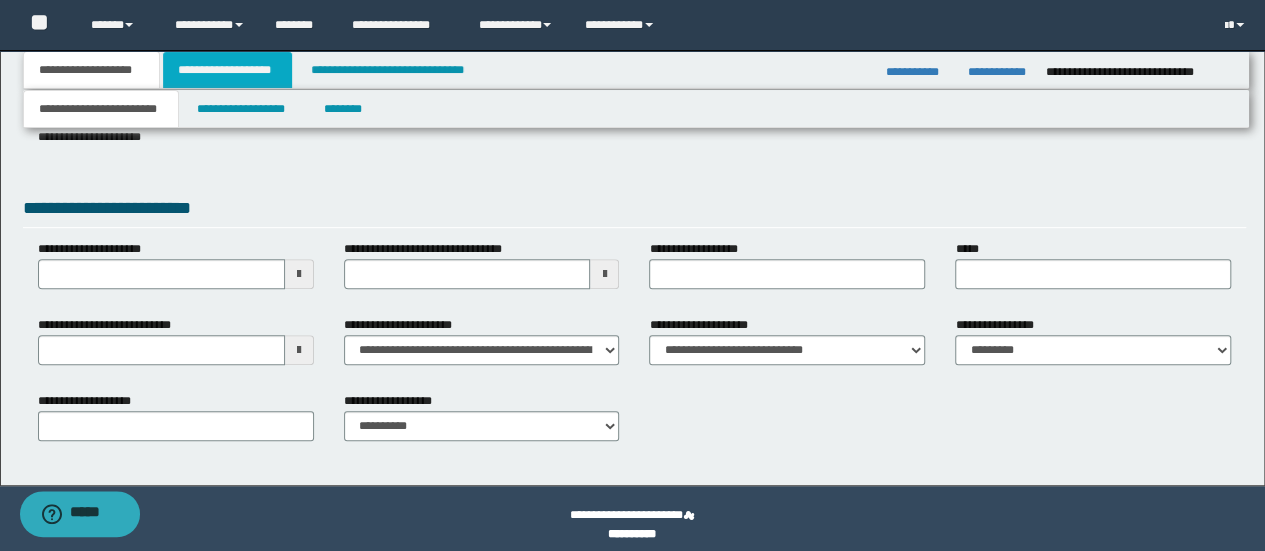 click on "**********" at bounding box center [227, 70] 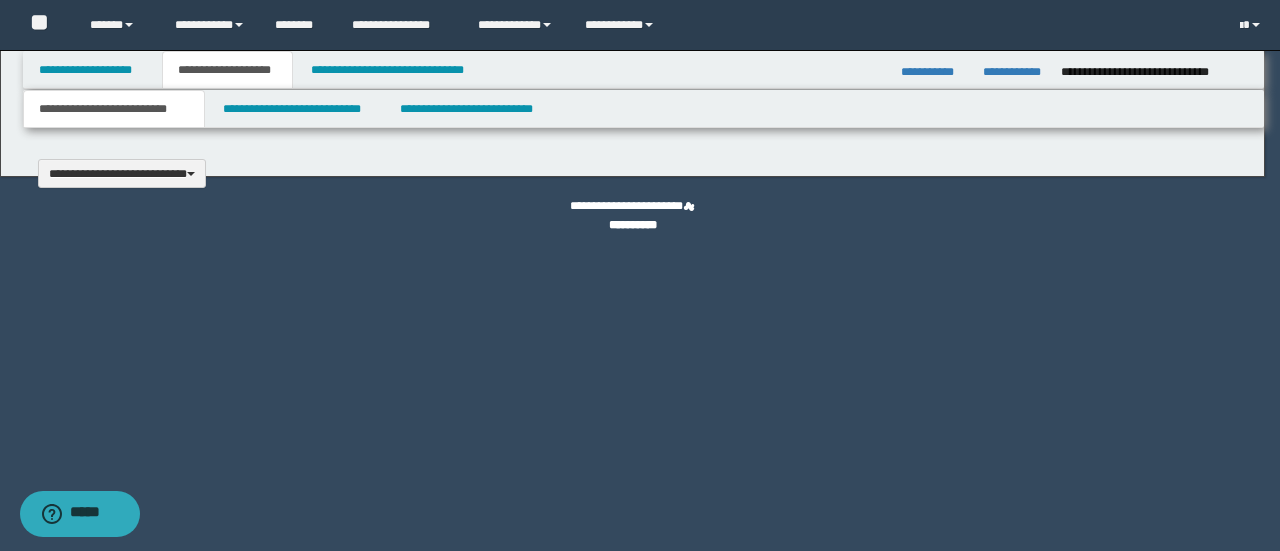 type 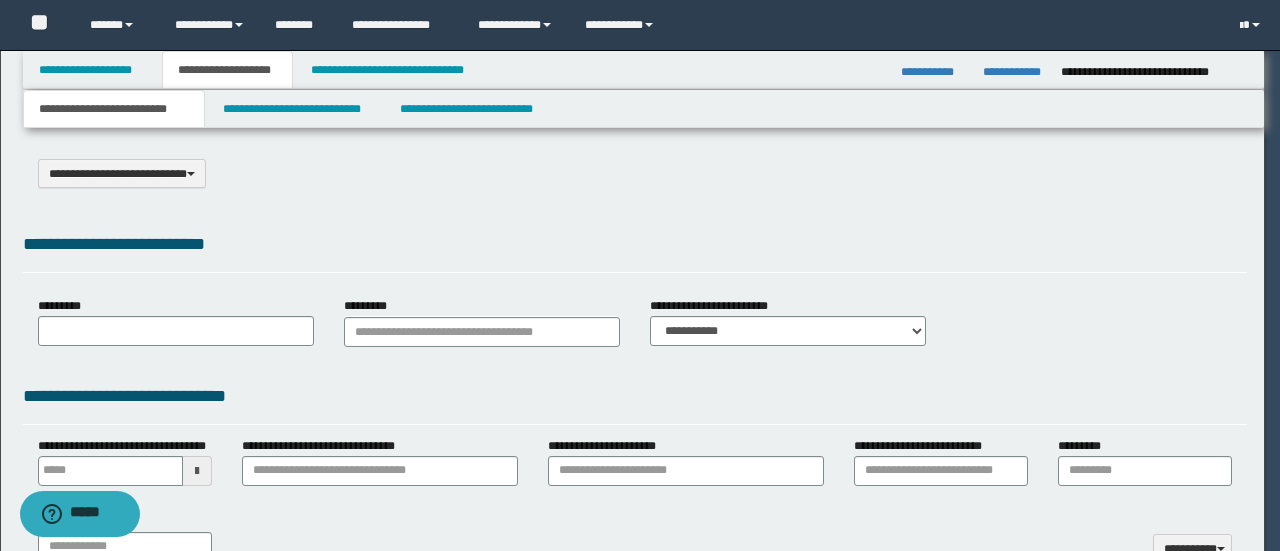 select on "*" 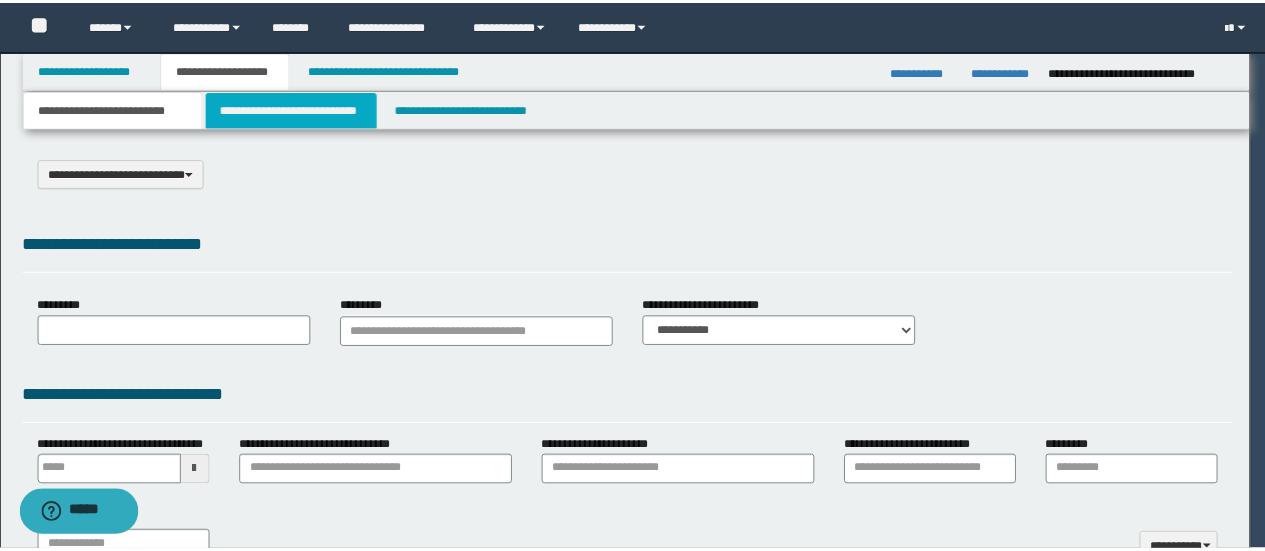 scroll, scrollTop: 0, scrollLeft: 0, axis: both 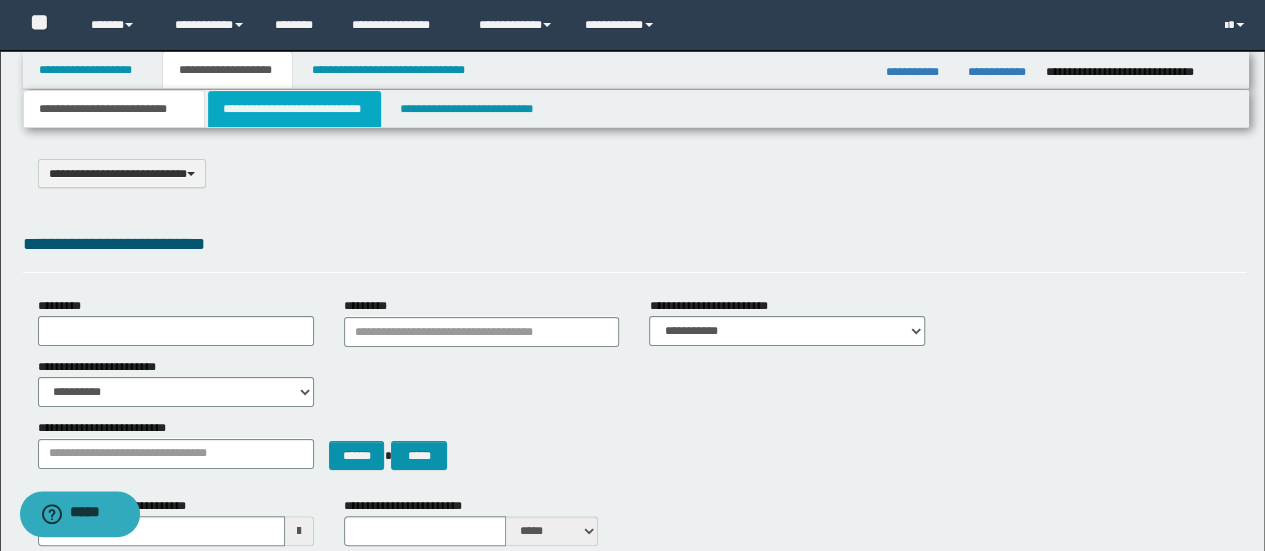 click on "**********" at bounding box center (294, 109) 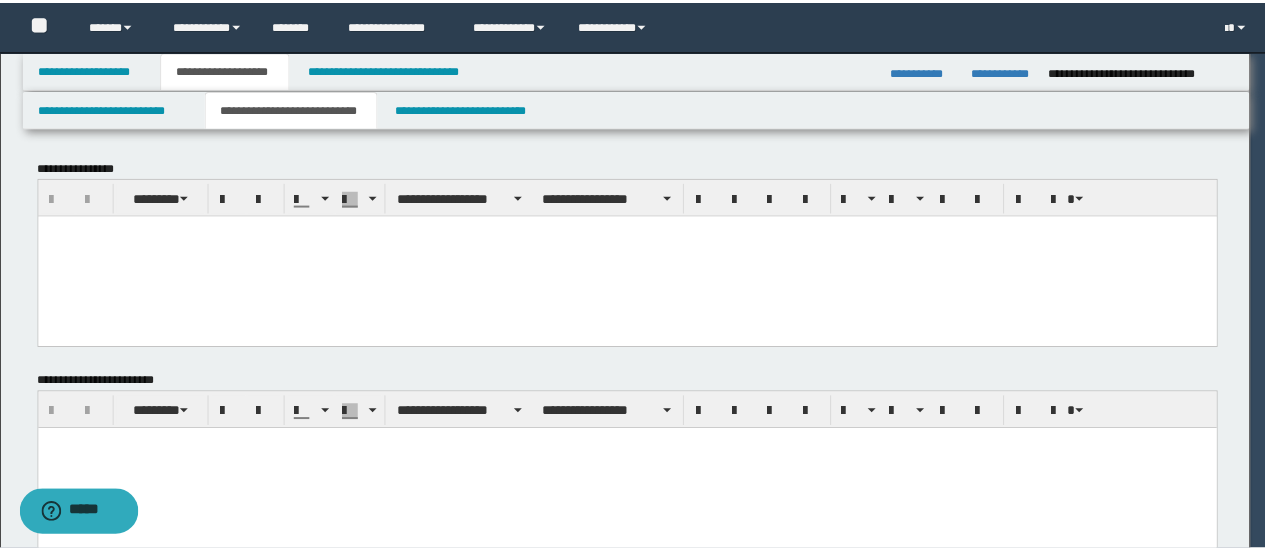 scroll, scrollTop: 0, scrollLeft: 0, axis: both 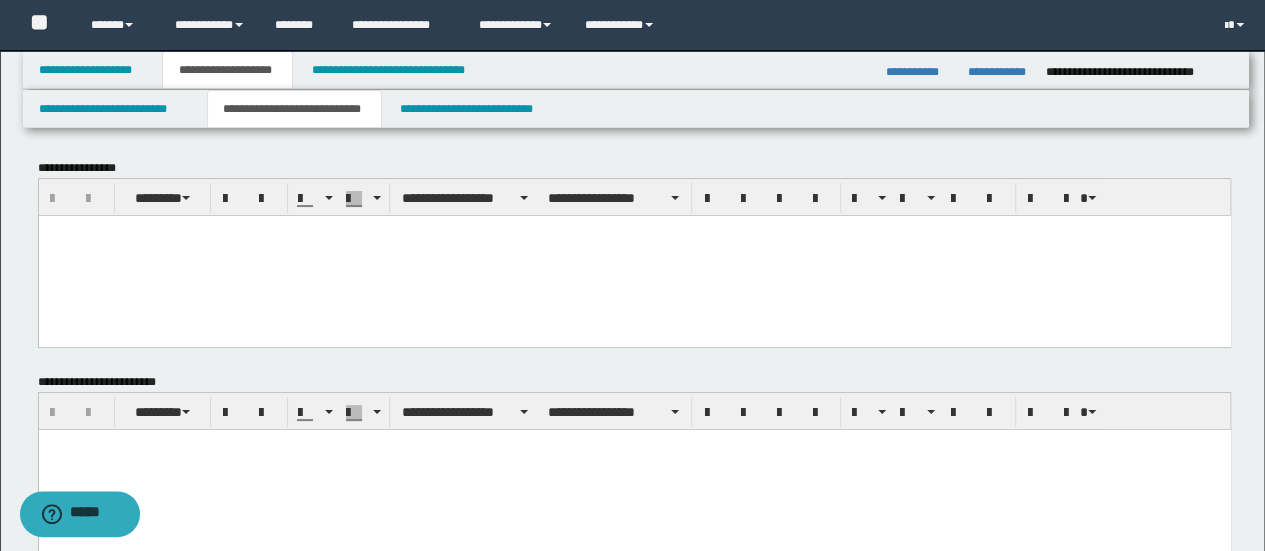 click at bounding box center (634, 255) 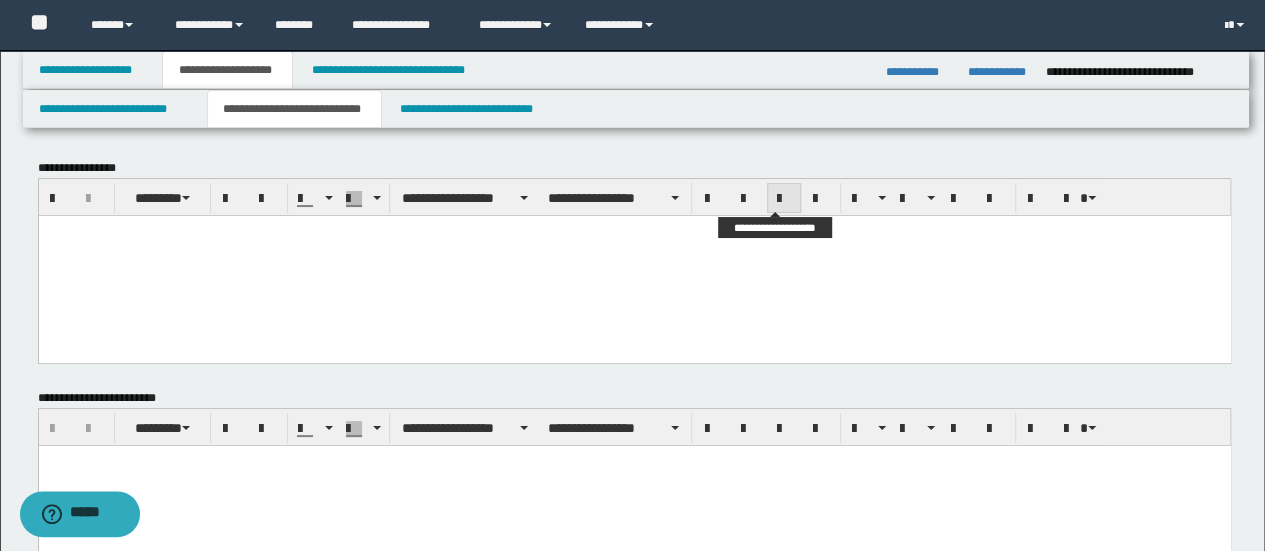 paste 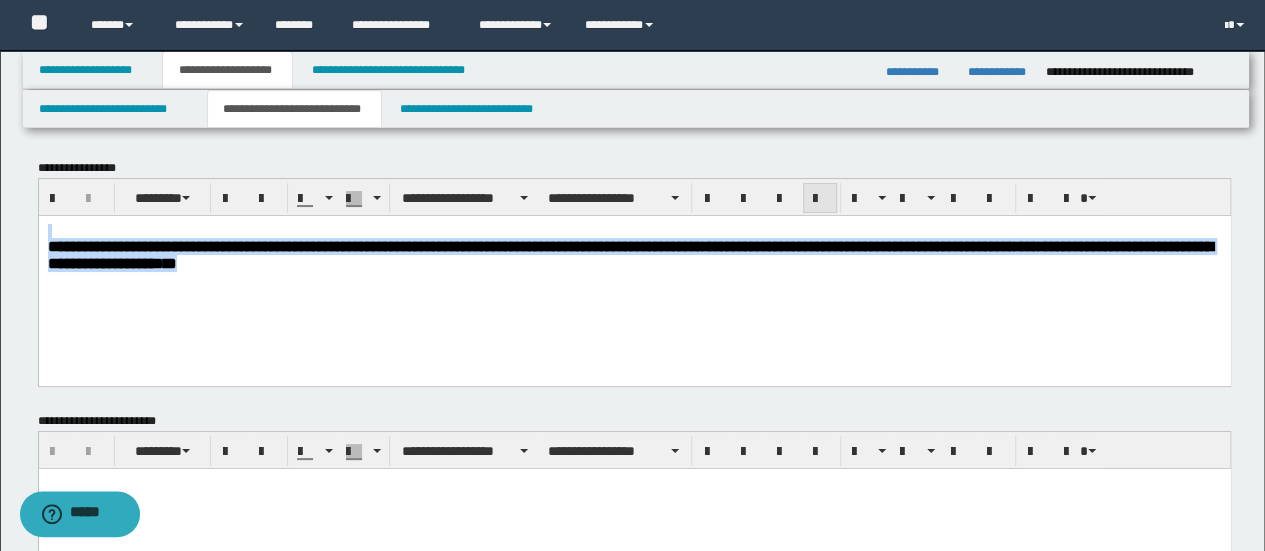 click at bounding box center [820, 198] 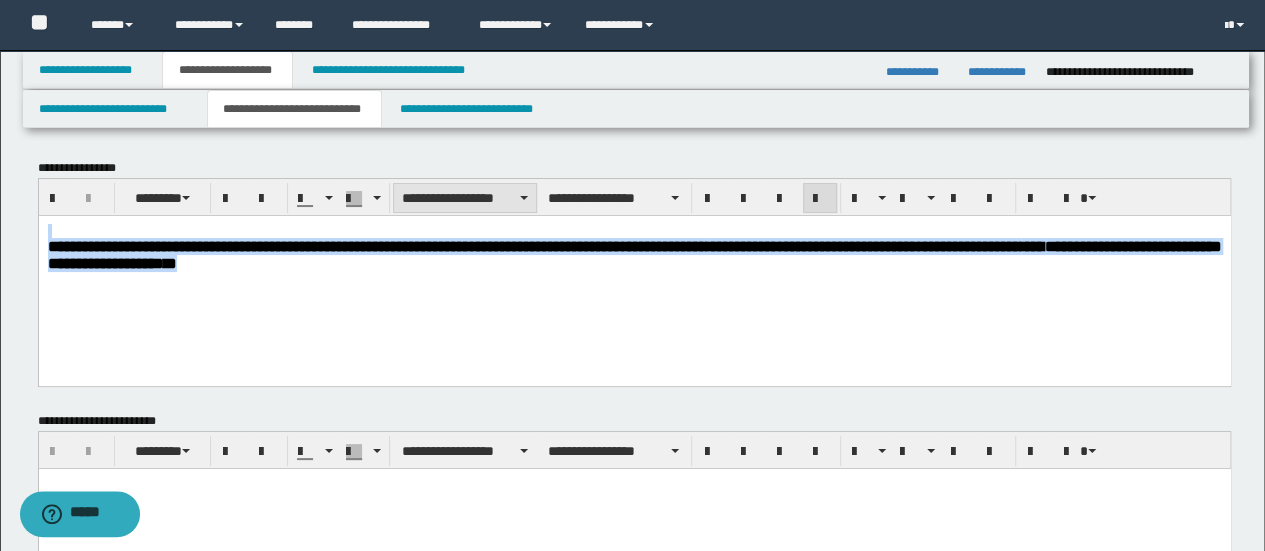 click on "**********" at bounding box center (465, 198) 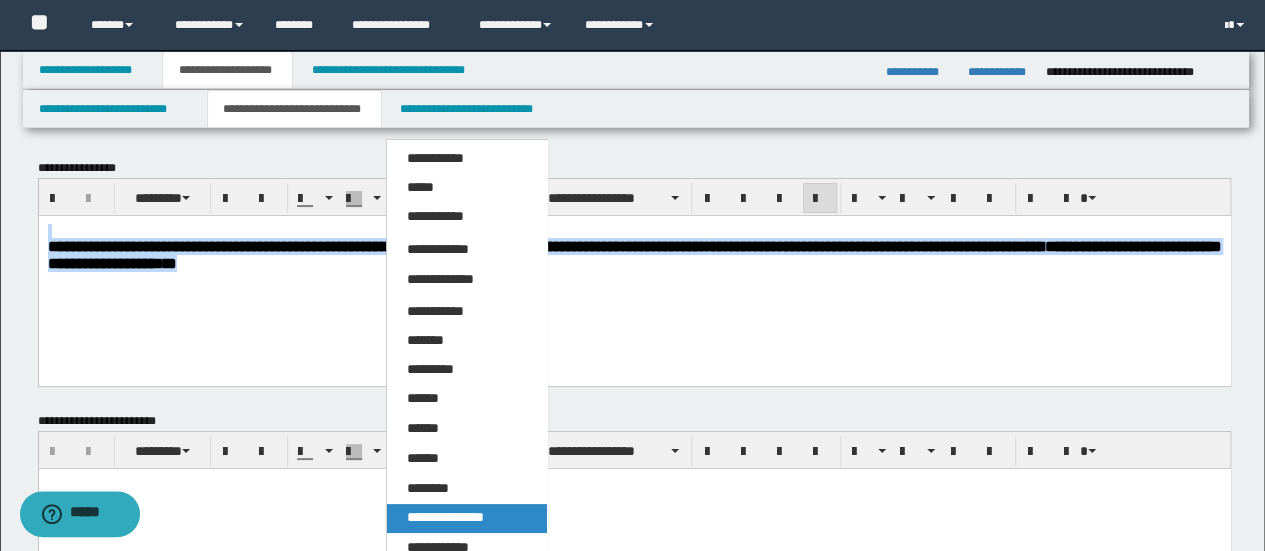 drag, startPoint x: 475, startPoint y: 57, endPoint x: 517, endPoint y: 522, distance: 466.8929 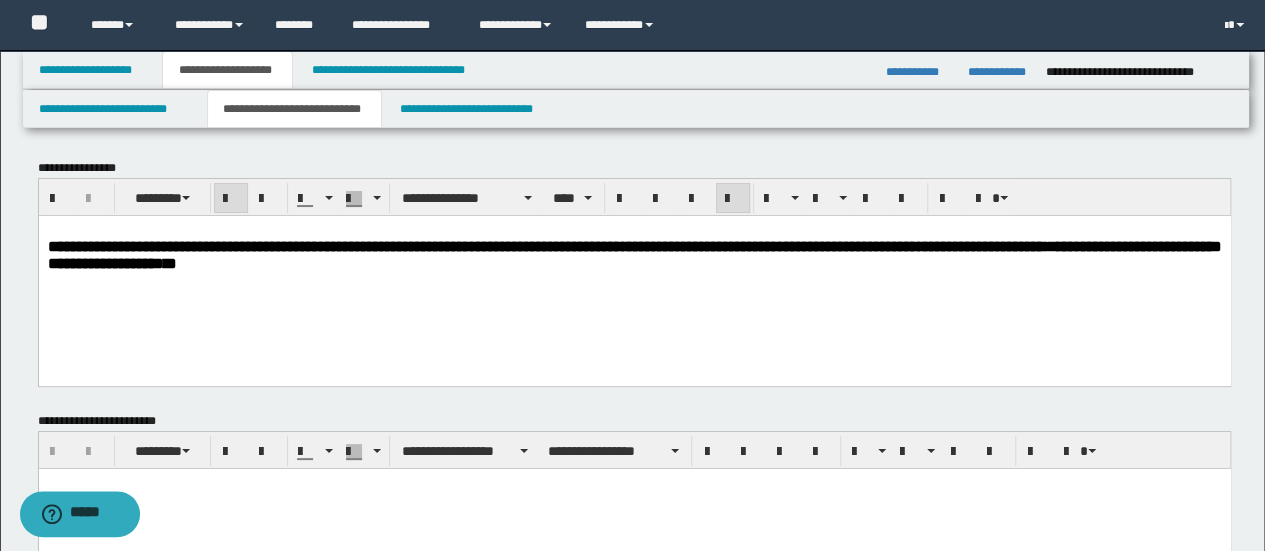 click at bounding box center (634, 509) 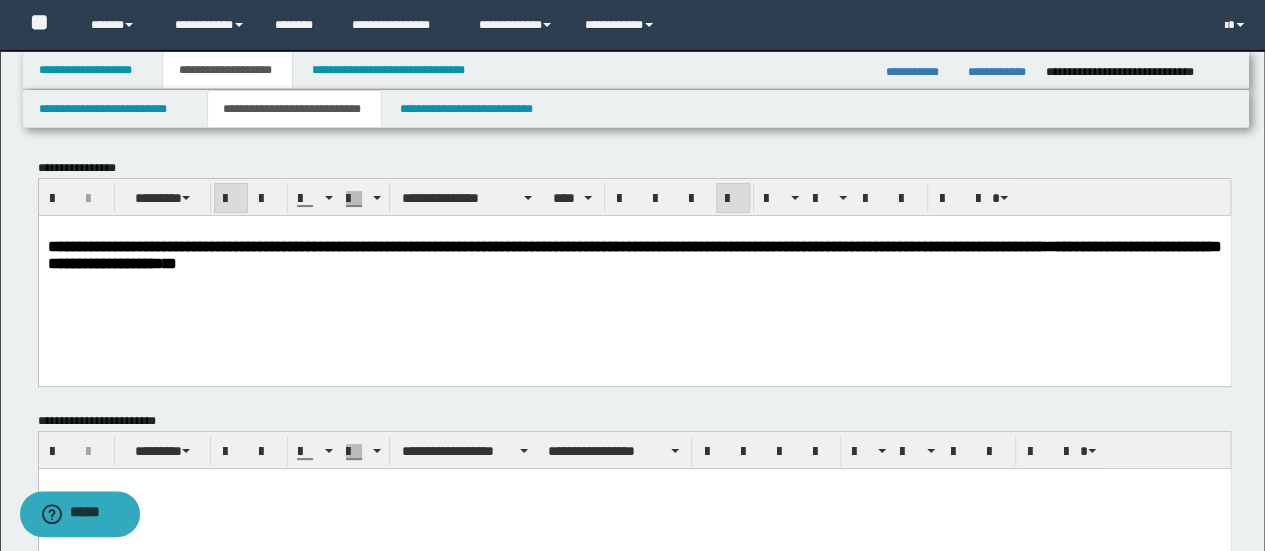 paste 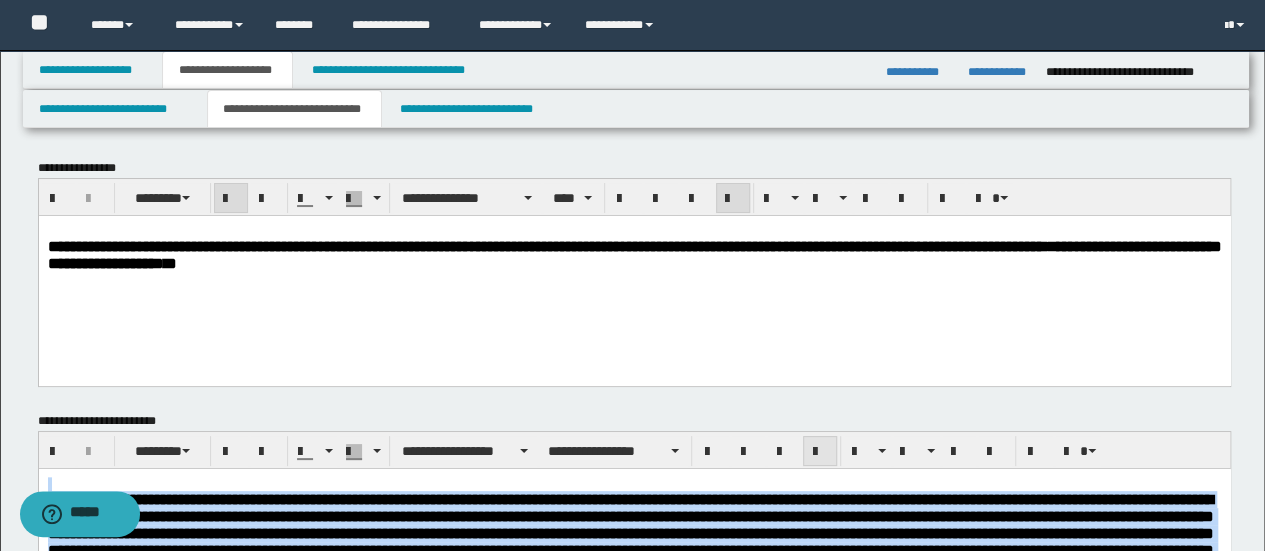drag, startPoint x: 809, startPoint y: 455, endPoint x: 711, endPoint y: 3, distance: 462.5019 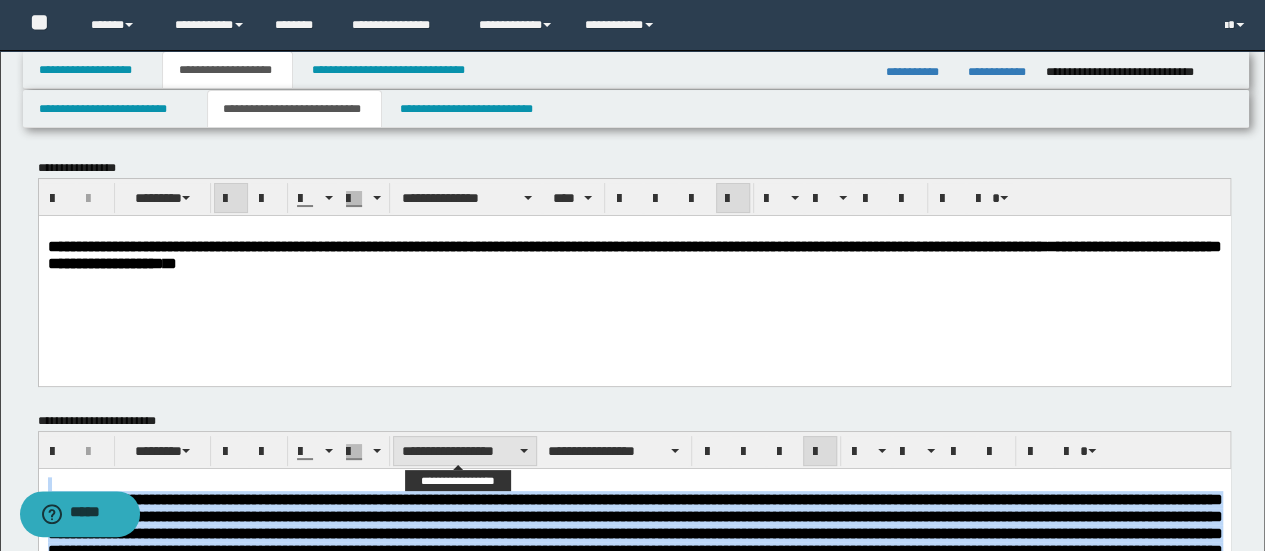click on "**********" at bounding box center (465, 451) 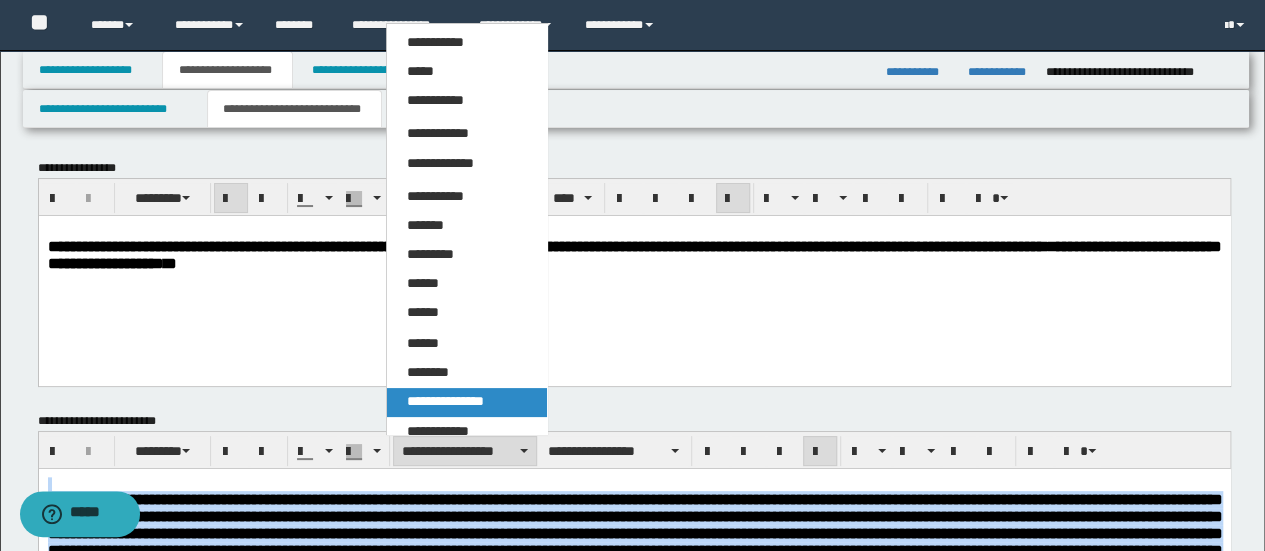 click on "**********" at bounding box center (445, 401) 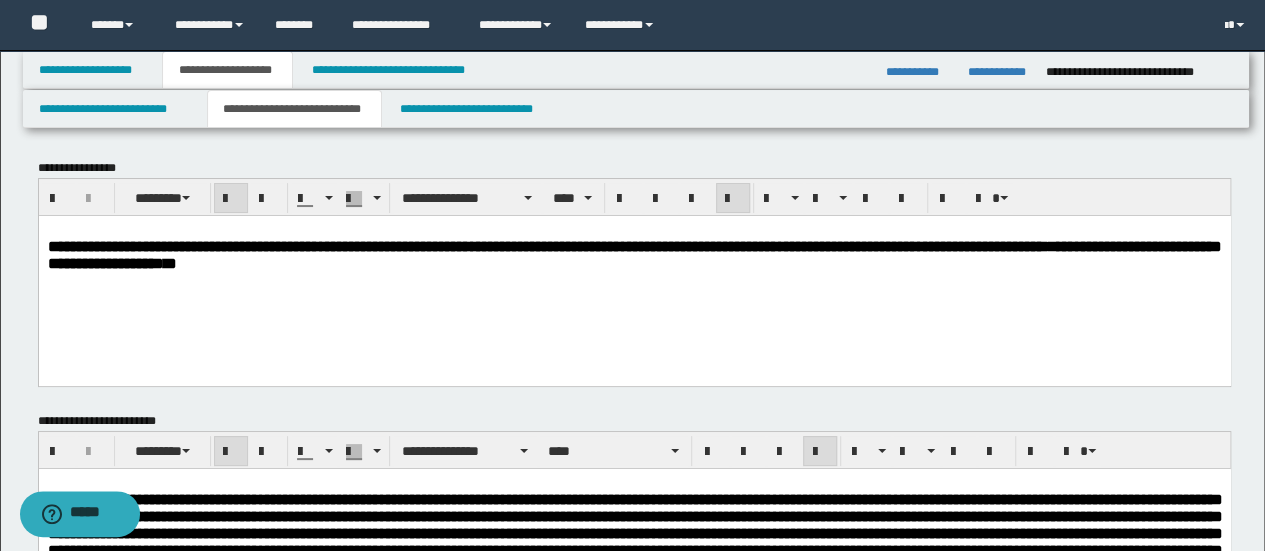 scroll, scrollTop: 1164, scrollLeft: 0, axis: vertical 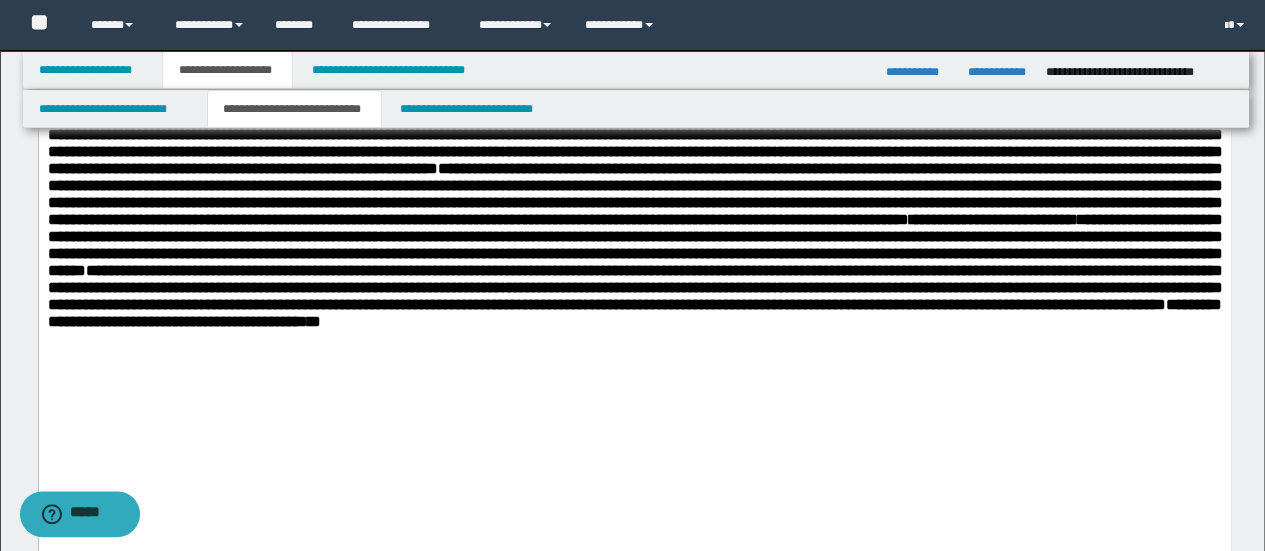 click on "**********" at bounding box center [636, 70] 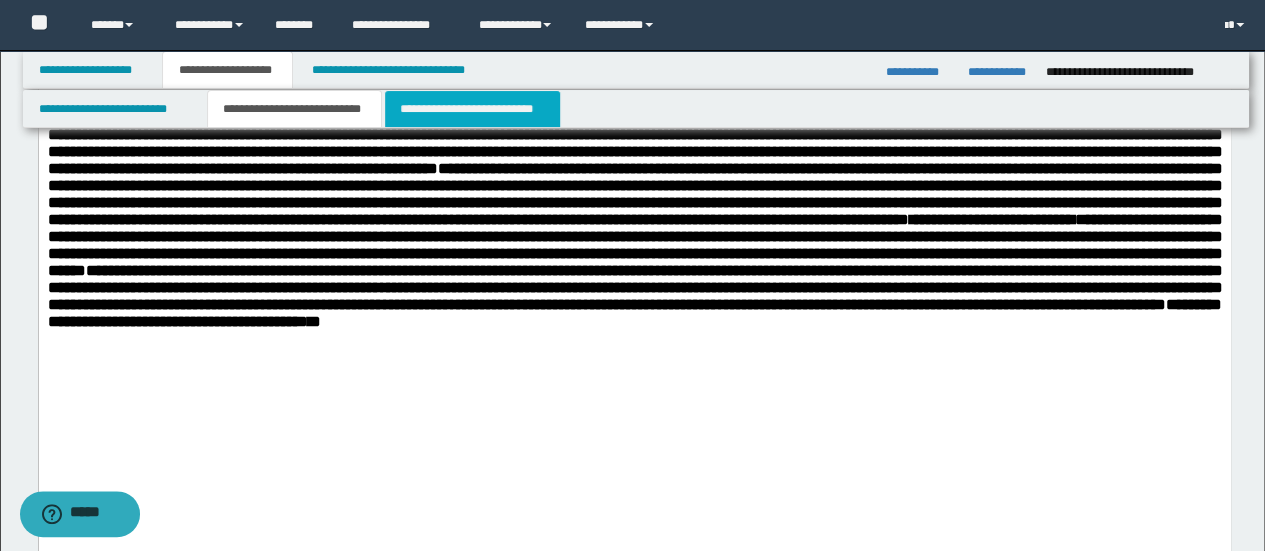 click on "**********" at bounding box center (472, 109) 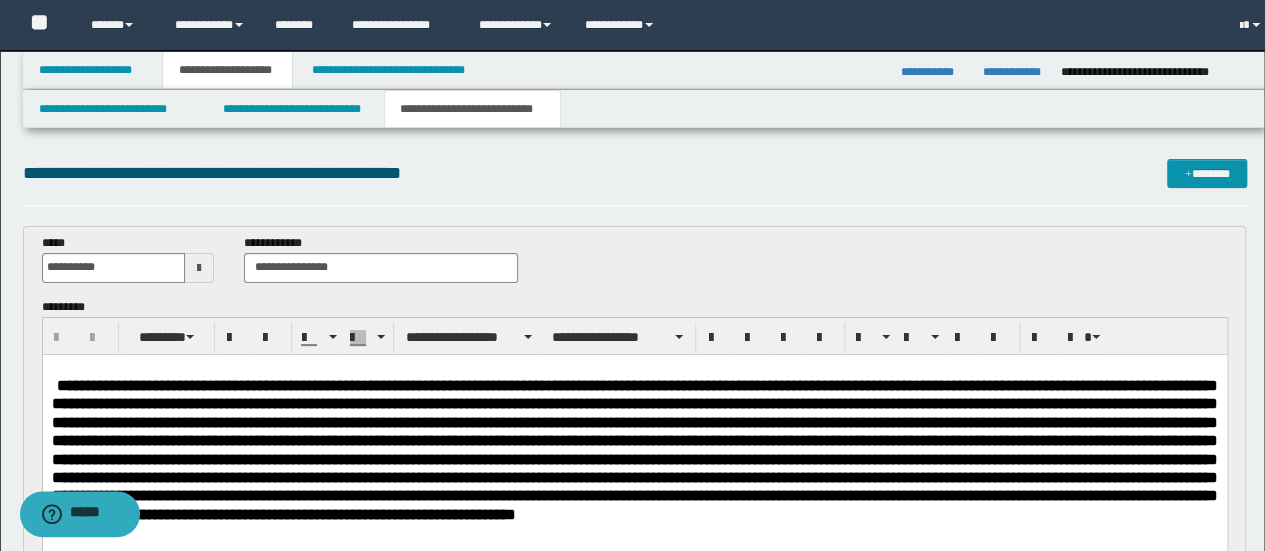 scroll, scrollTop: 0, scrollLeft: 0, axis: both 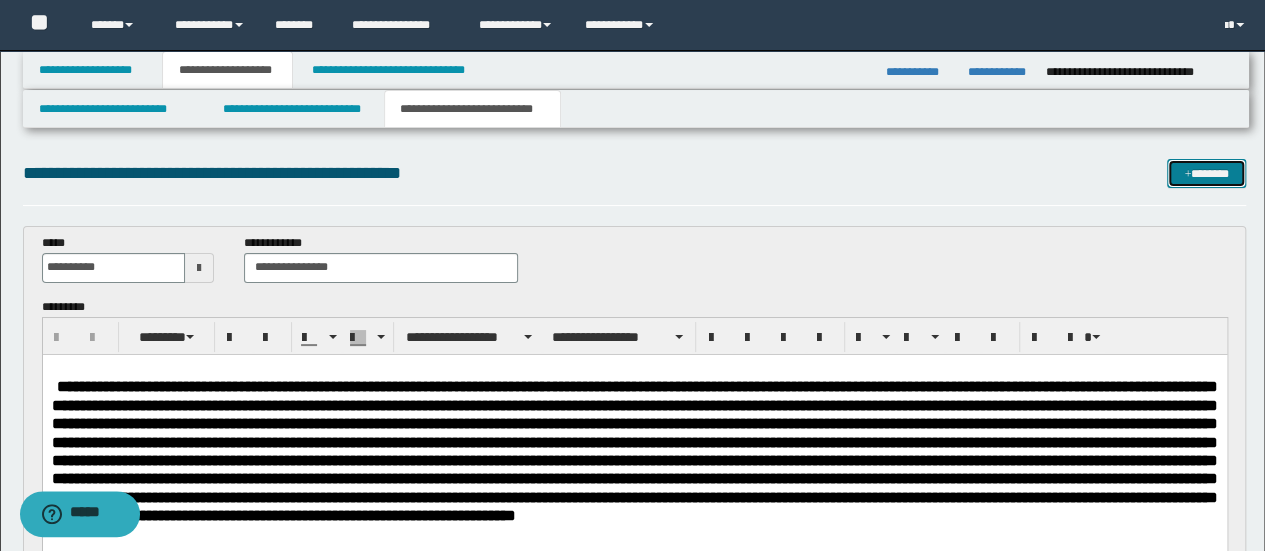 click on "*******" at bounding box center [1206, 173] 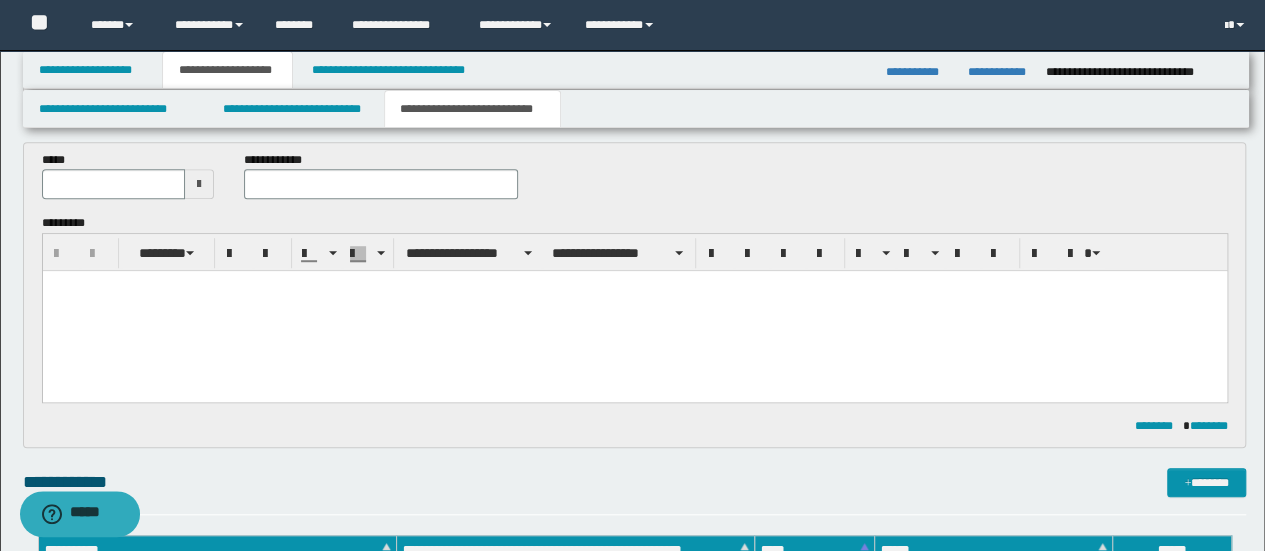 scroll, scrollTop: 544, scrollLeft: 0, axis: vertical 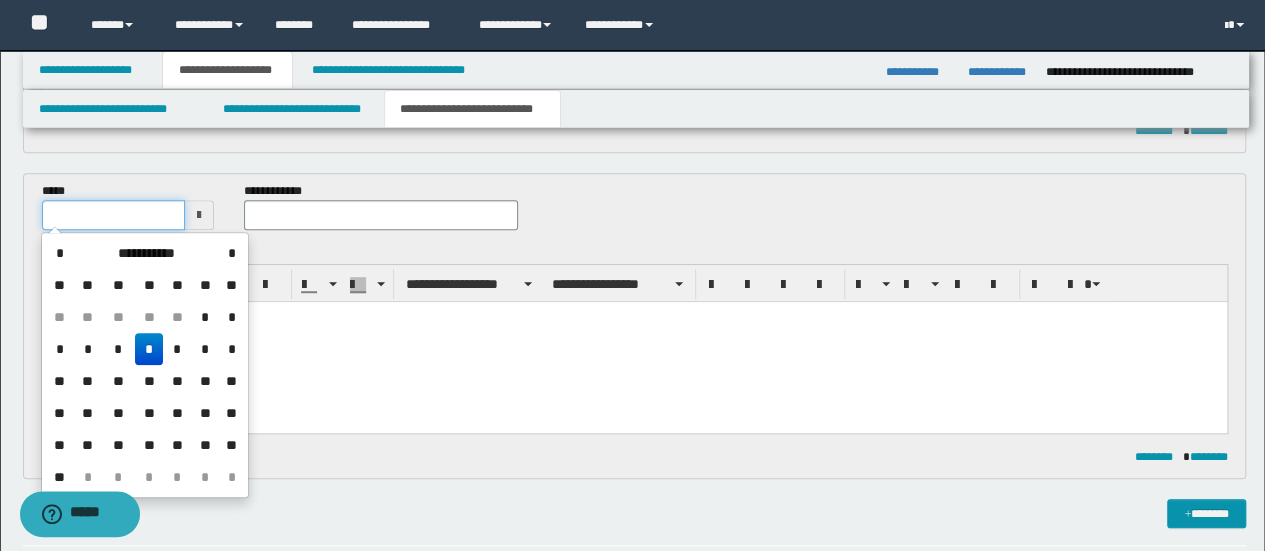click at bounding box center (114, 215) 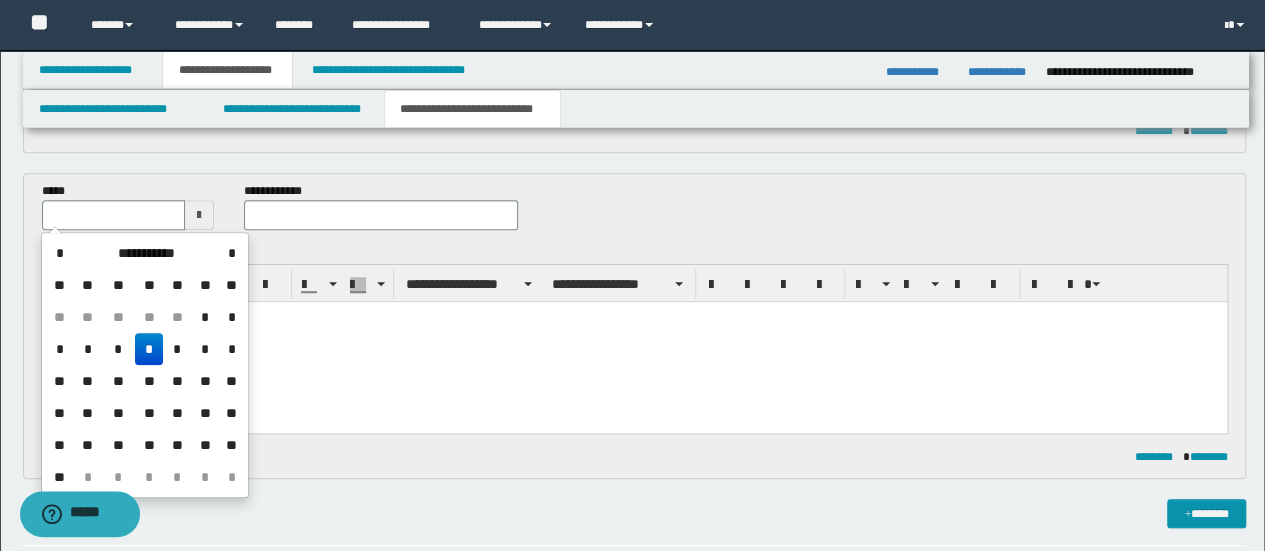 click on "*" at bounding box center (149, 349) 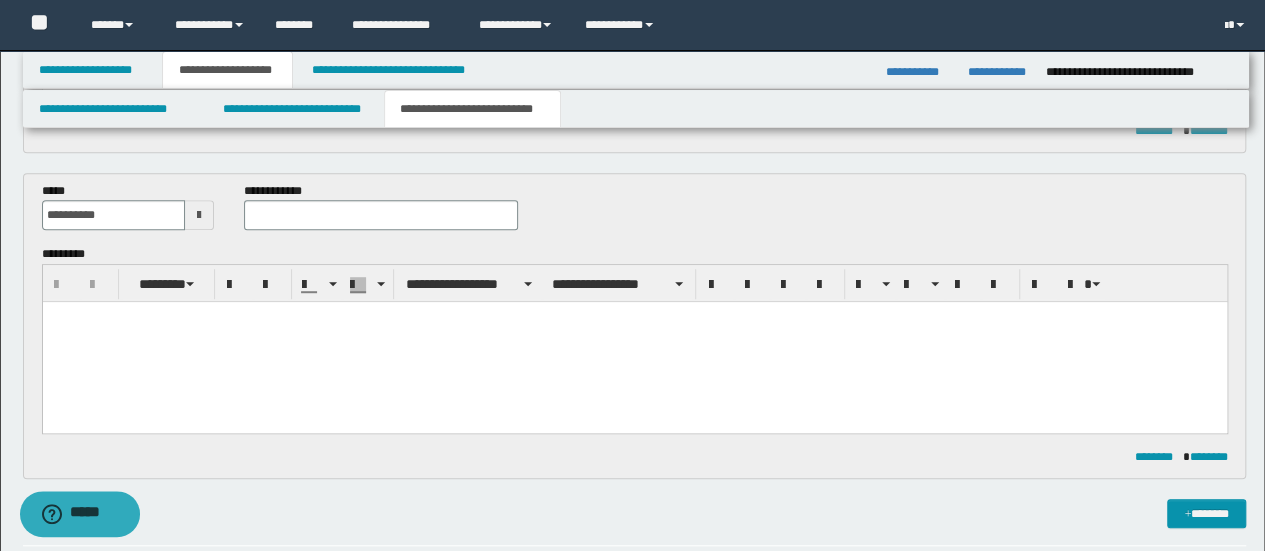 click on "**********" at bounding box center (381, 206) 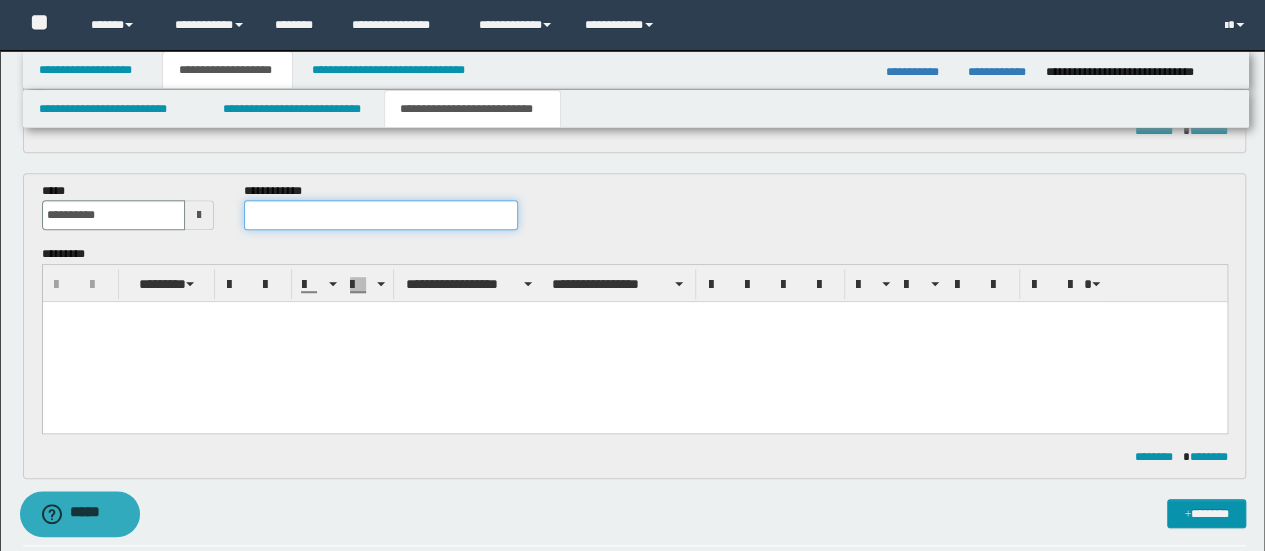 click at bounding box center [381, 215] 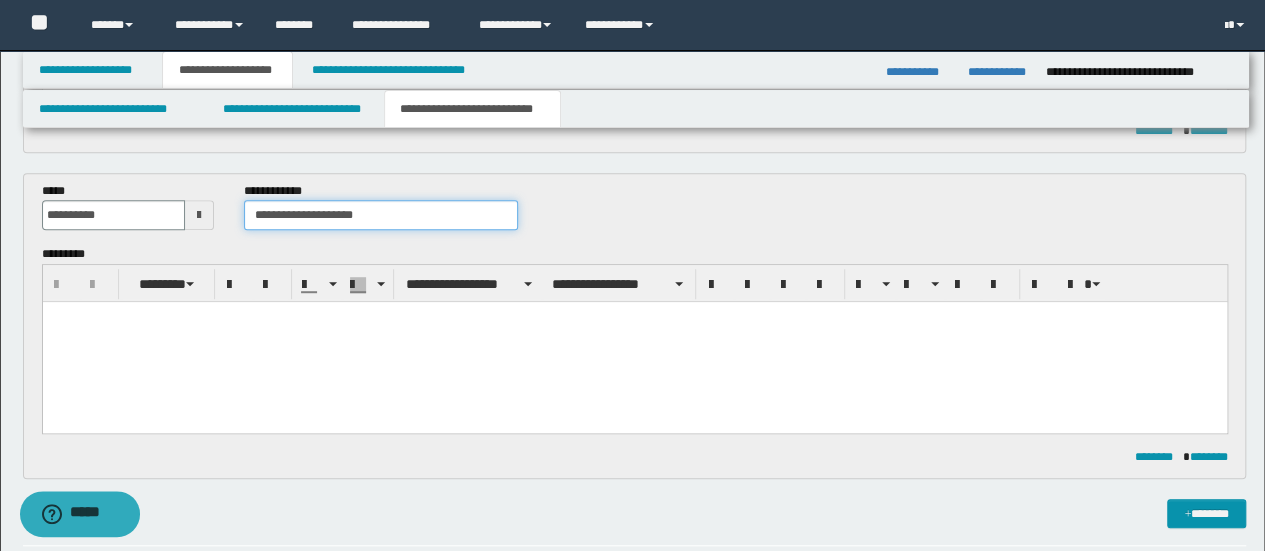 type on "**********" 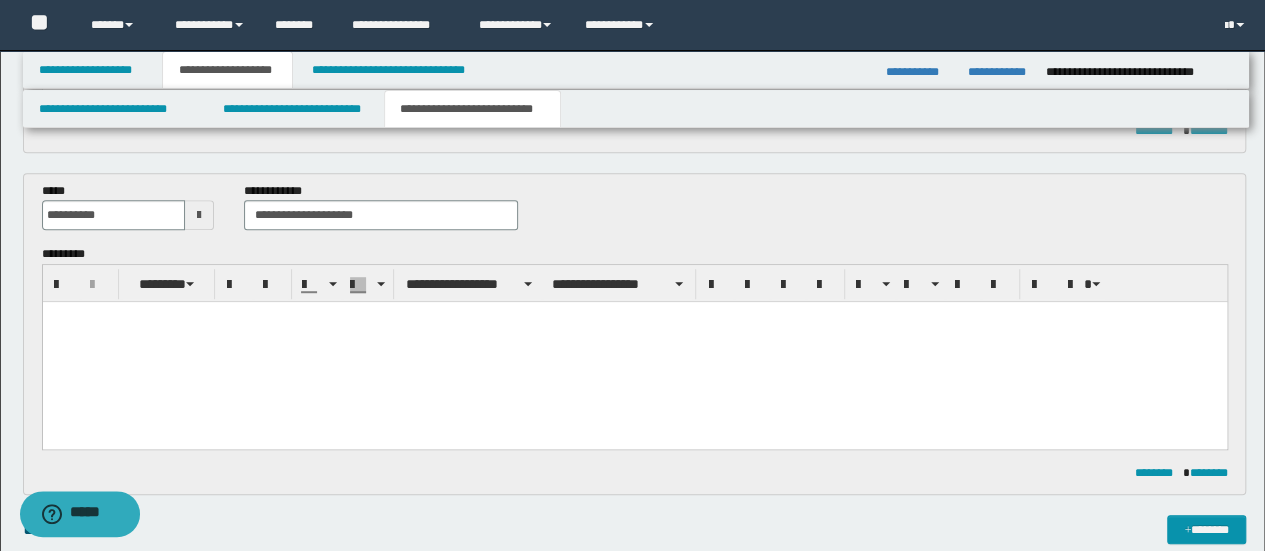 paste 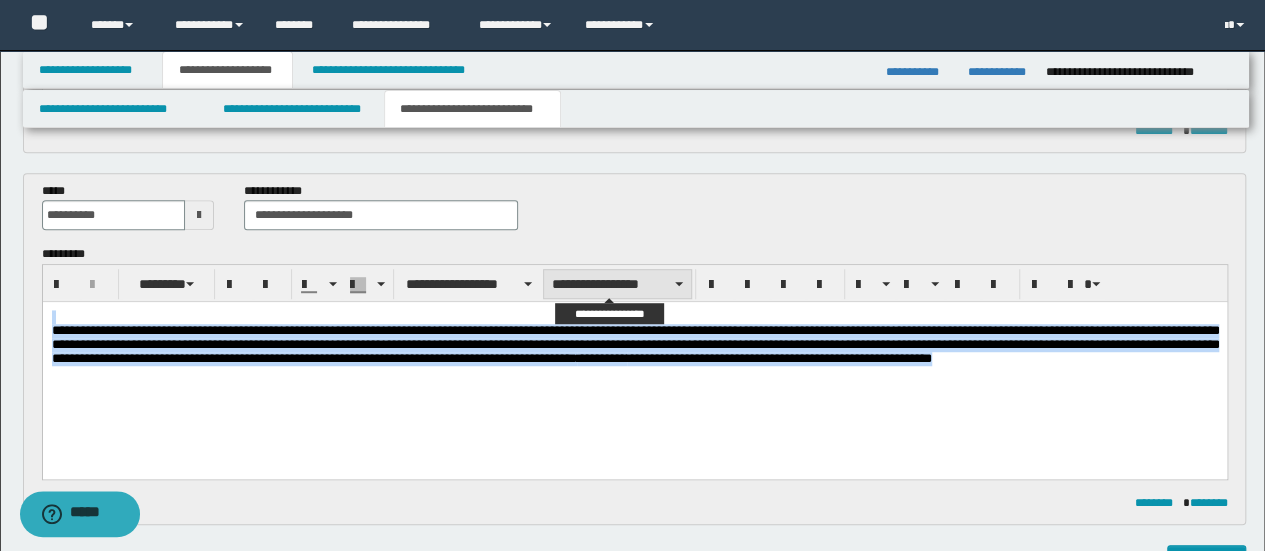 click on "**********" at bounding box center [617, 284] 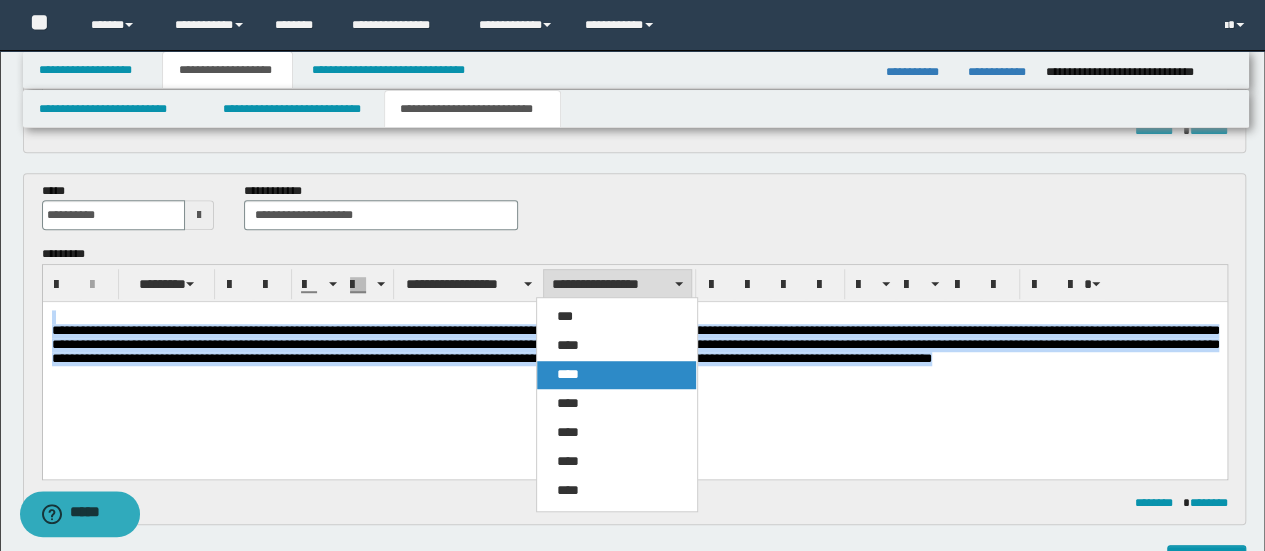 click on "****" at bounding box center [616, 375] 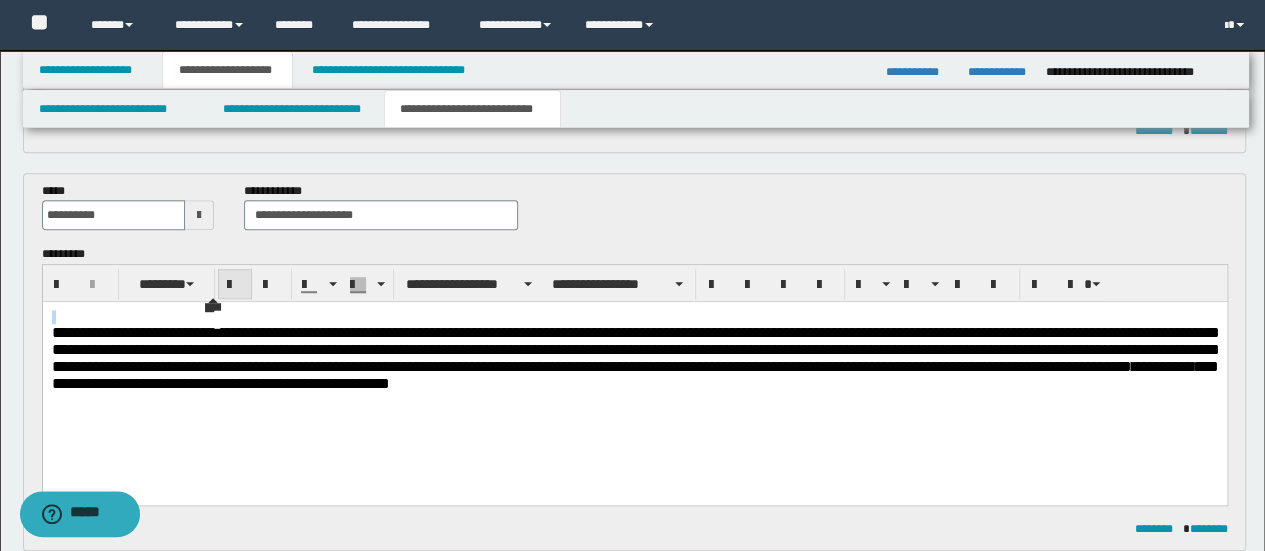 click at bounding box center (235, 284) 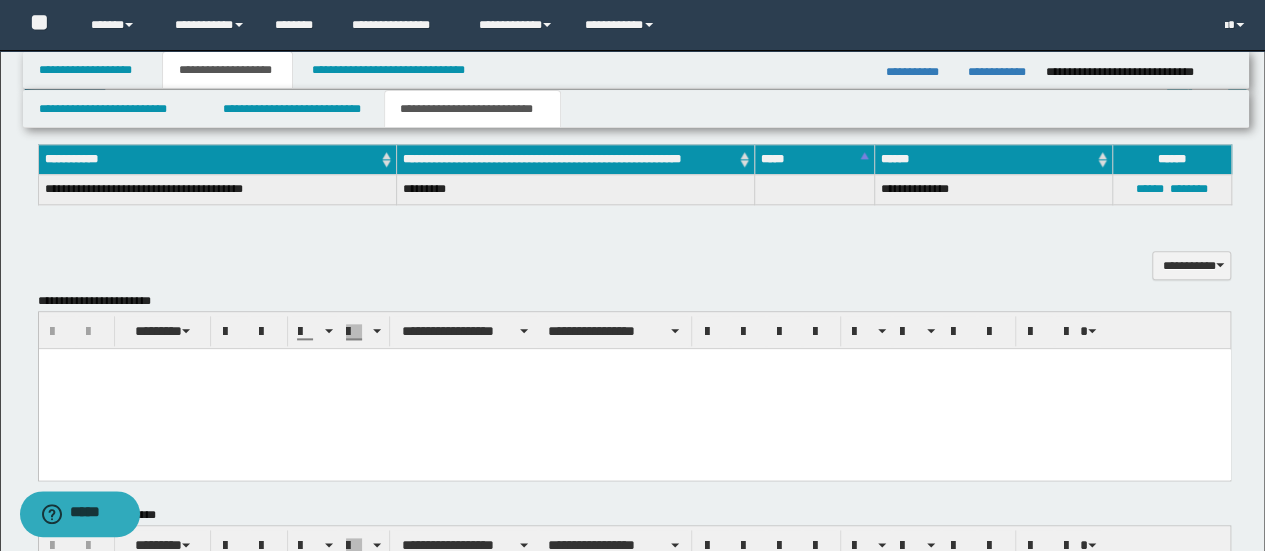 scroll, scrollTop: 1044, scrollLeft: 0, axis: vertical 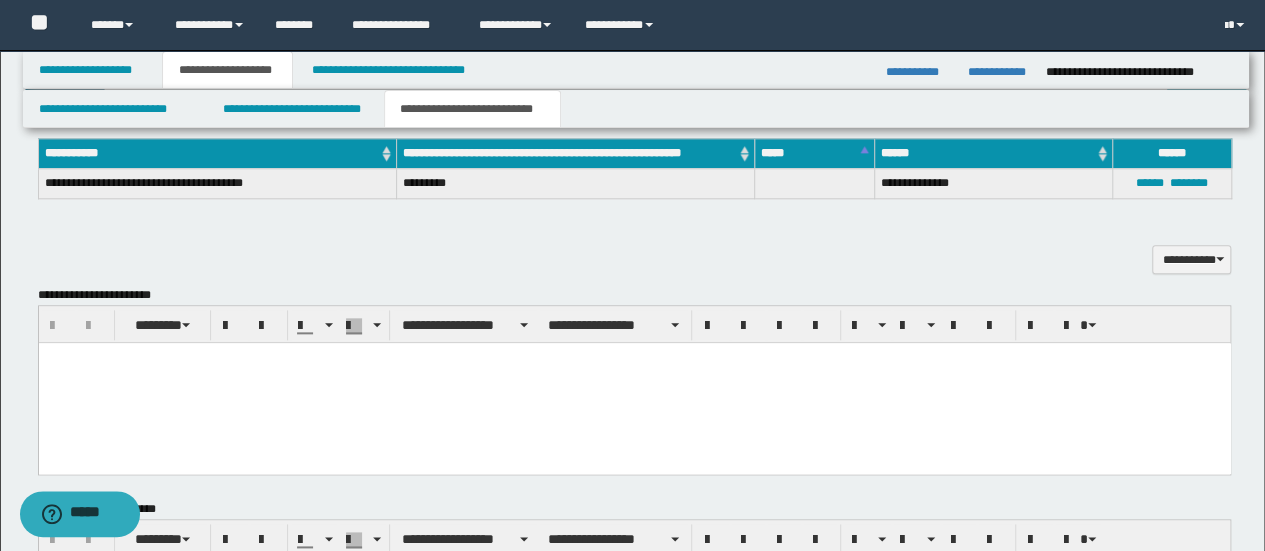 click at bounding box center [634, 382] 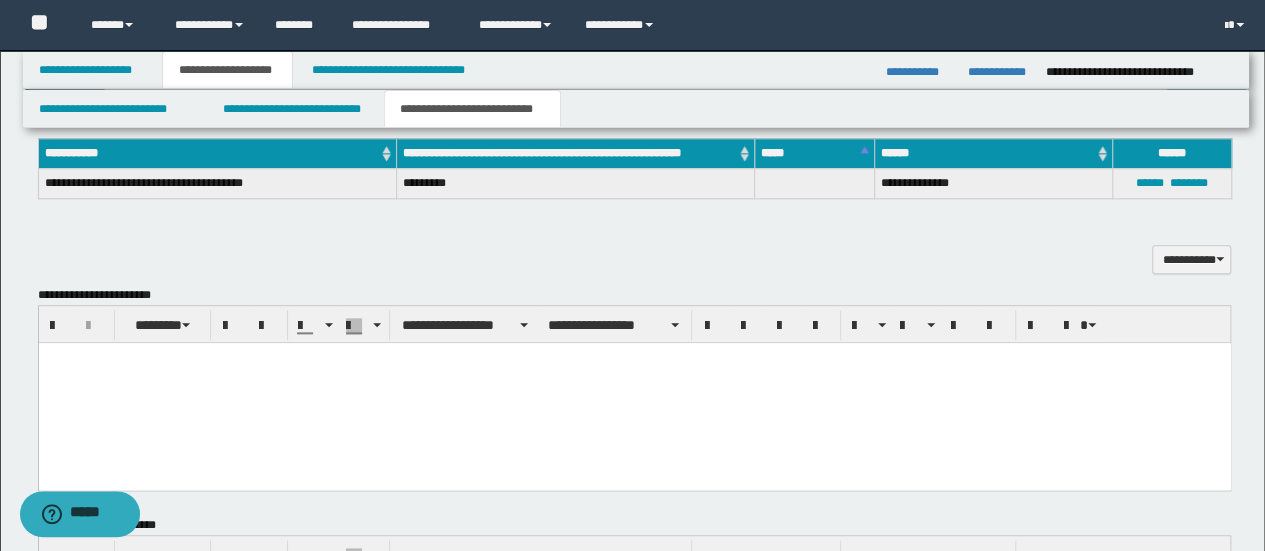 drag, startPoint x: 606, startPoint y: 695, endPoint x: 437, endPoint y: 421, distance: 321.927 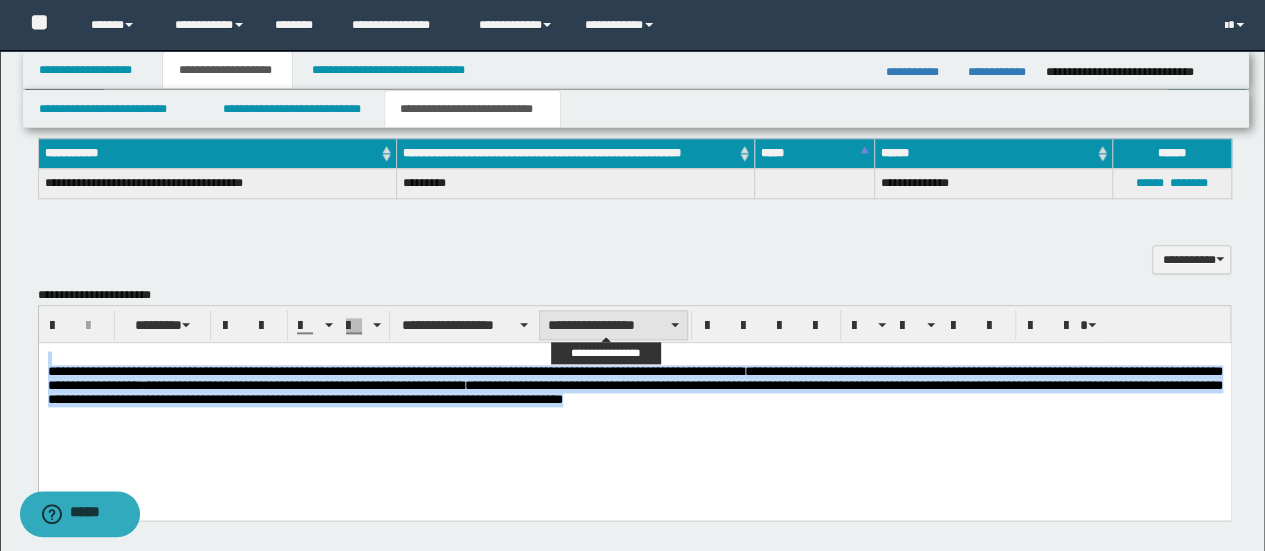 click on "**********" at bounding box center [613, 325] 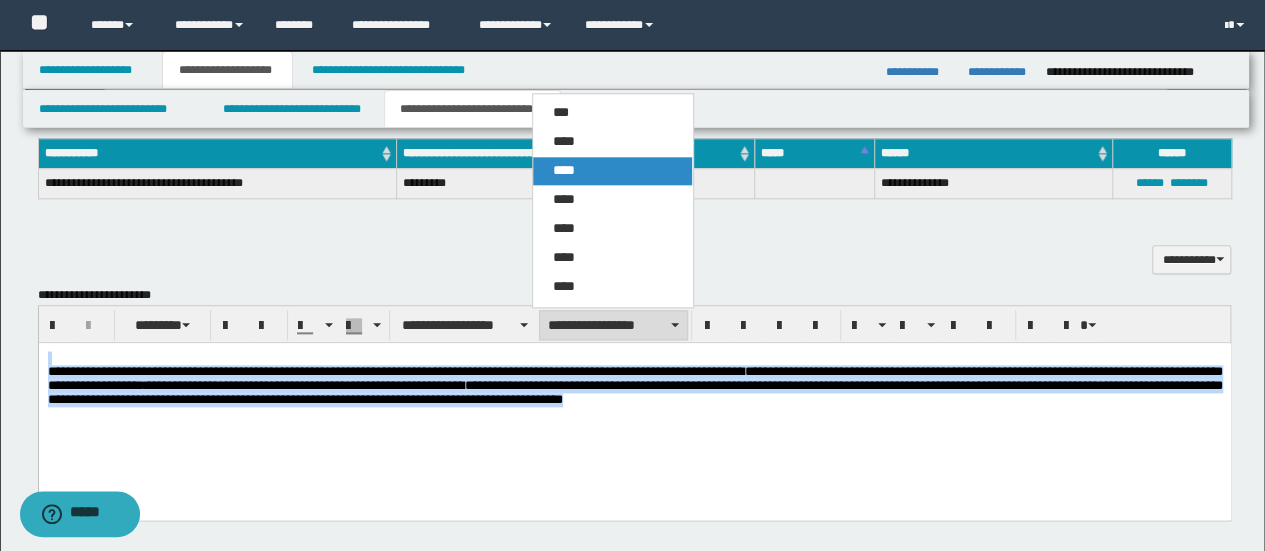 click on "****" at bounding box center [612, 171] 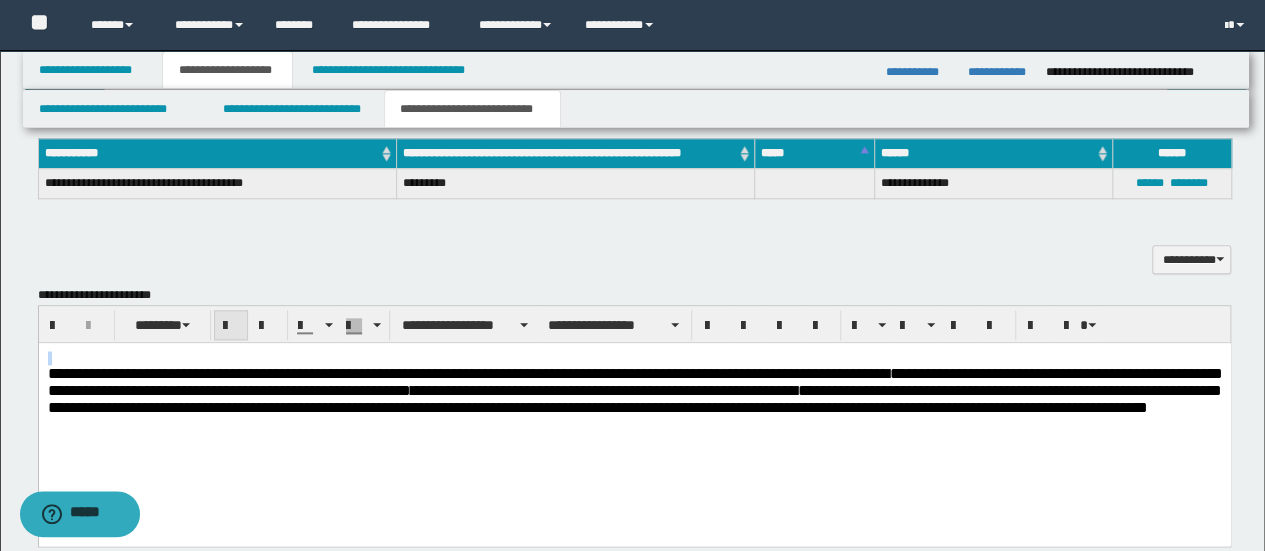 drag, startPoint x: 221, startPoint y: 311, endPoint x: 315, endPoint y: 318, distance: 94.26028 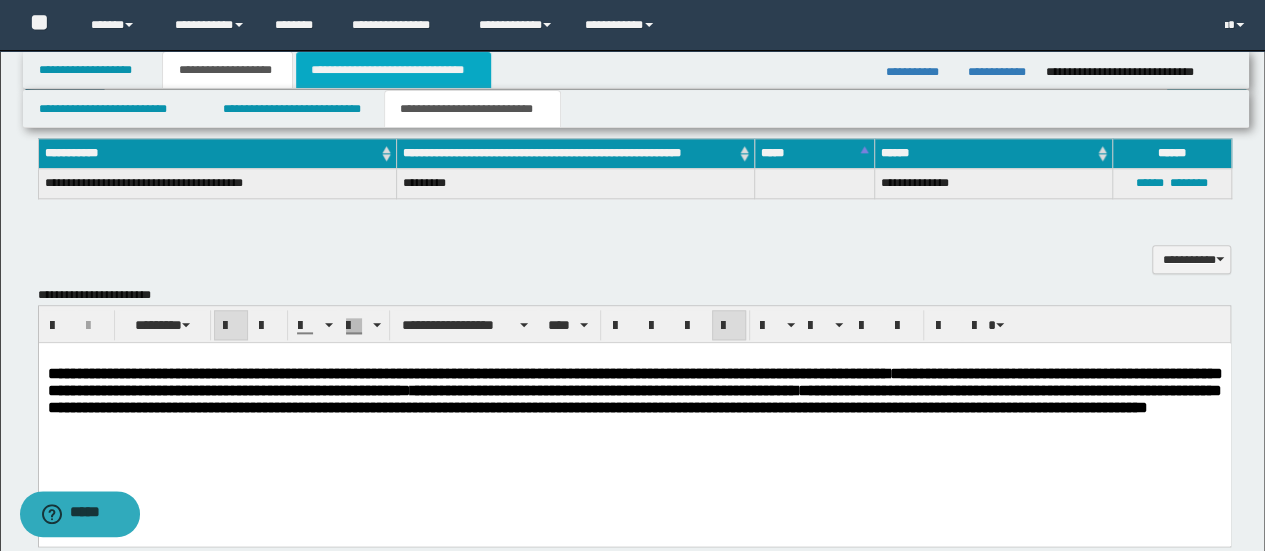 click on "**********" at bounding box center (393, 70) 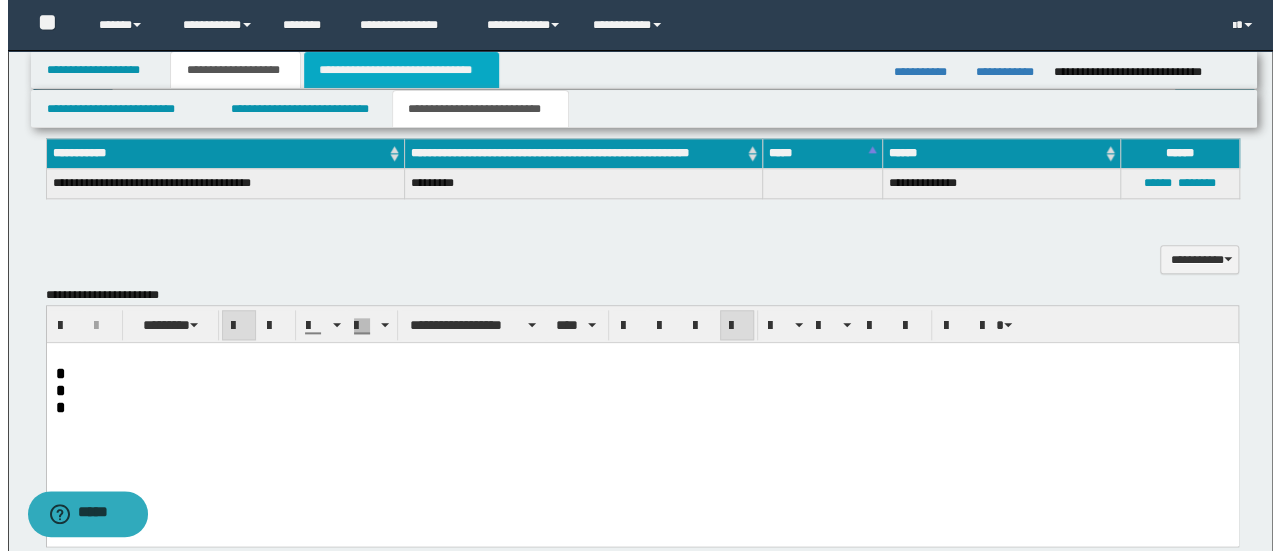 scroll, scrollTop: 0, scrollLeft: 0, axis: both 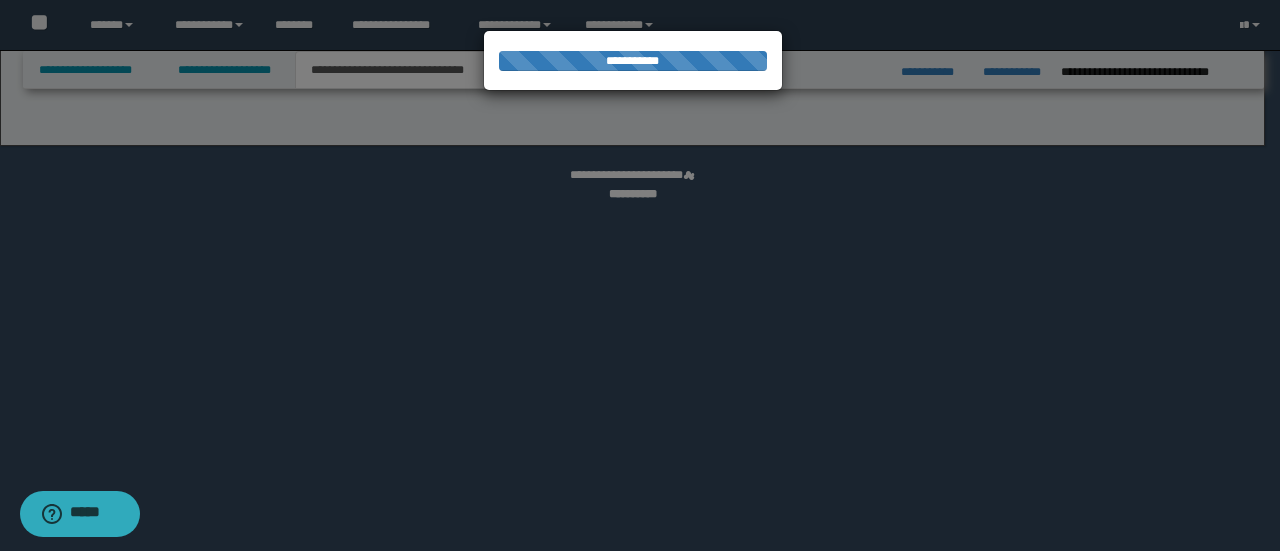 select on "*" 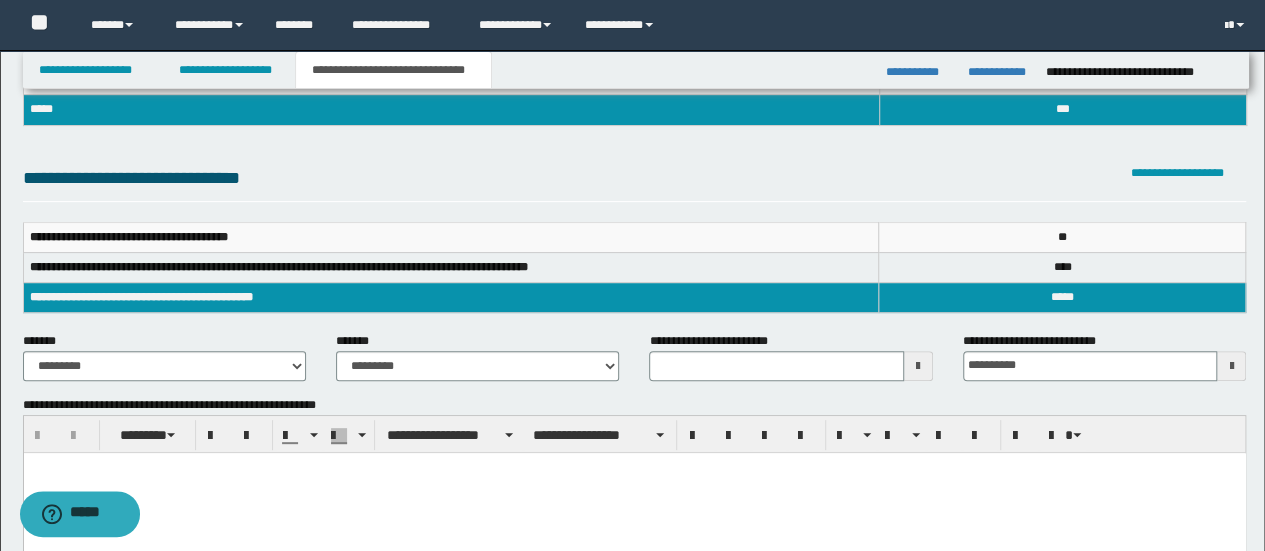 scroll, scrollTop: 200, scrollLeft: 0, axis: vertical 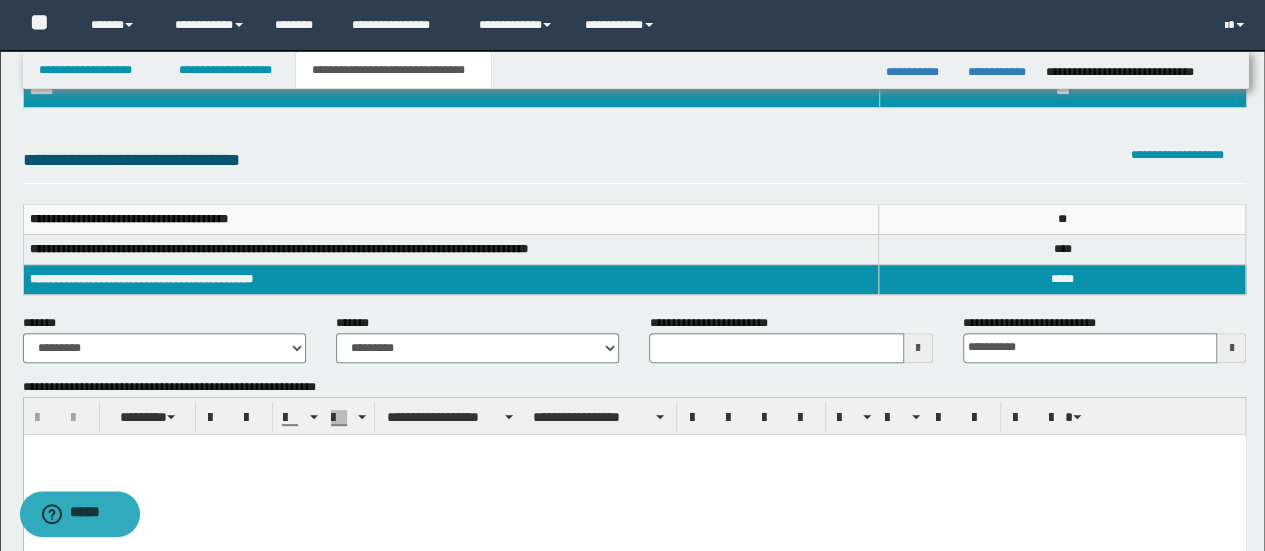 type 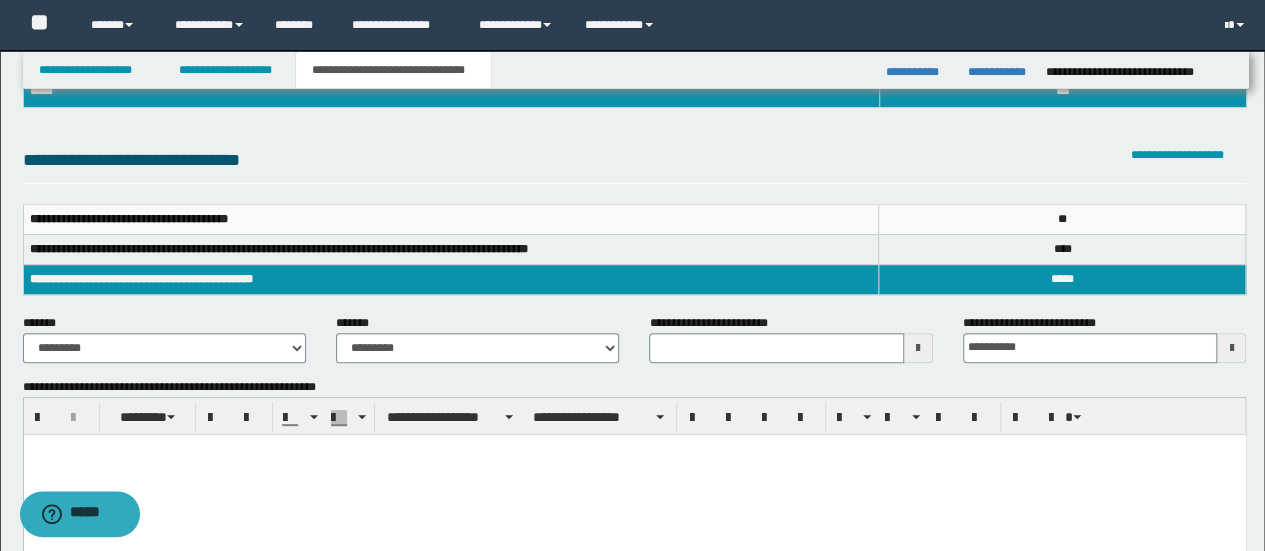 paste 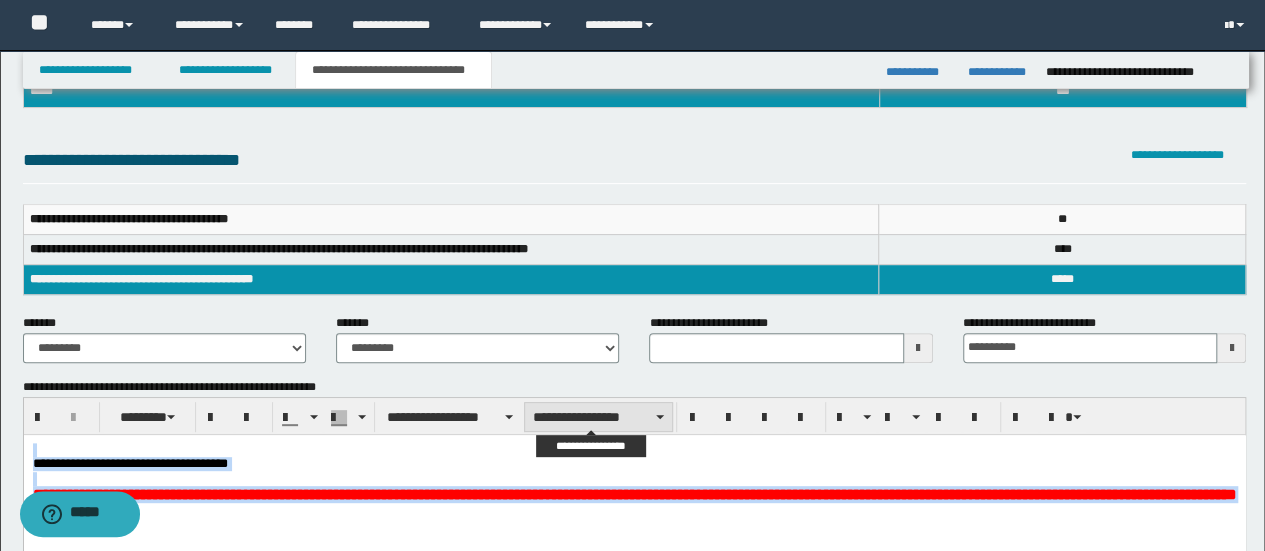 click on "**********" at bounding box center [598, 417] 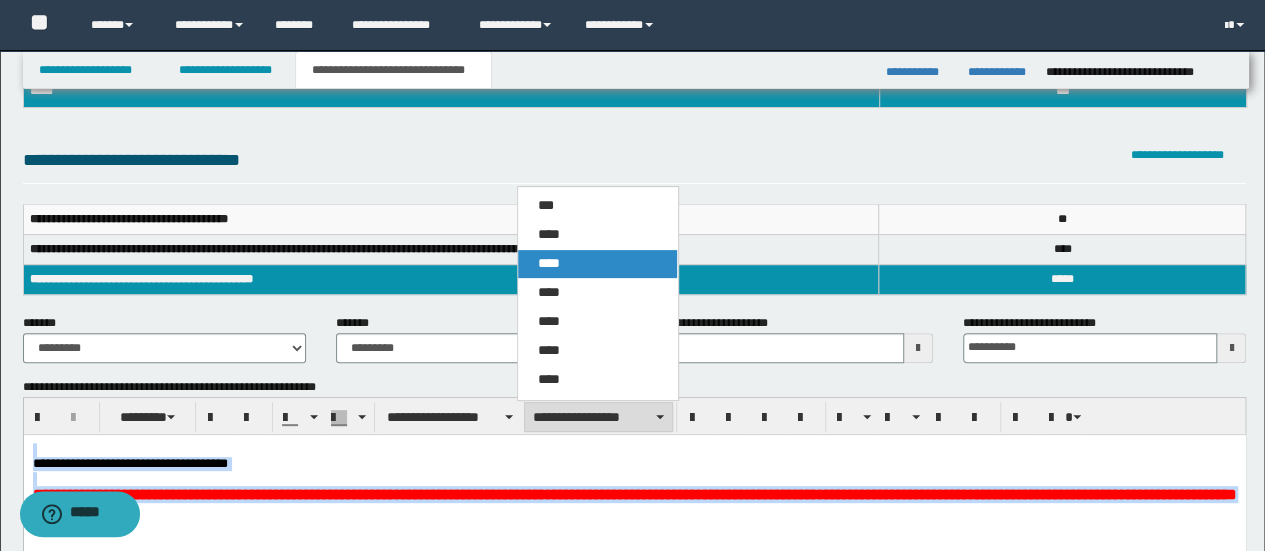 click on "****" at bounding box center (597, 264) 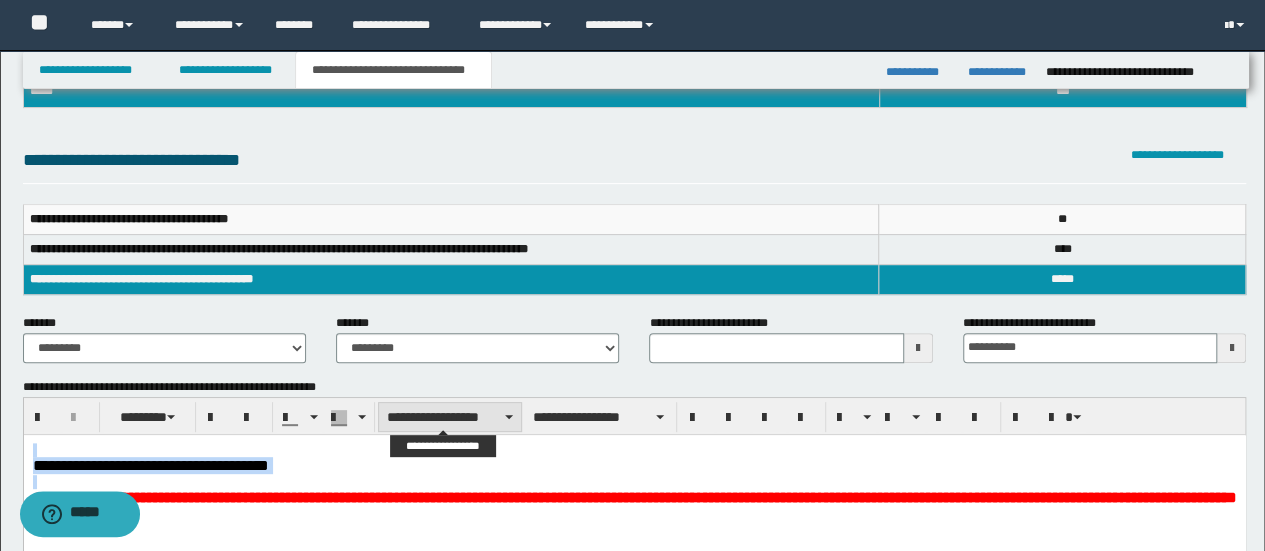 click on "**********" at bounding box center [450, 417] 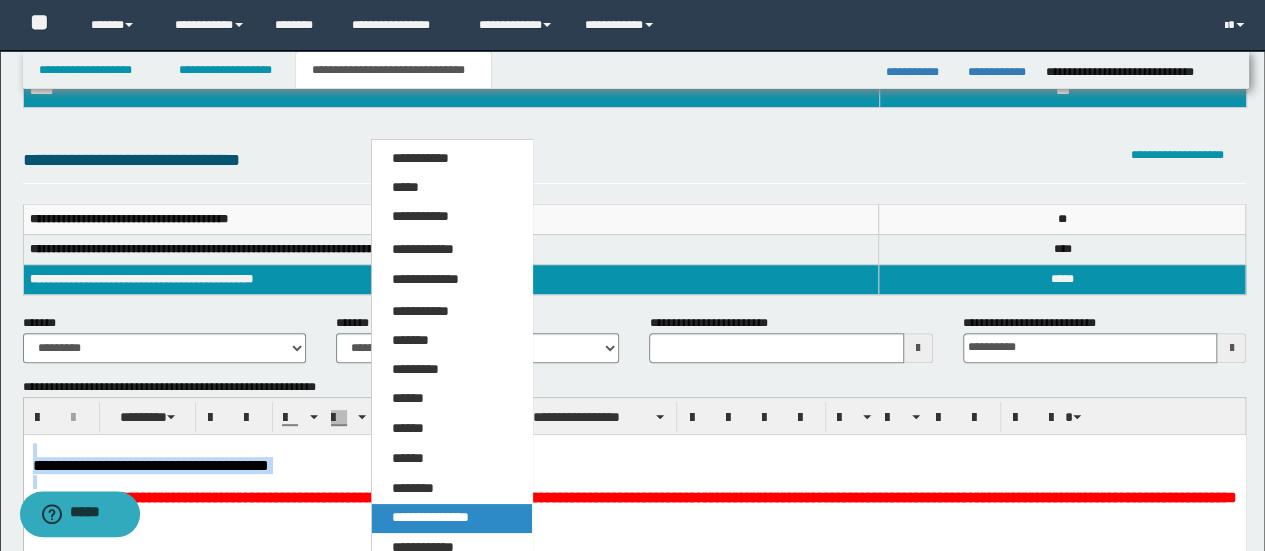 click on "**********" at bounding box center (430, 517) 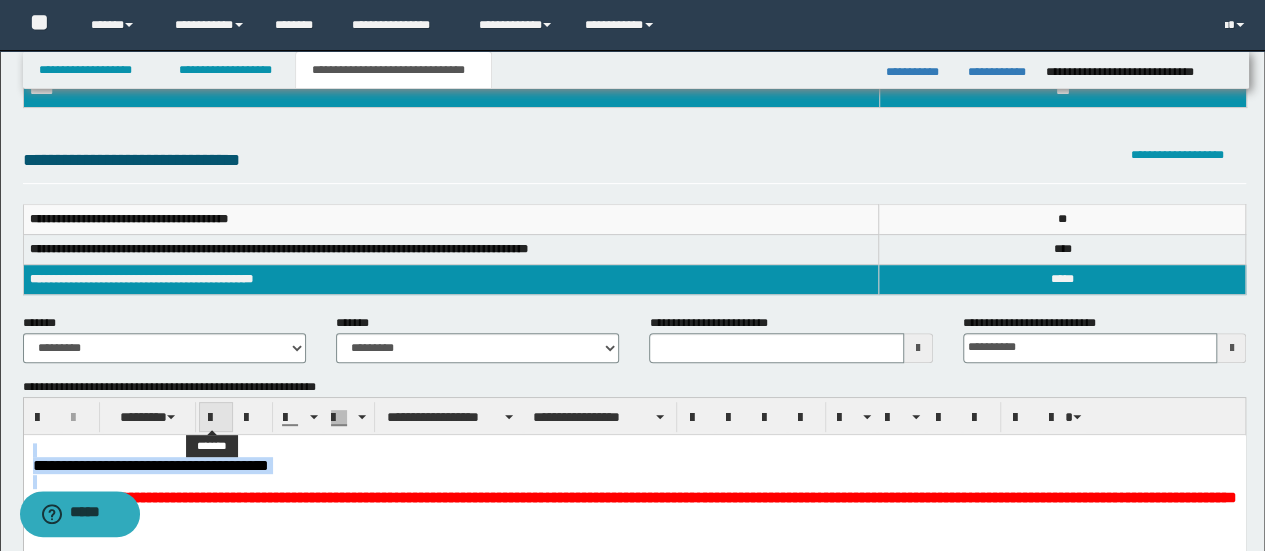 click at bounding box center [216, 417] 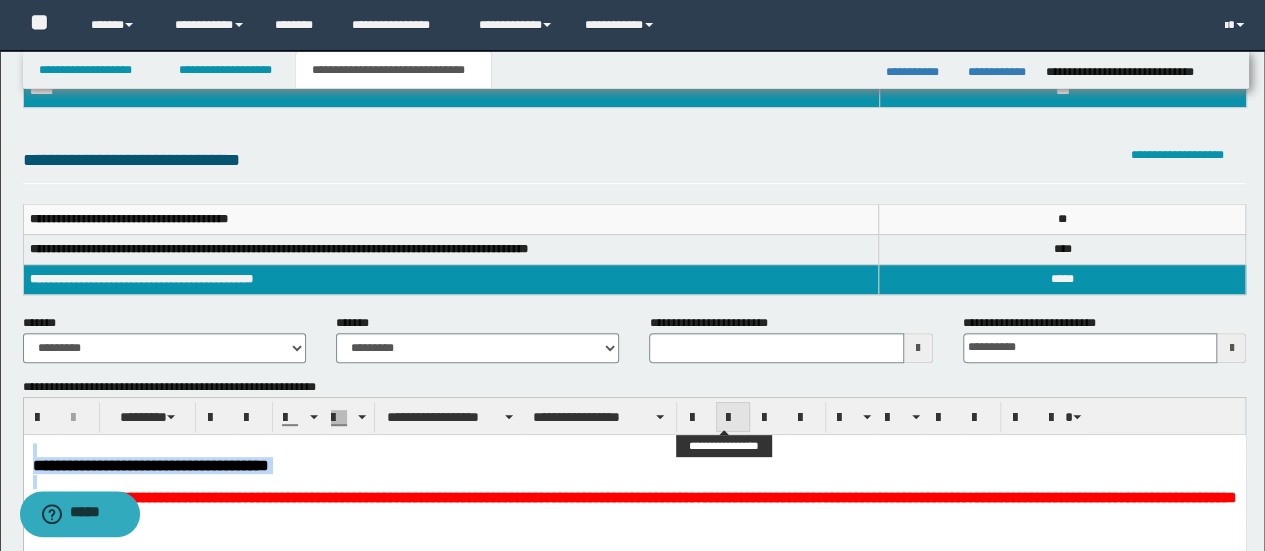 click at bounding box center [733, 418] 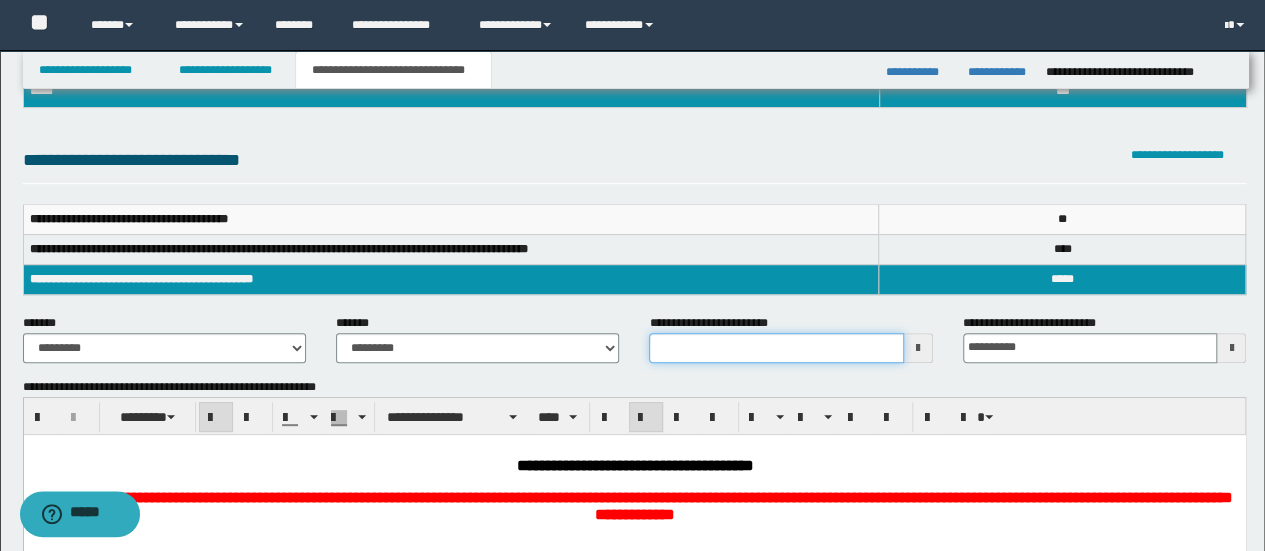 click on "**********" at bounding box center [776, 348] 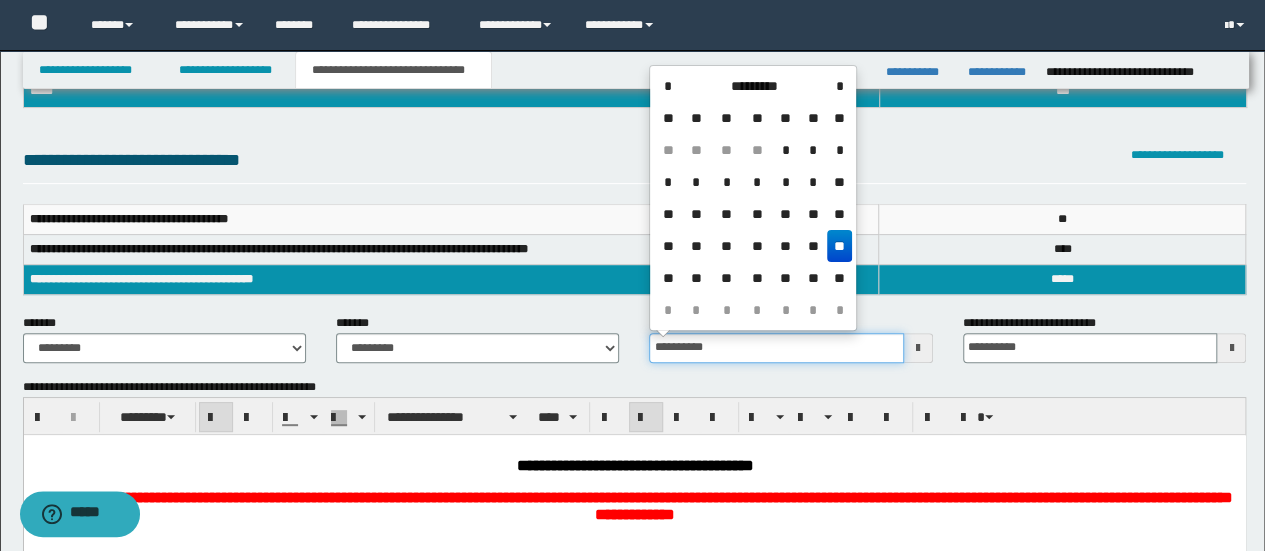type on "**********" 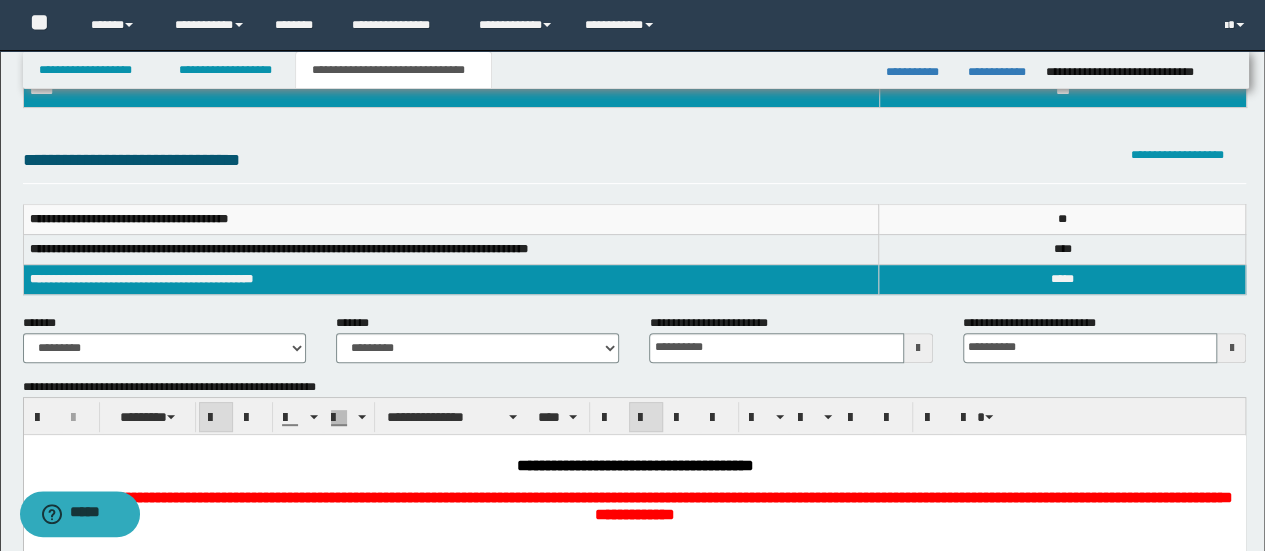 click on "* *
*" at bounding box center [1062, 219] 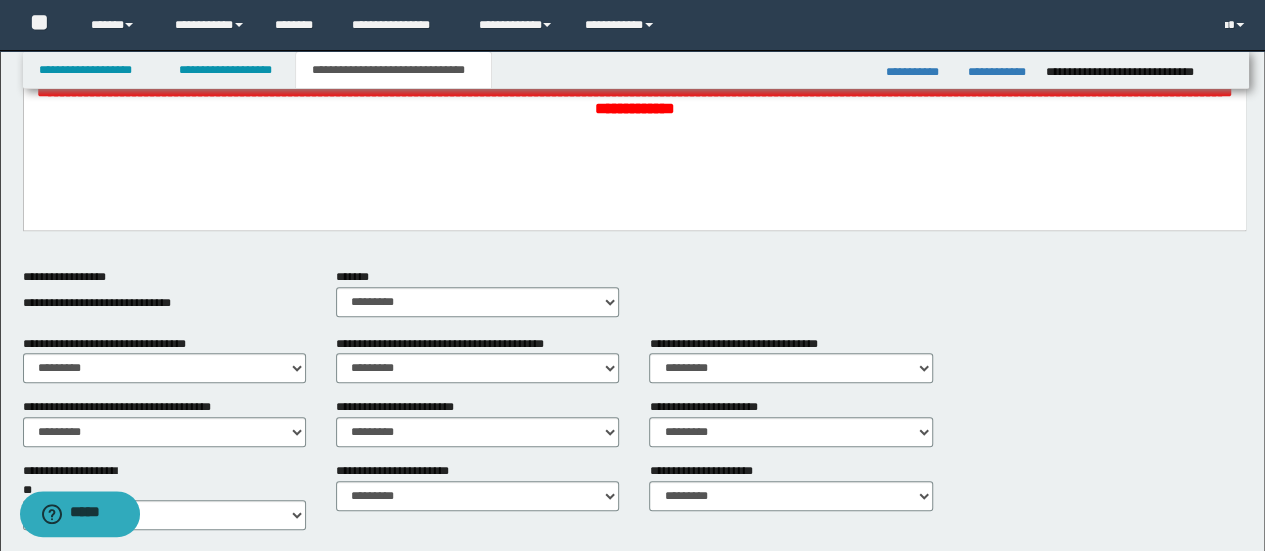 click on "**********" at bounding box center [635, 494] 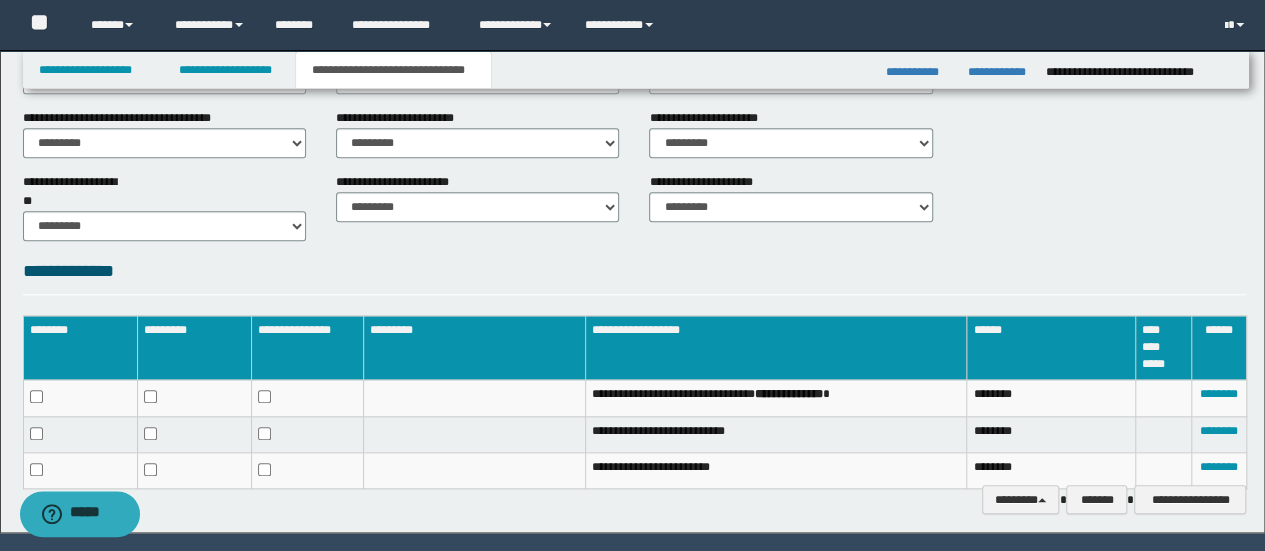 scroll, scrollTop: 900, scrollLeft: 0, axis: vertical 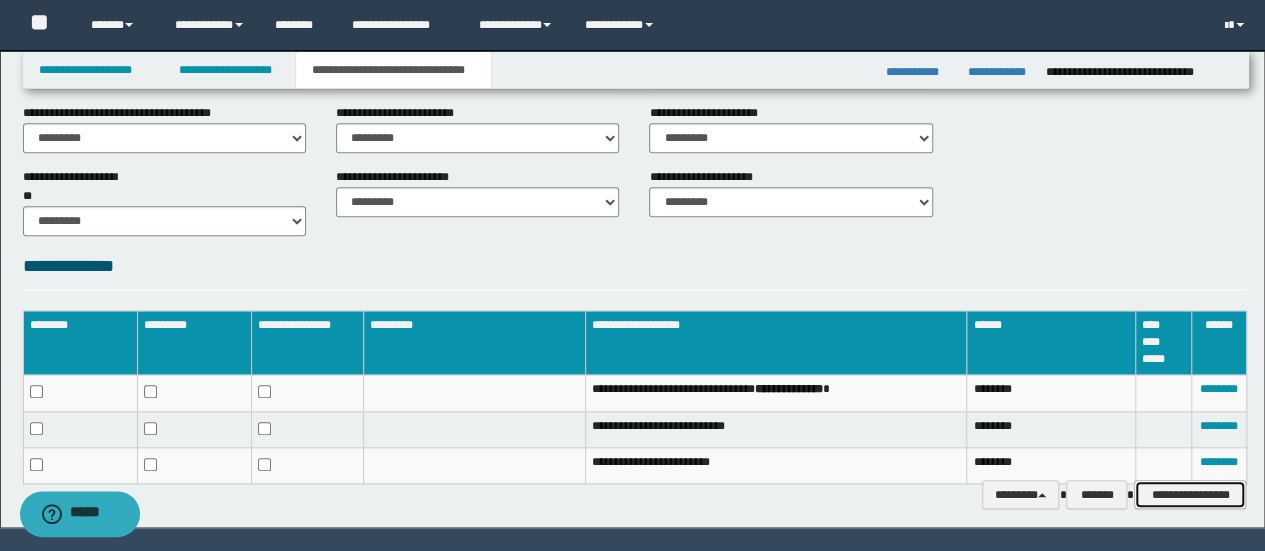 click on "**********" at bounding box center (1190, 494) 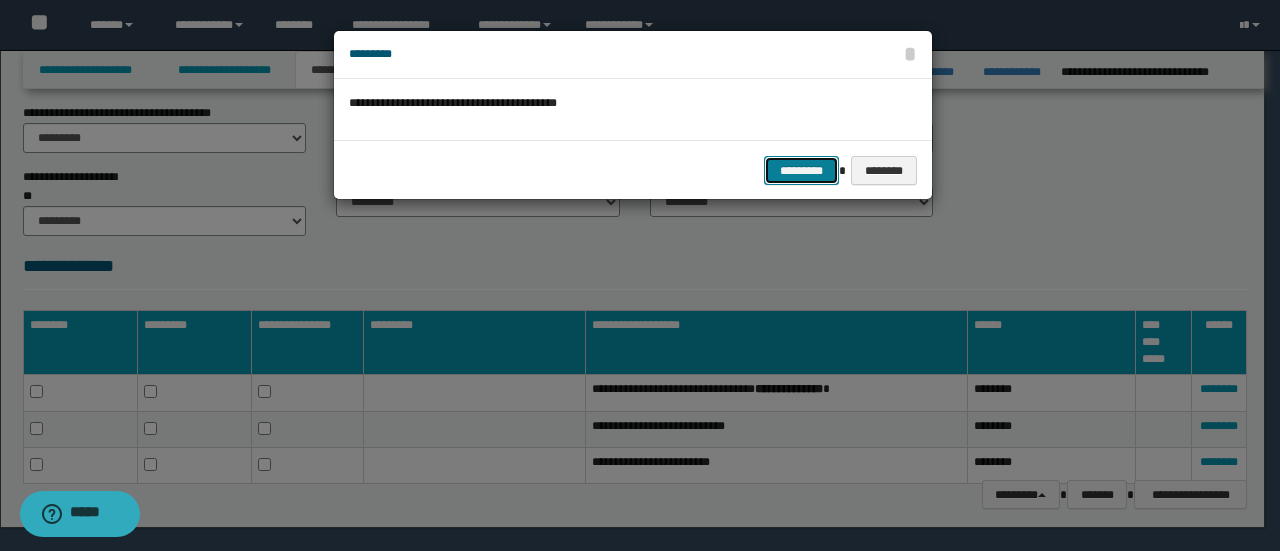 click on "*********" at bounding box center [801, 170] 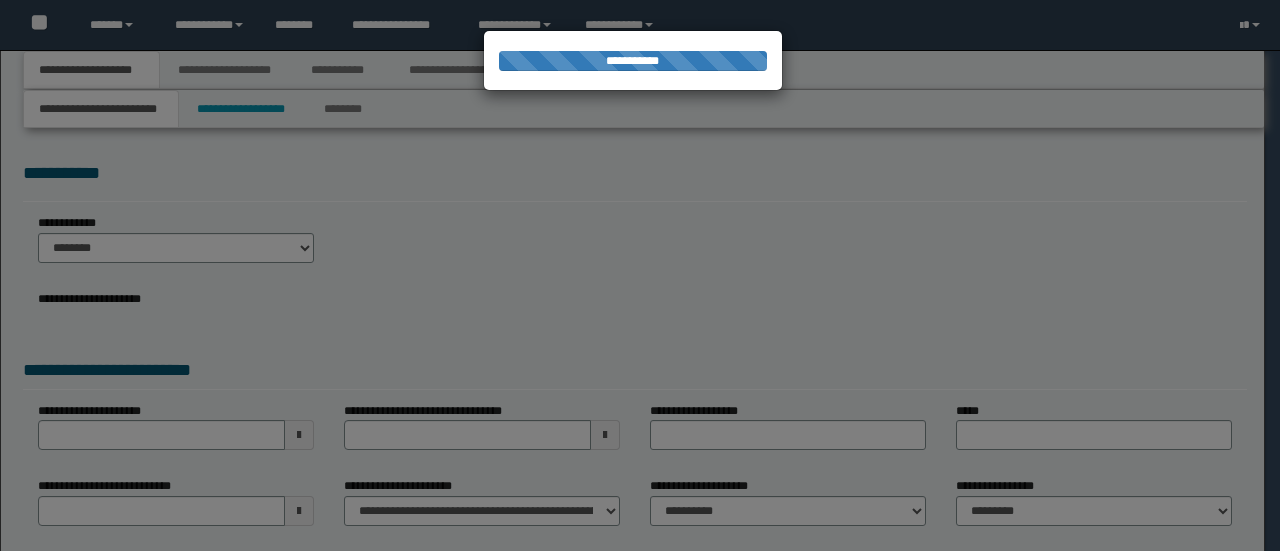 scroll, scrollTop: 0, scrollLeft: 0, axis: both 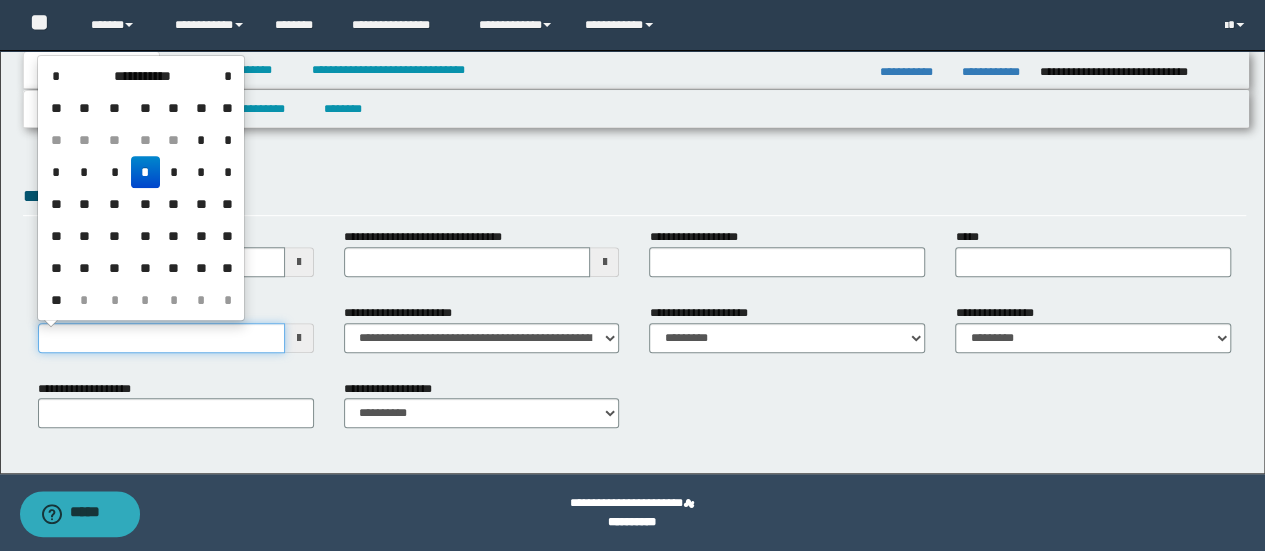 click on "**********" at bounding box center (161, 338) 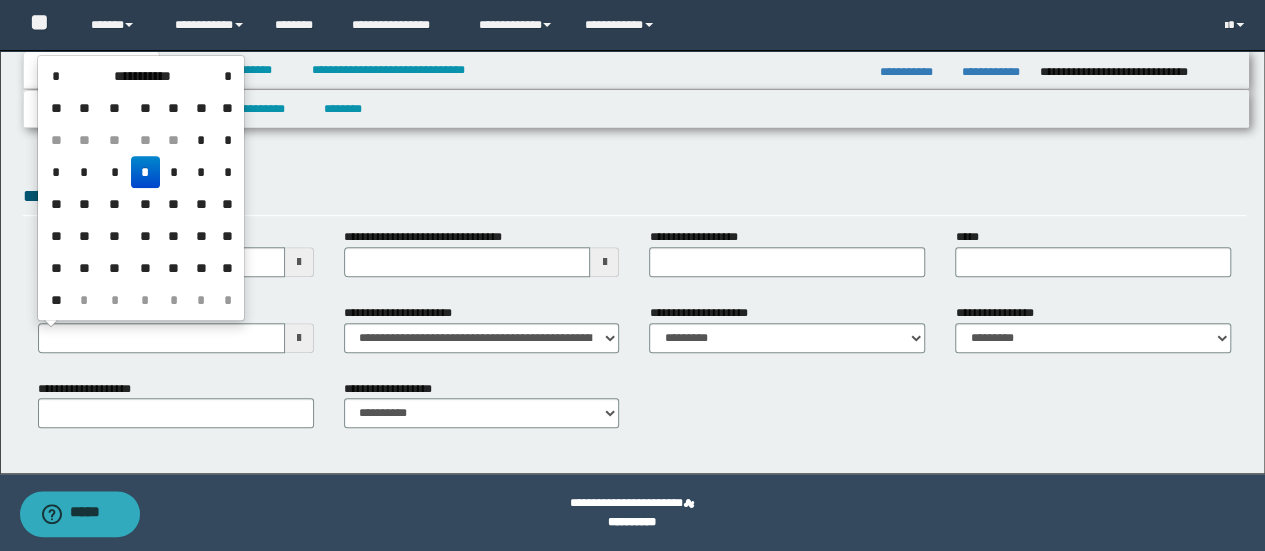 click on "*" at bounding box center (145, 172) 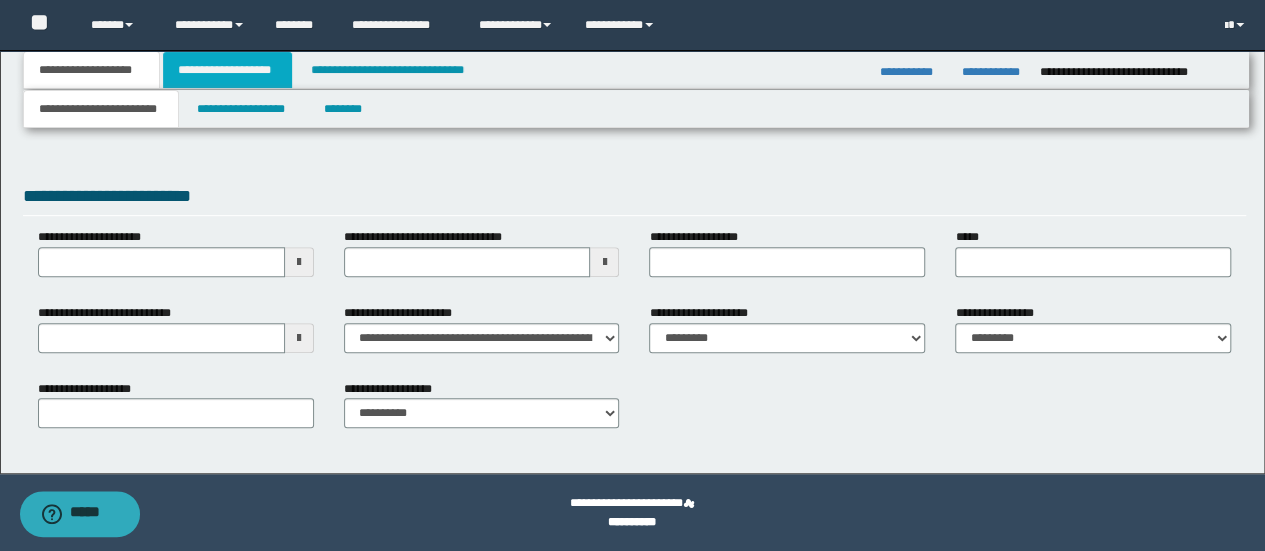 click on "**********" at bounding box center [227, 70] 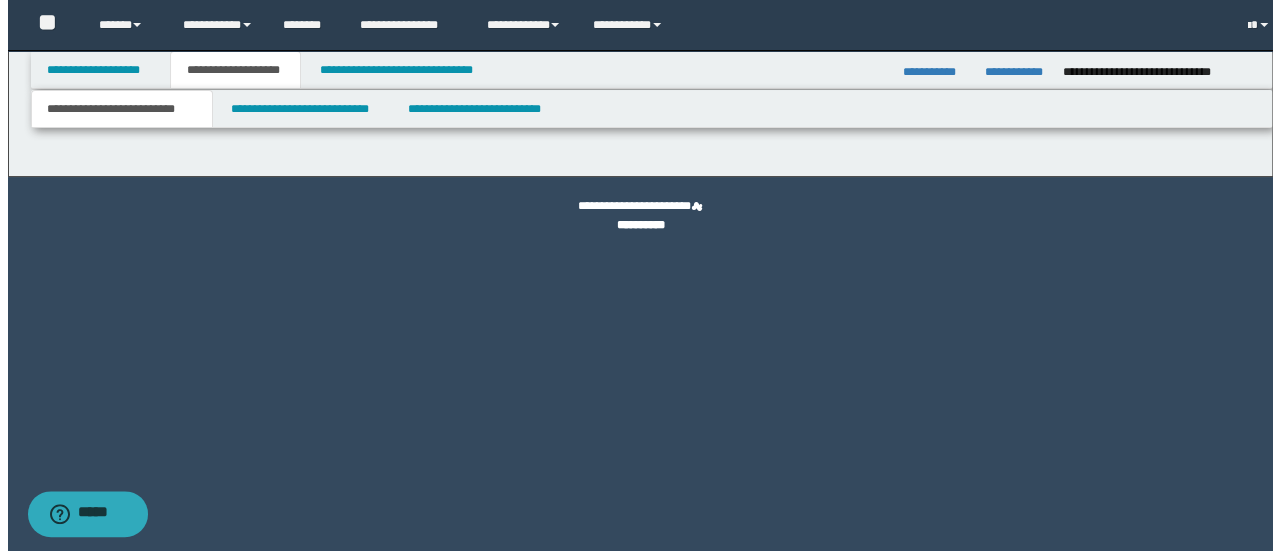 scroll, scrollTop: 0, scrollLeft: 0, axis: both 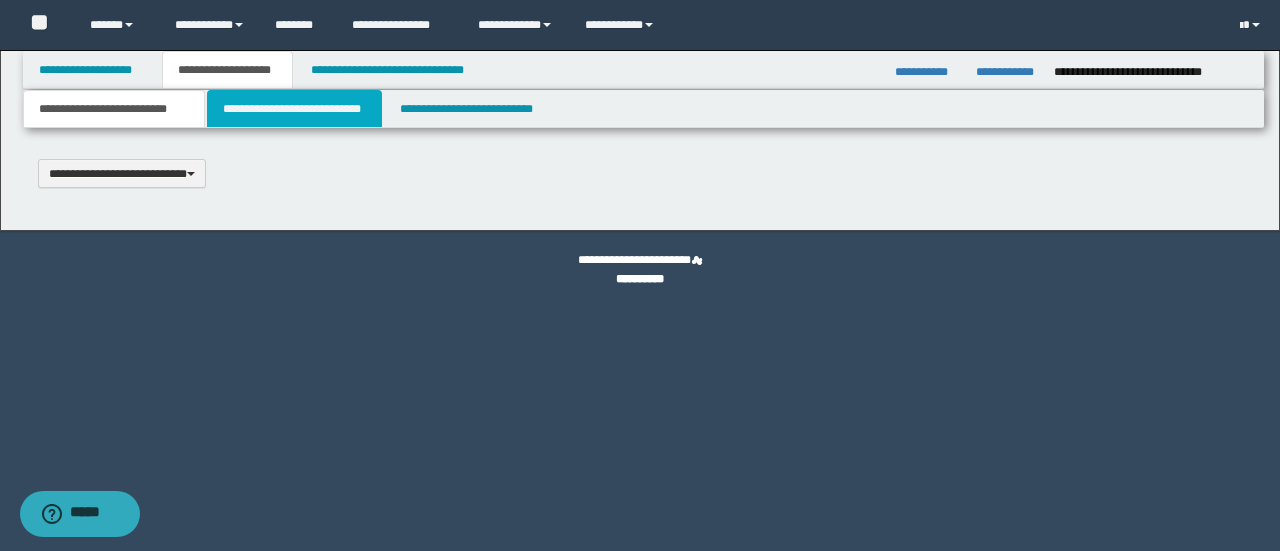 click on "**********" at bounding box center (294, 109) 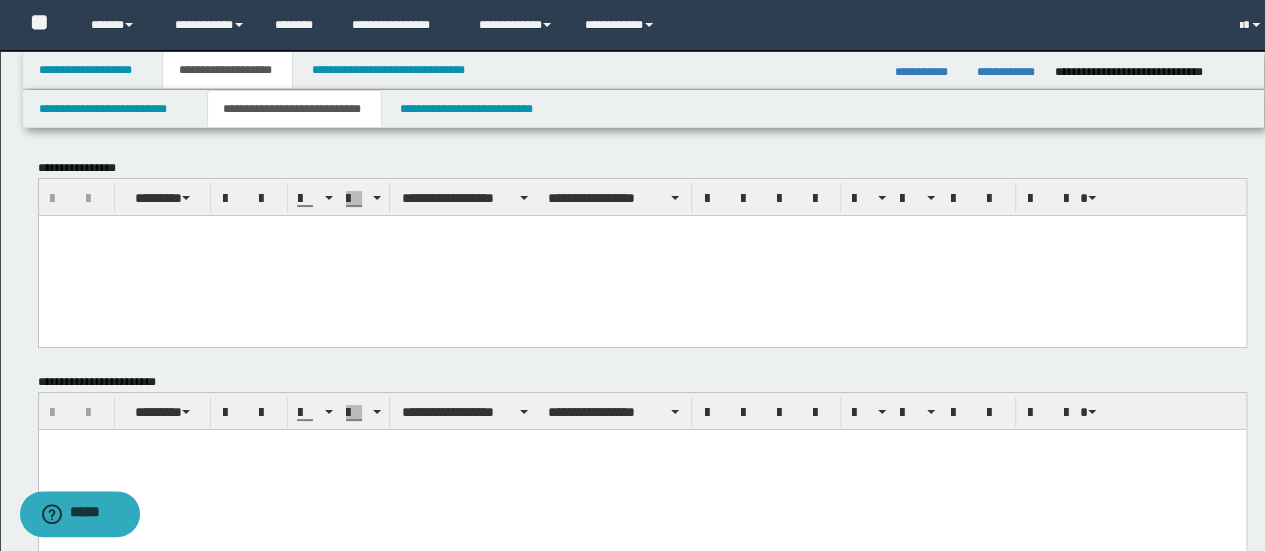 scroll, scrollTop: 0, scrollLeft: 0, axis: both 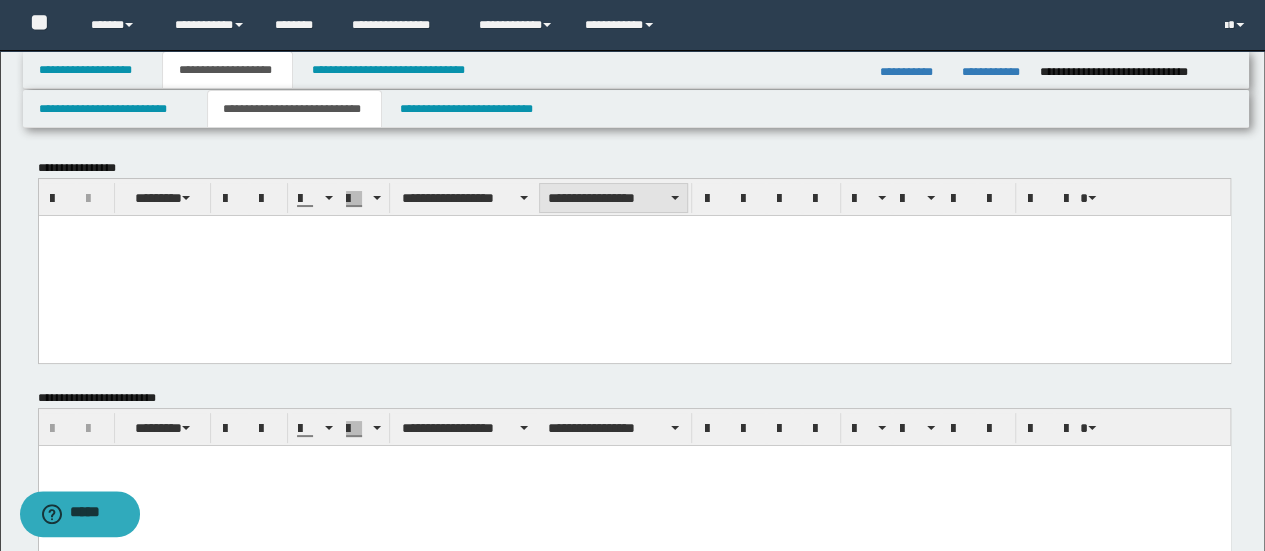paste 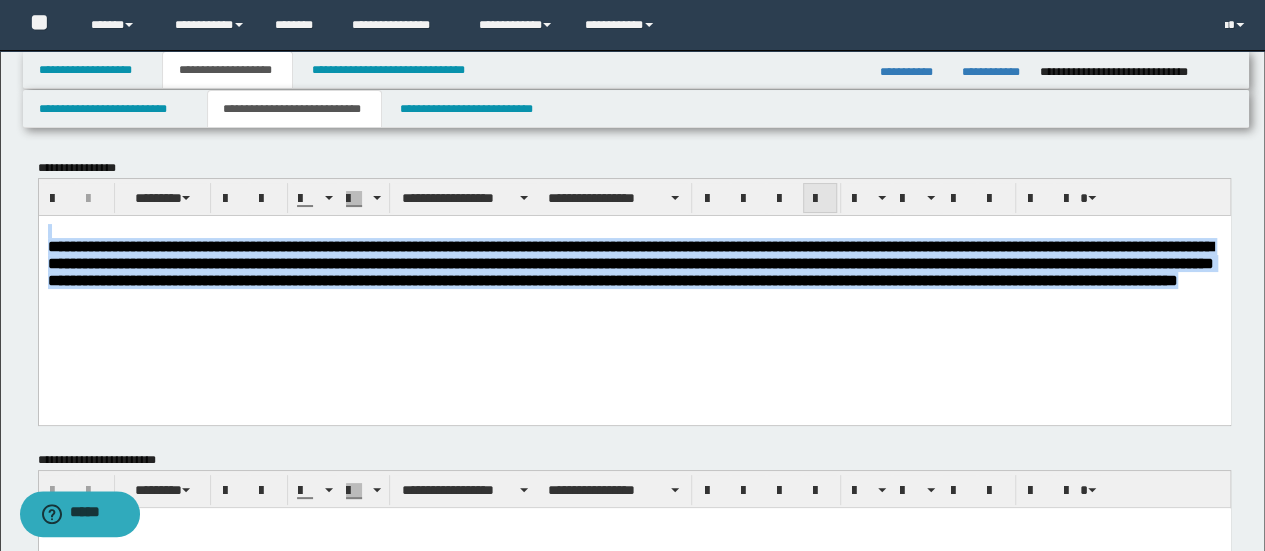 click at bounding box center [820, 199] 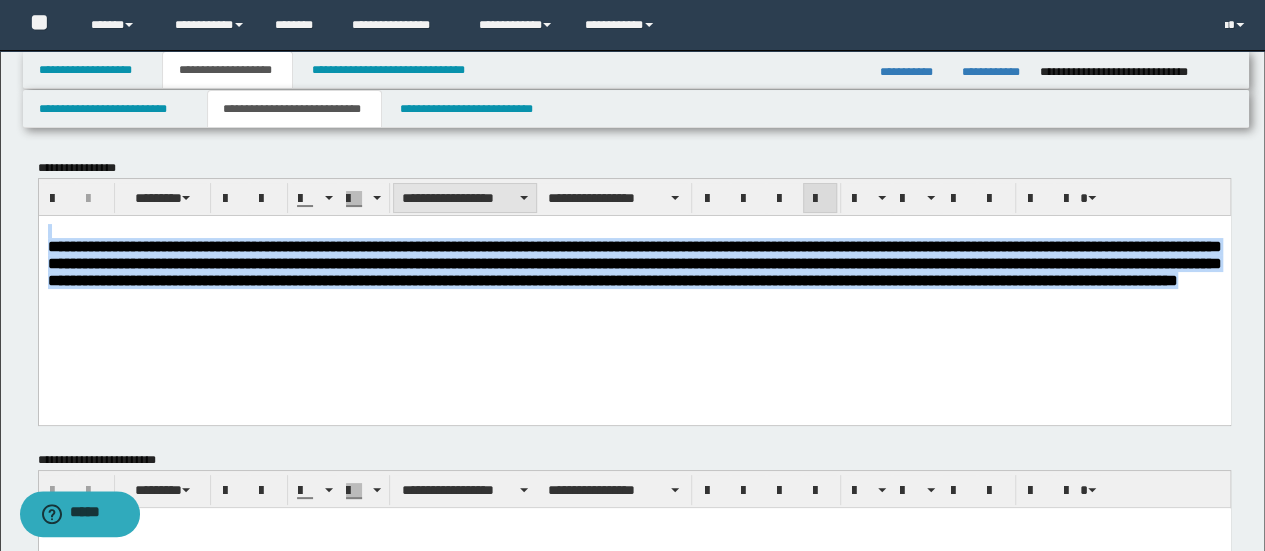 click on "**********" at bounding box center [465, 198] 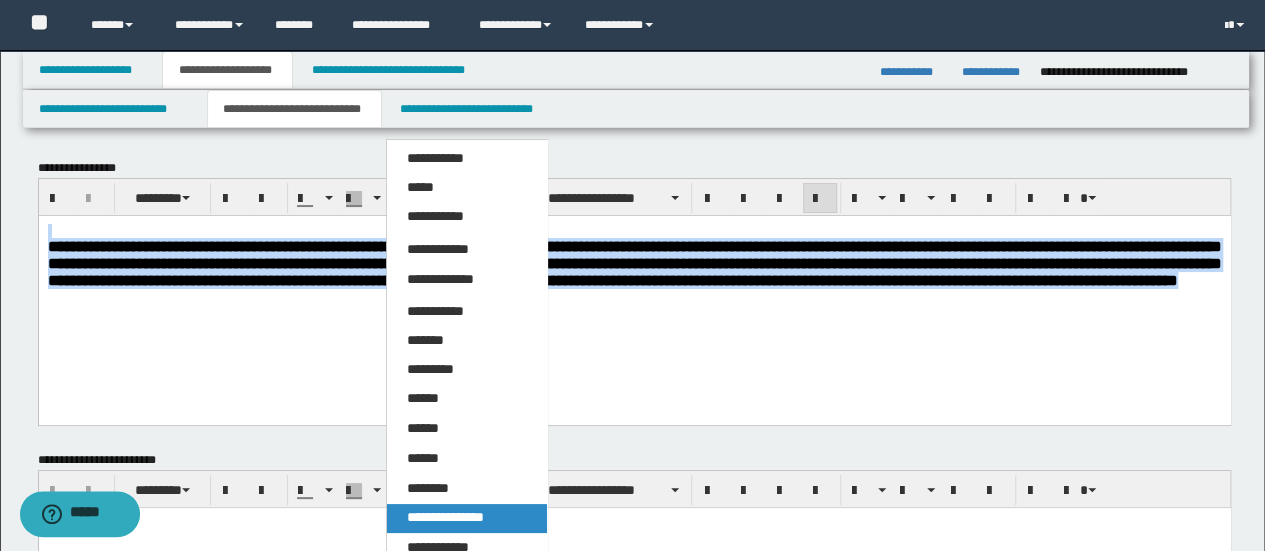 click on "**********" at bounding box center [466, 518] 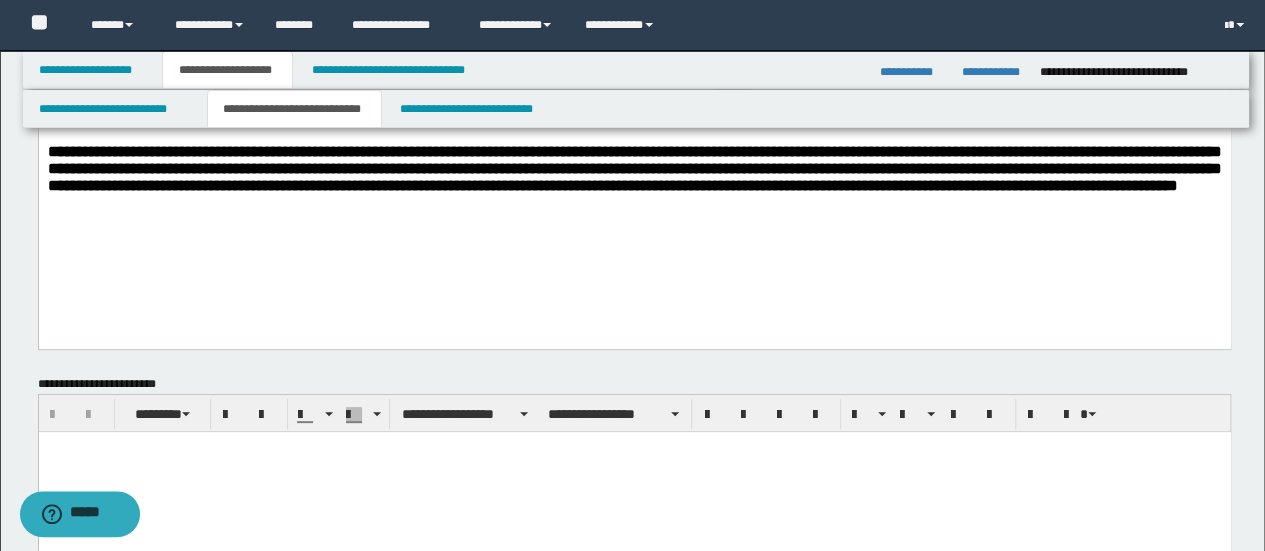 scroll, scrollTop: 400, scrollLeft: 0, axis: vertical 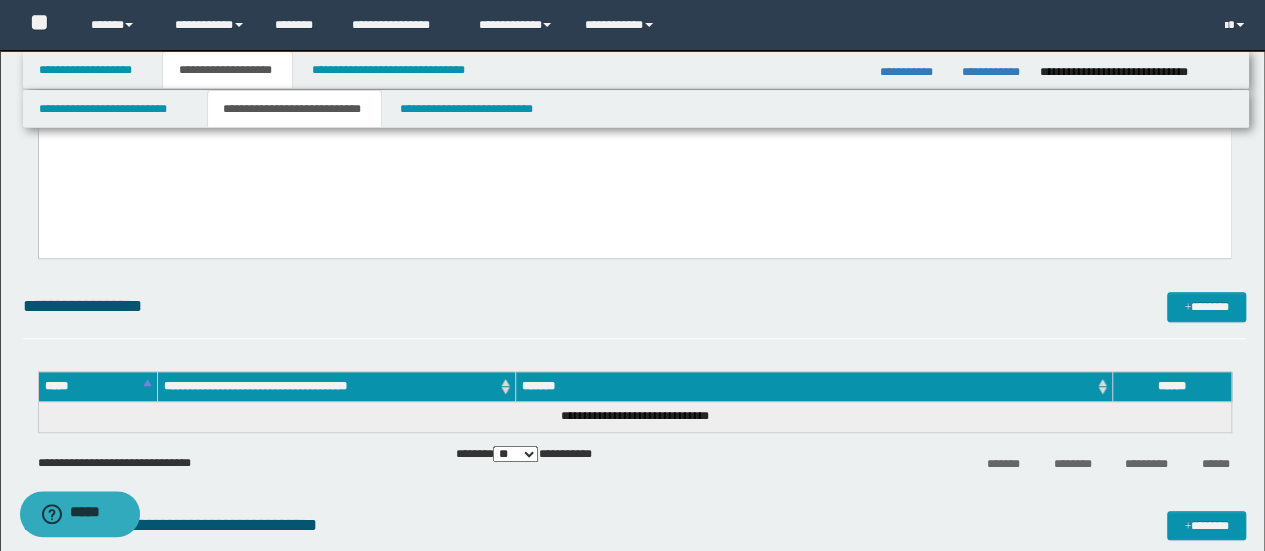 click at bounding box center (634, 167) 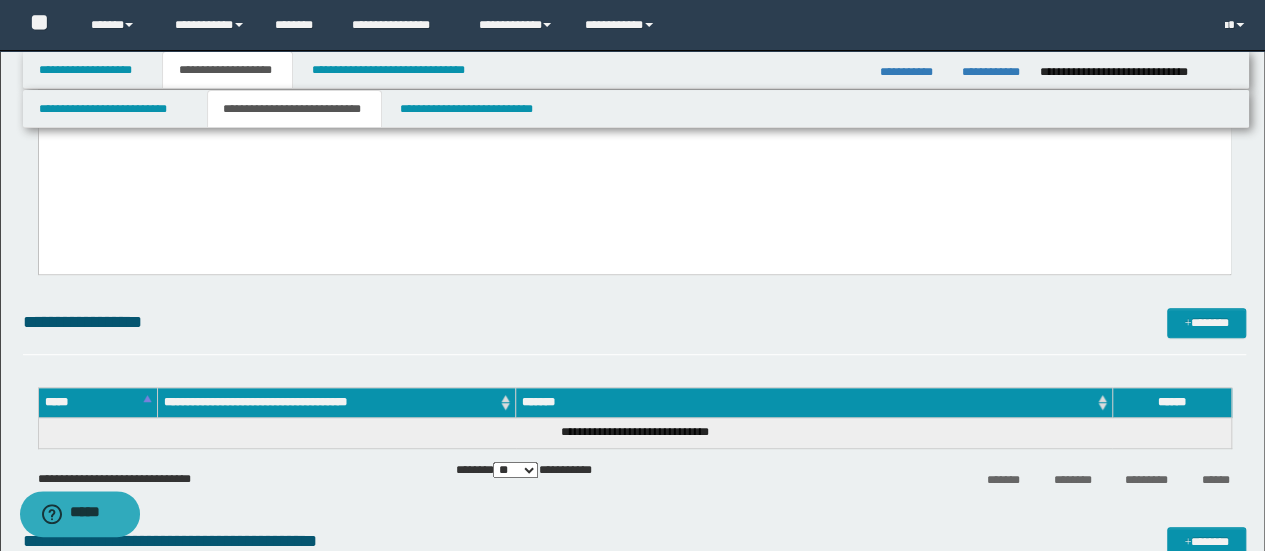 paste 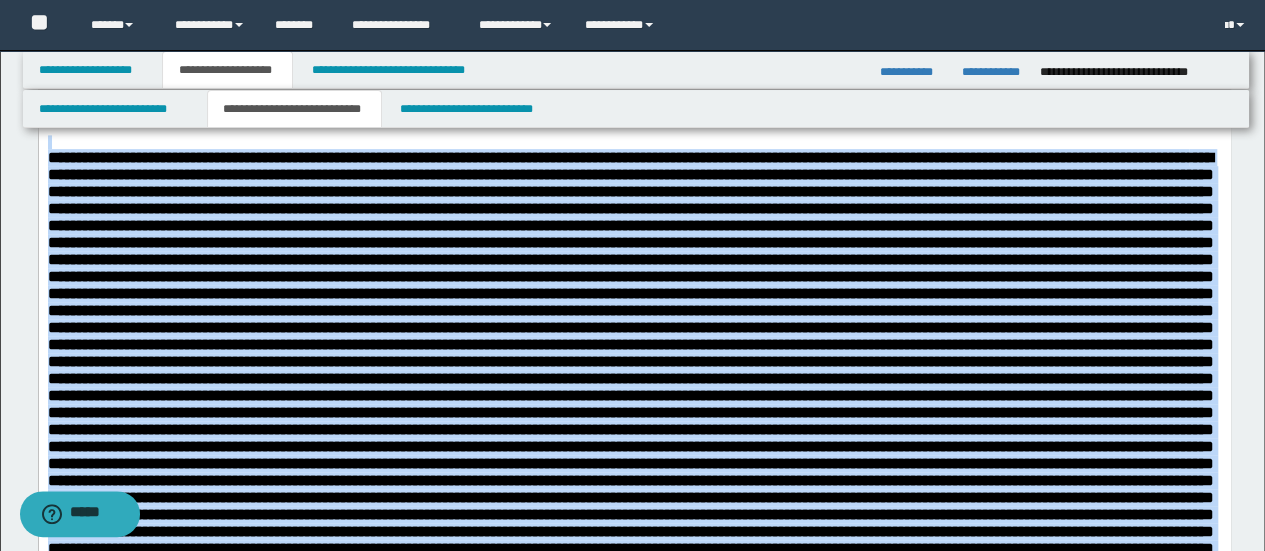scroll, scrollTop: 300, scrollLeft: 0, axis: vertical 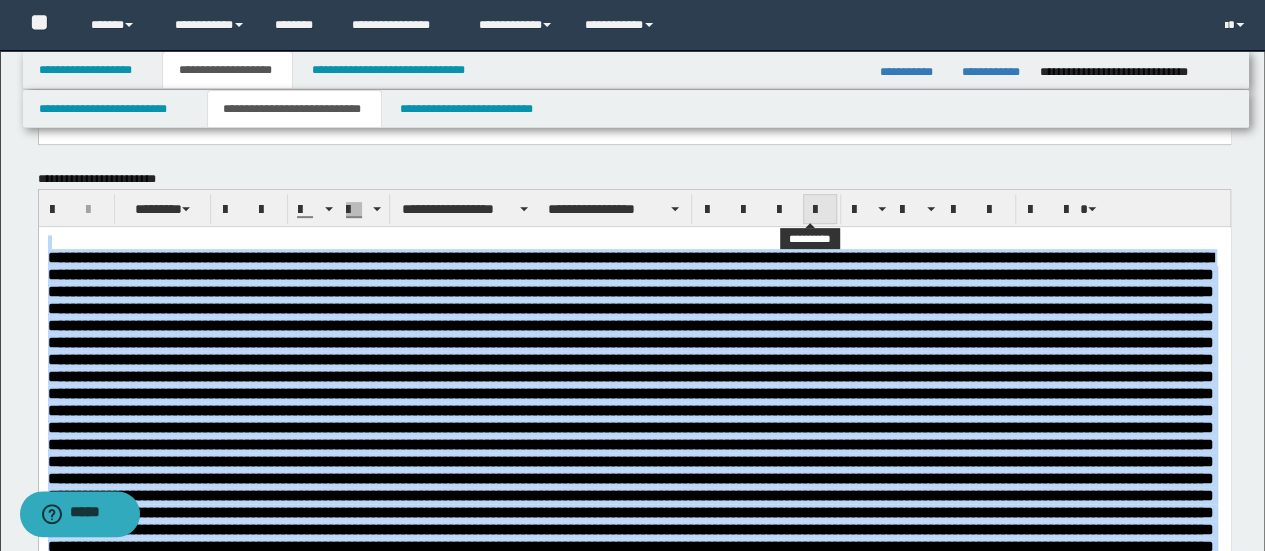 click at bounding box center [820, 210] 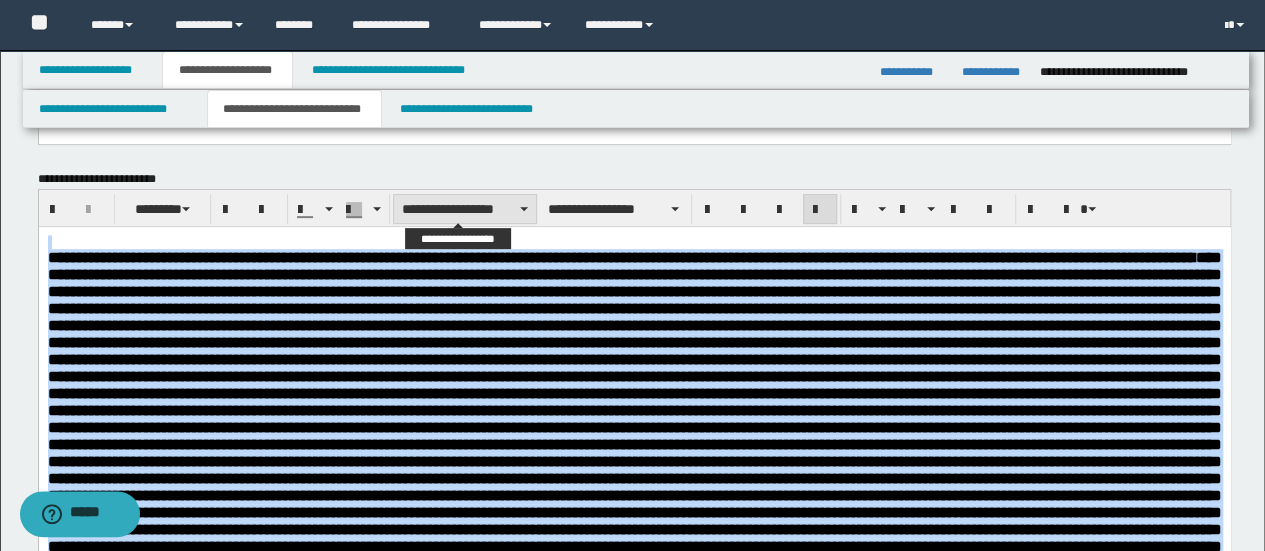 click on "**********" at bounding box center (465, 209) 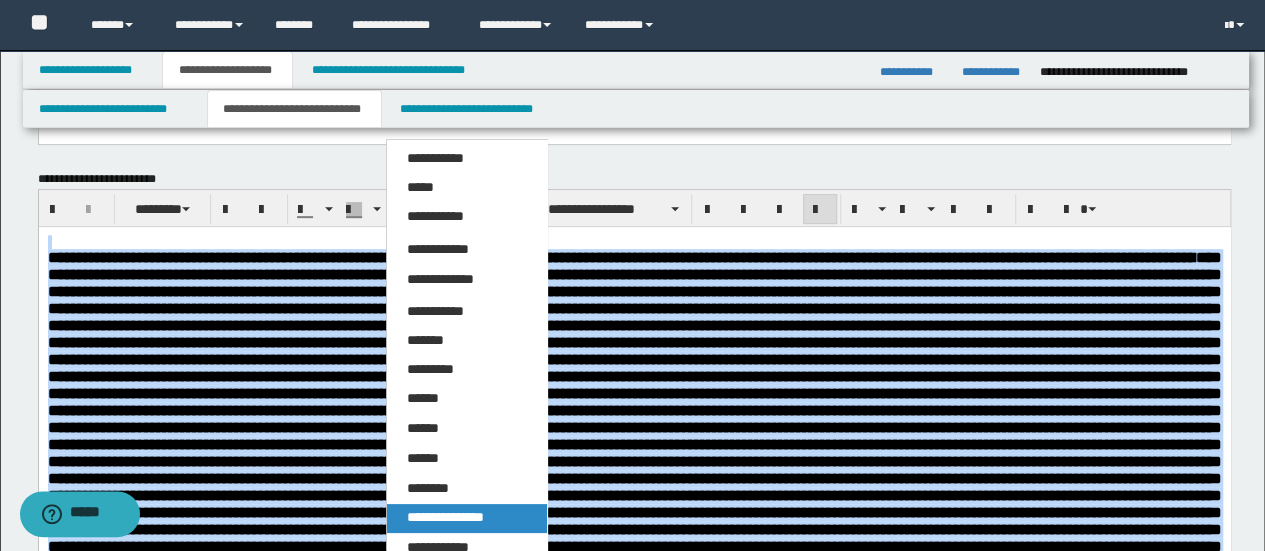 click on "**********" at bounding box center [445, 517] 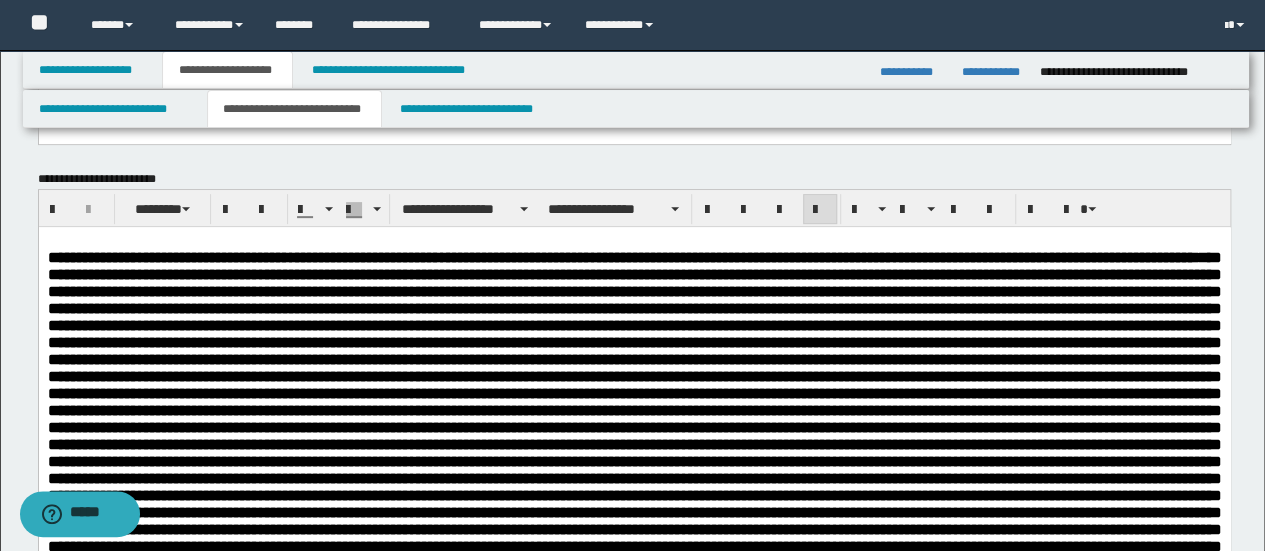 scroll, scrollTop: 1130, scrollLeft: 0, axis: vertical 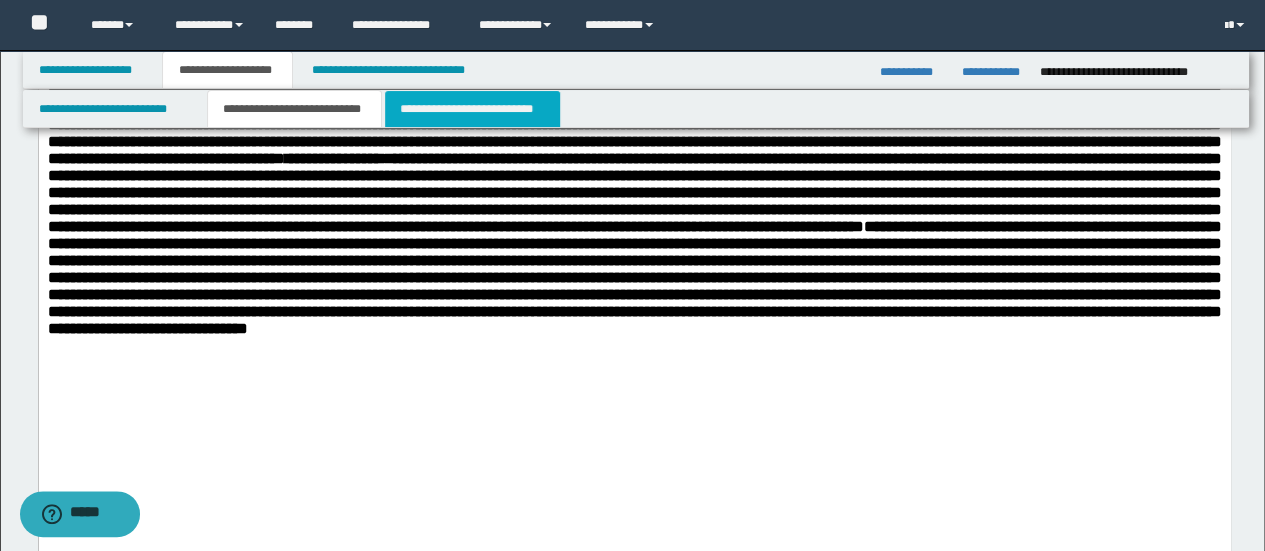 click on "**********" at bounding box center (472, 109) 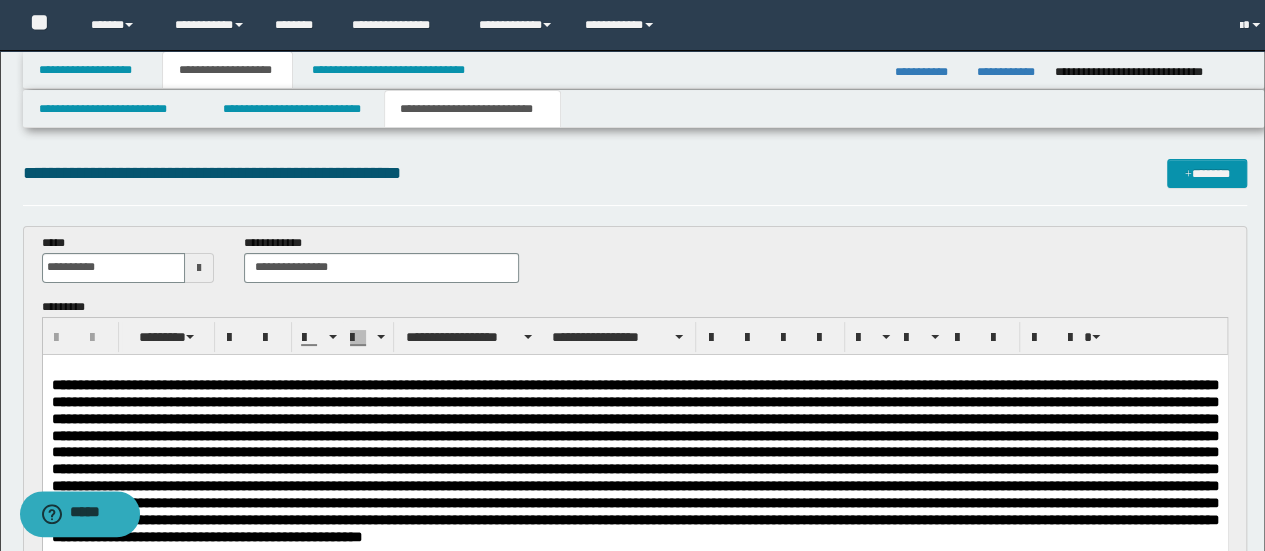 scroll, scrollTop: 0, scrollLeft: 0, axis: both 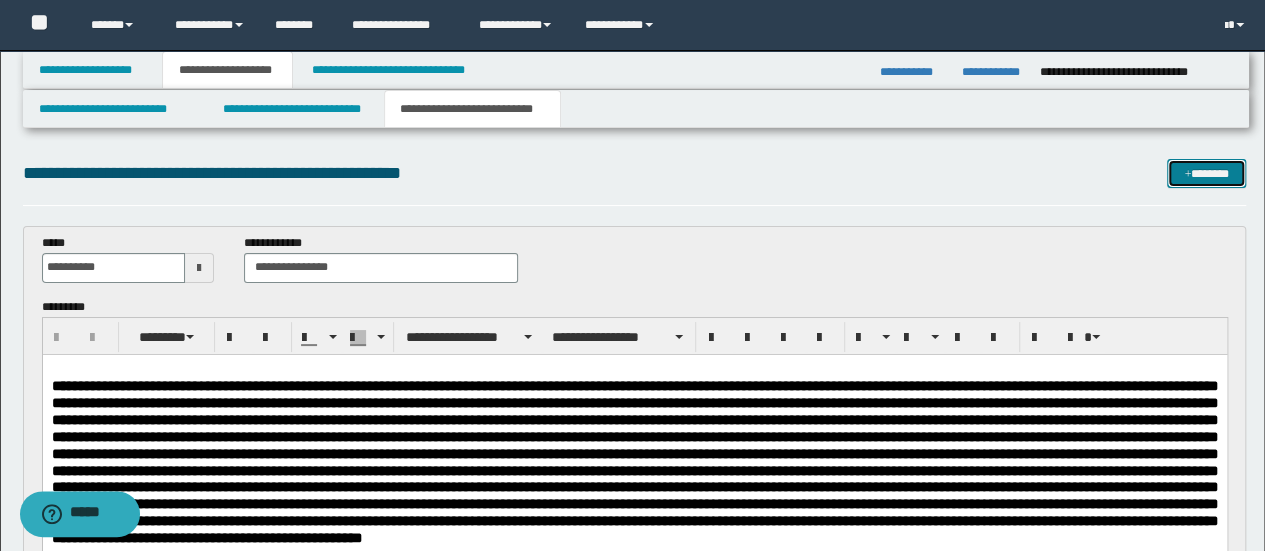 click on "*******" at bounding box center (1206, 173) 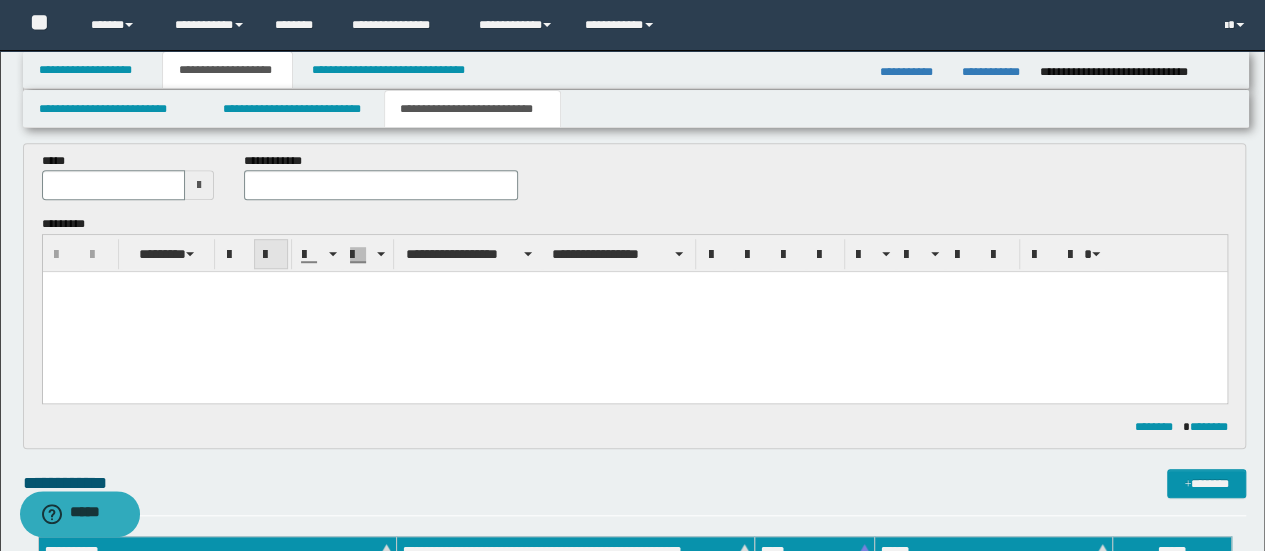scroll, scrollTop: 546, scrollLeft: 0, axis: vertical 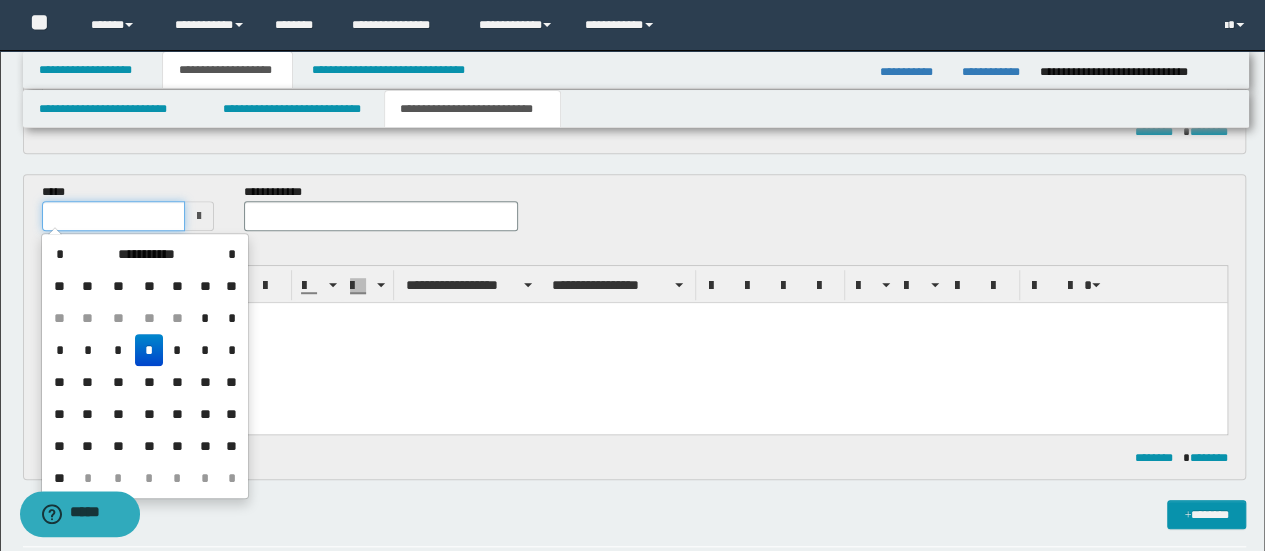 click at bounding box center [114, 216] 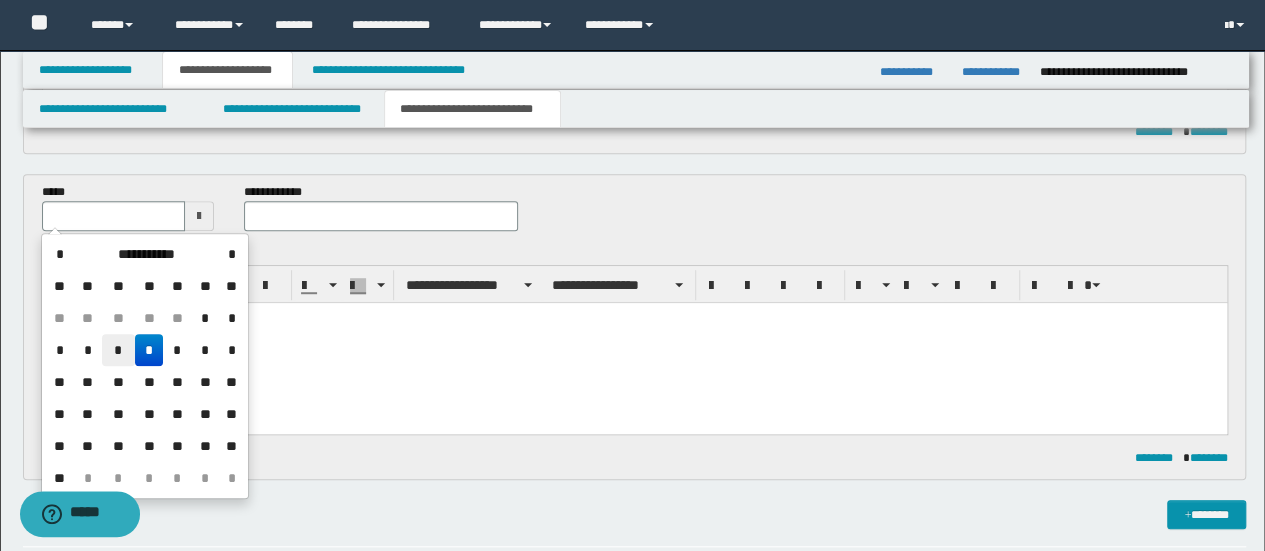 click on "*" at bounding box center [118, 350] 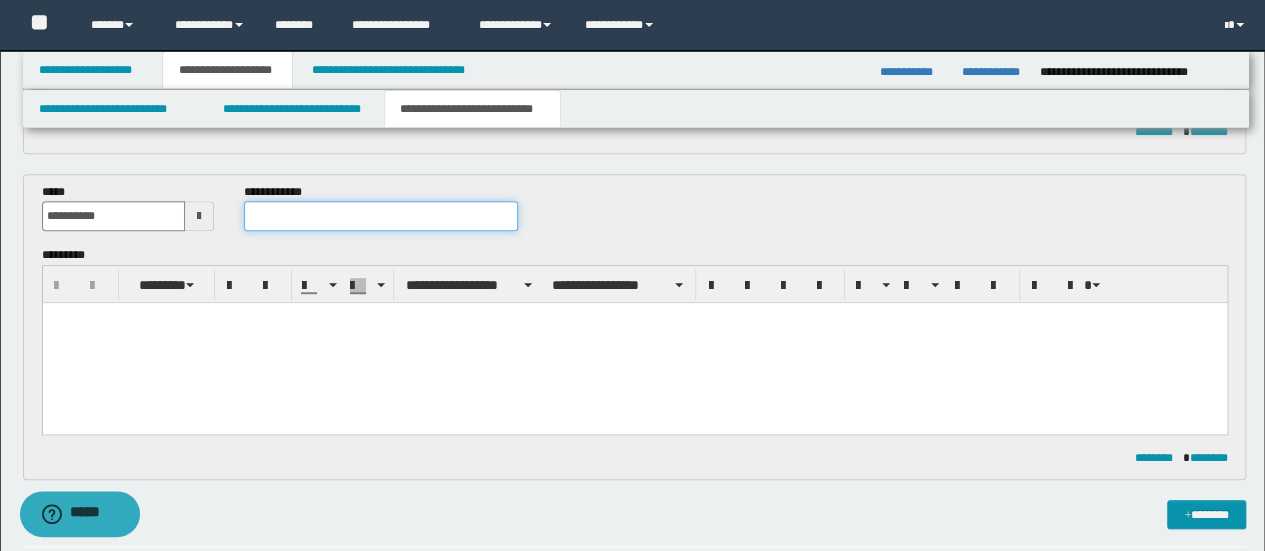 click at bounding box center [381, 216] 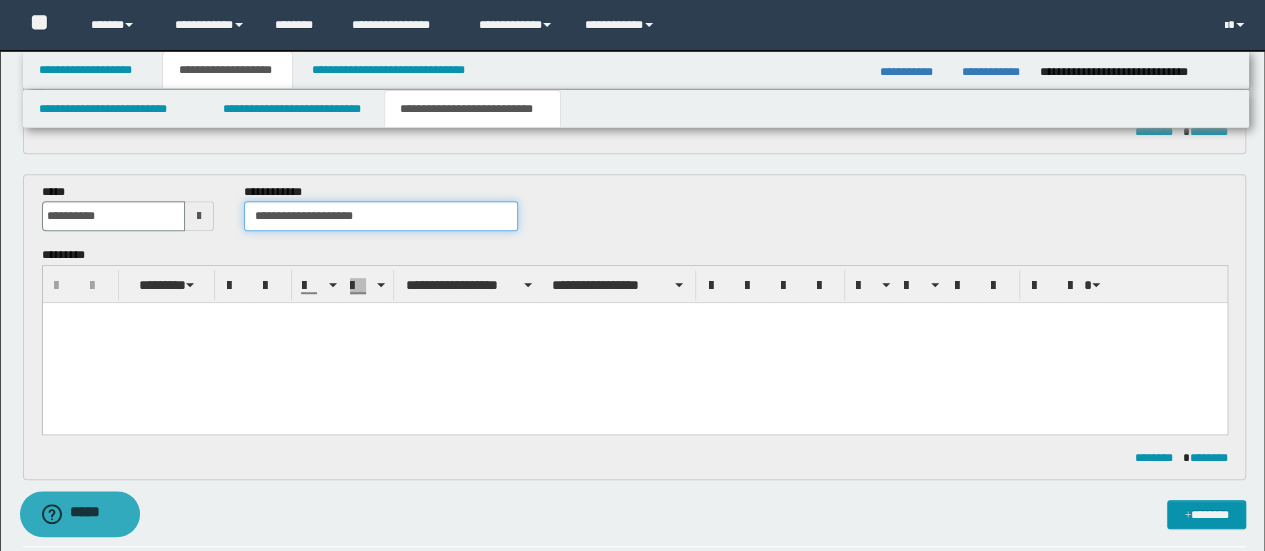 type on "**********" 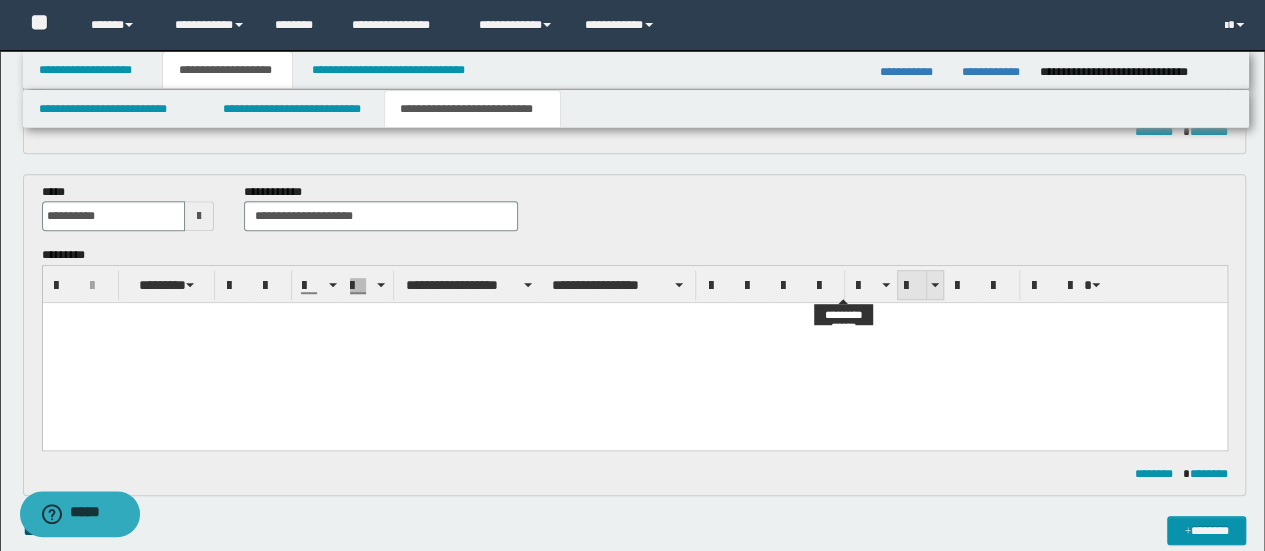 paste 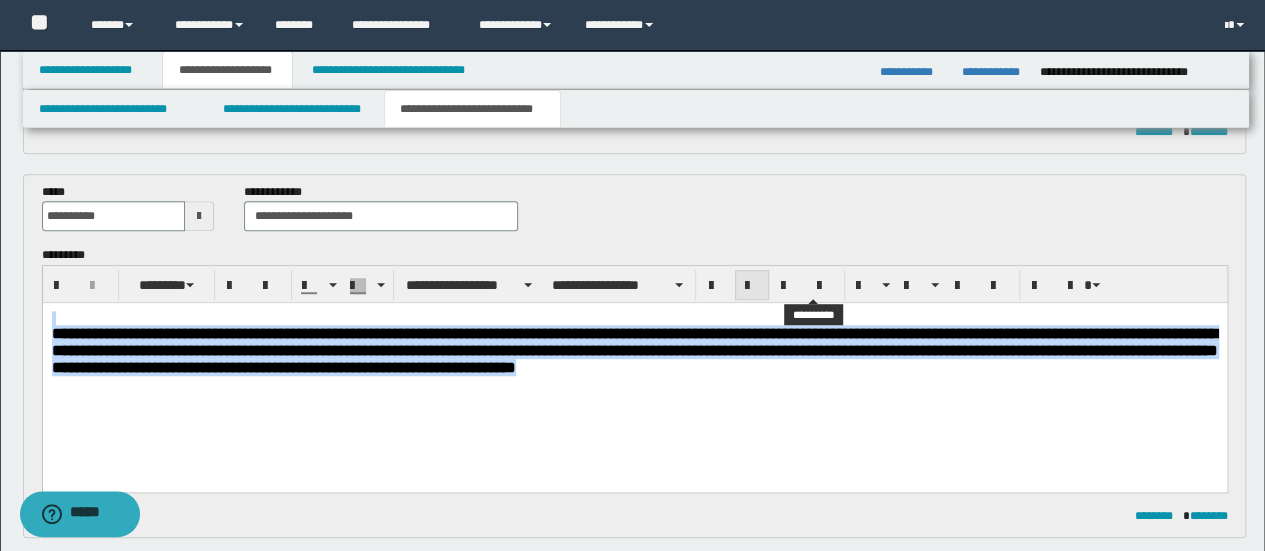 drag, startPoint x: 814, startPoint y: 286, endPoint x: 730, endPoint y: 288, distance: 84.0238 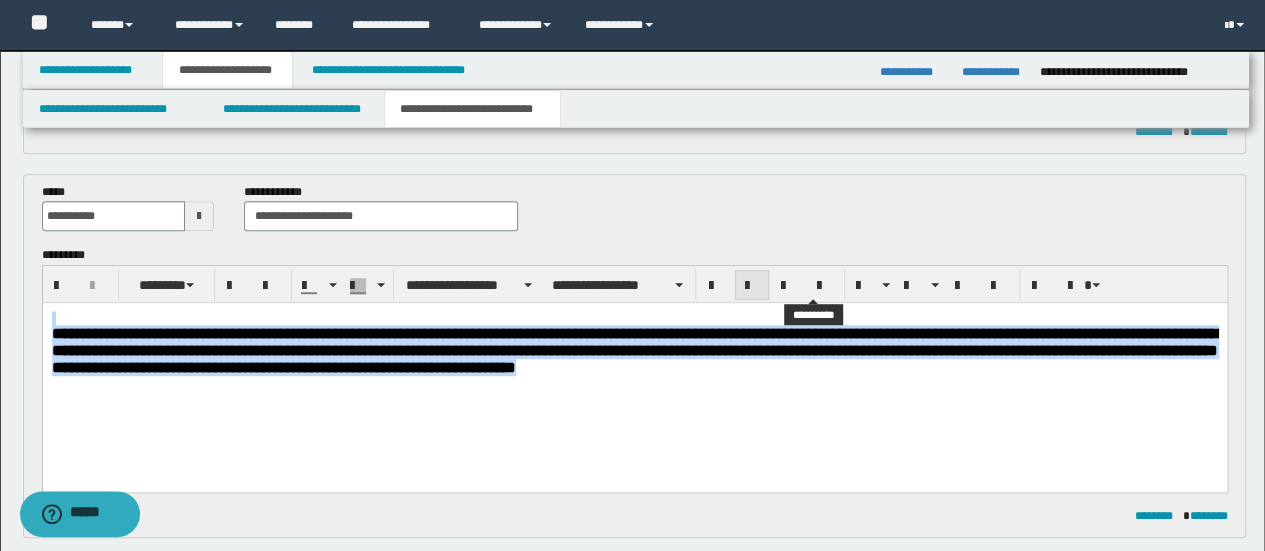 click at bounding box center (824, 286) 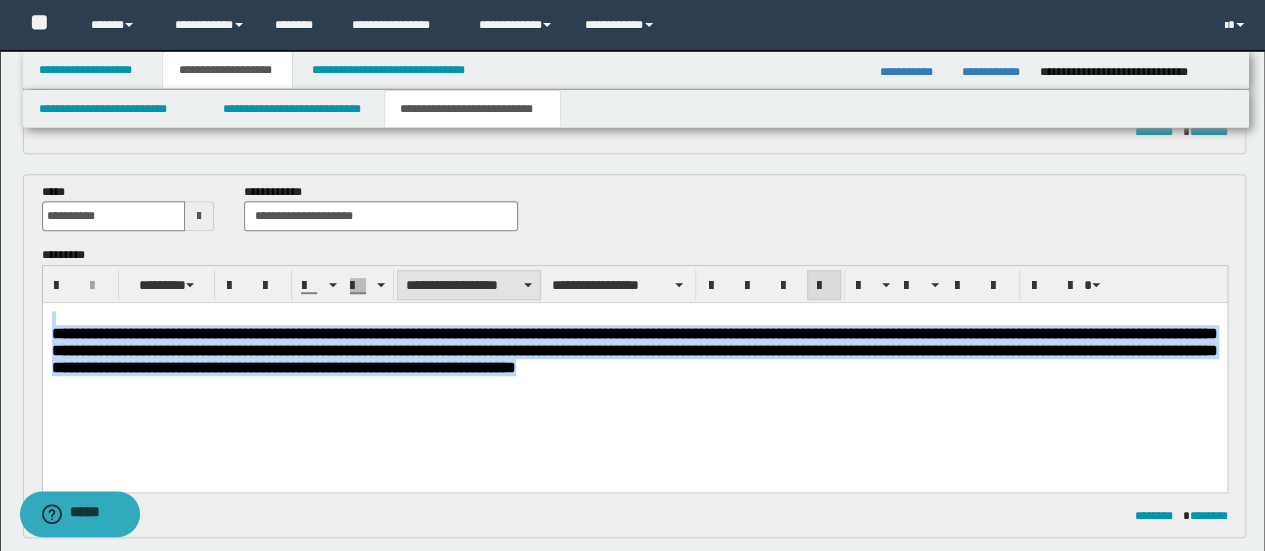 click on "**********" at bounding box center [469, 285] 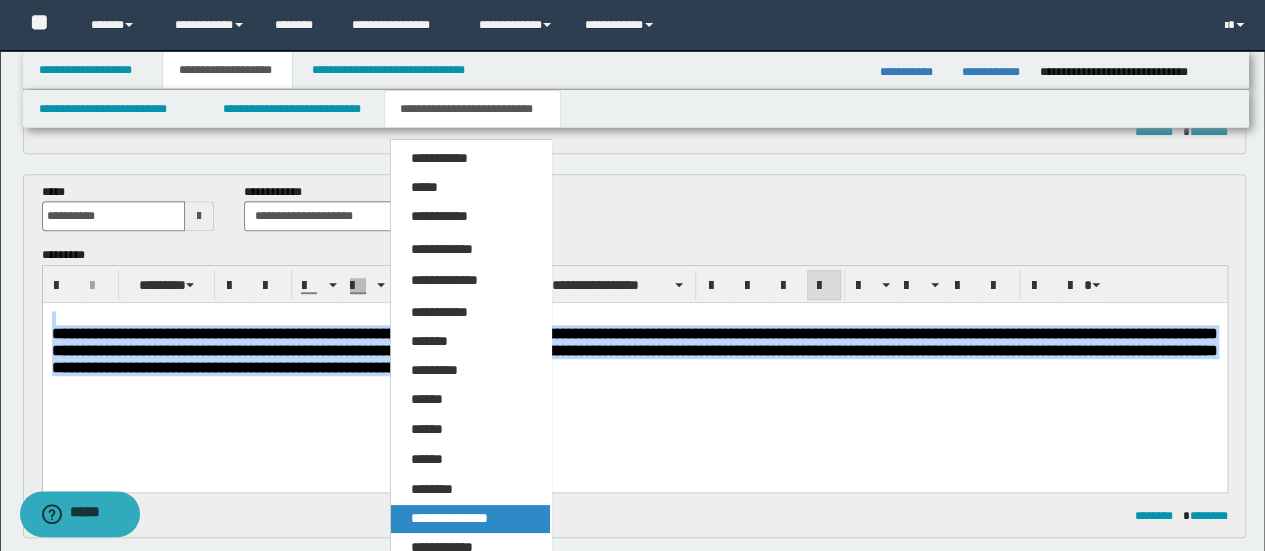 click on "**********" at bounding box center (470, 519) 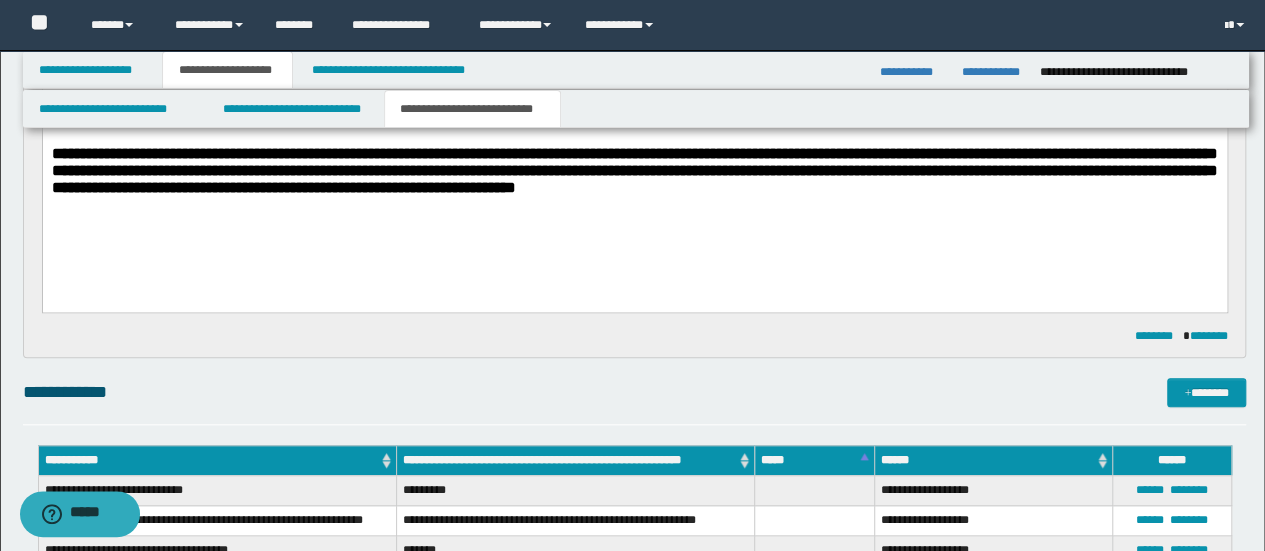 scroll, scrollTop: 1146, scrollLeft: 0, axis: vertical 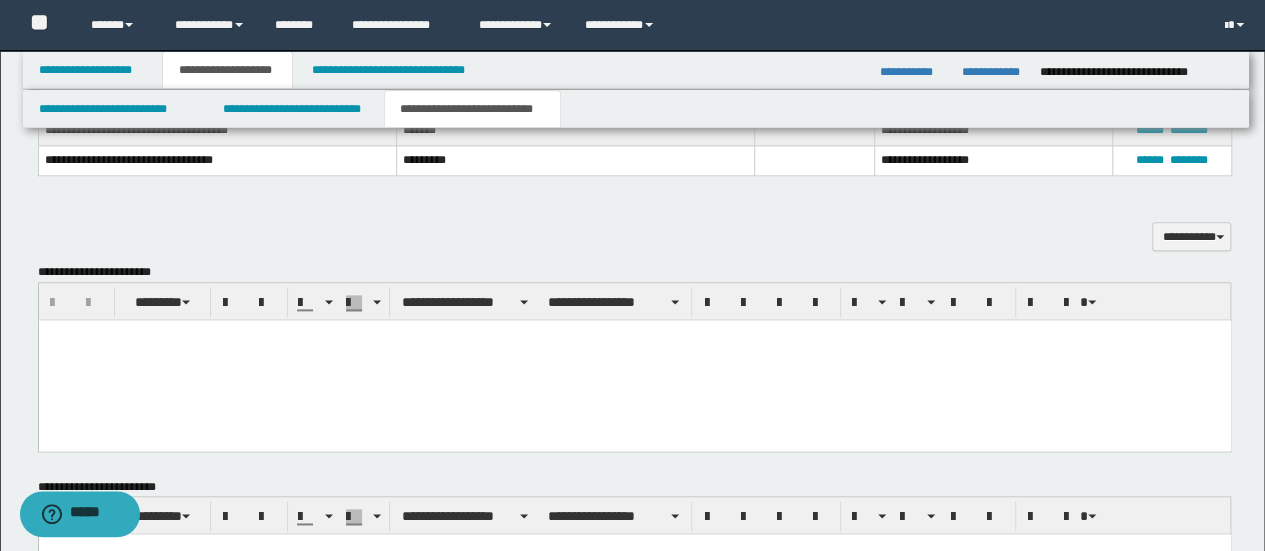 click at bounding box center [634, 360] 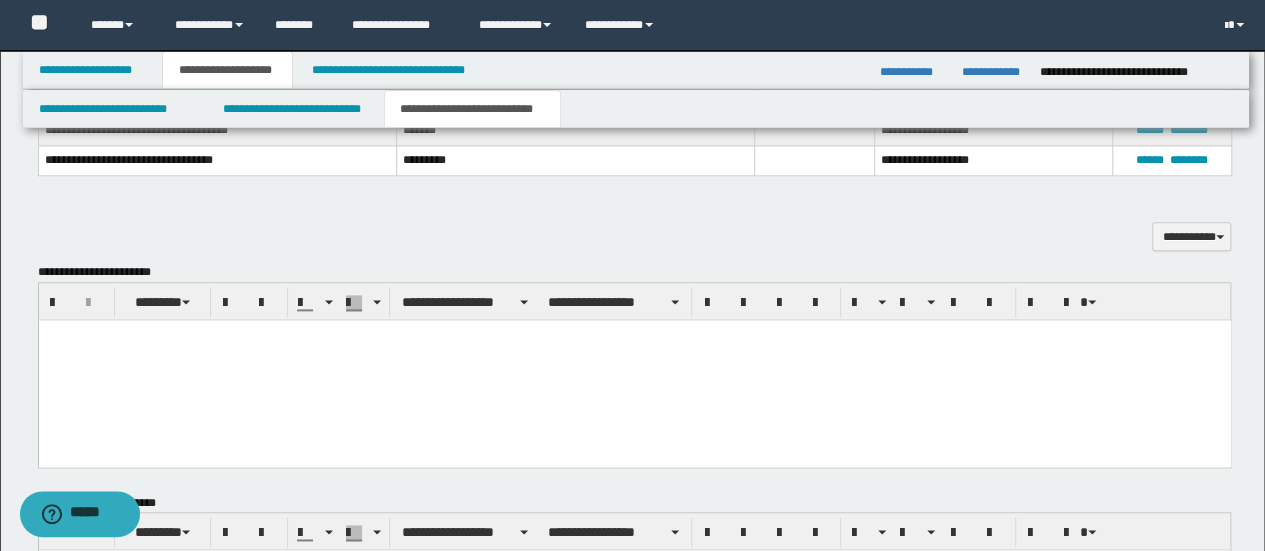 paste 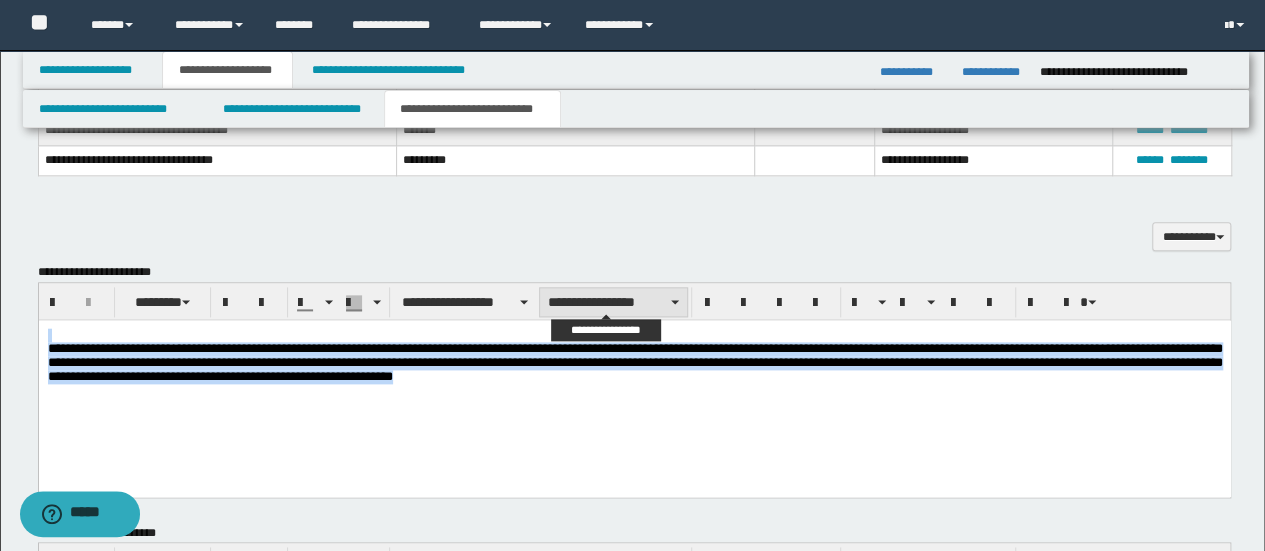 click on "**********" at bounding box center (613, 302) 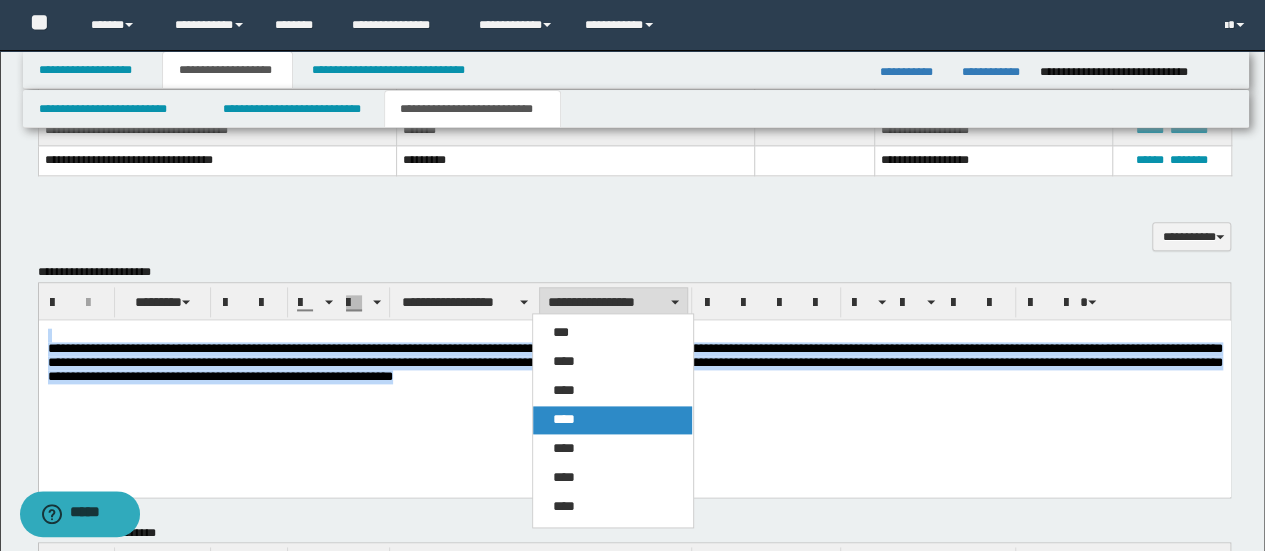 click on "****" at bounding box center (612, 420) 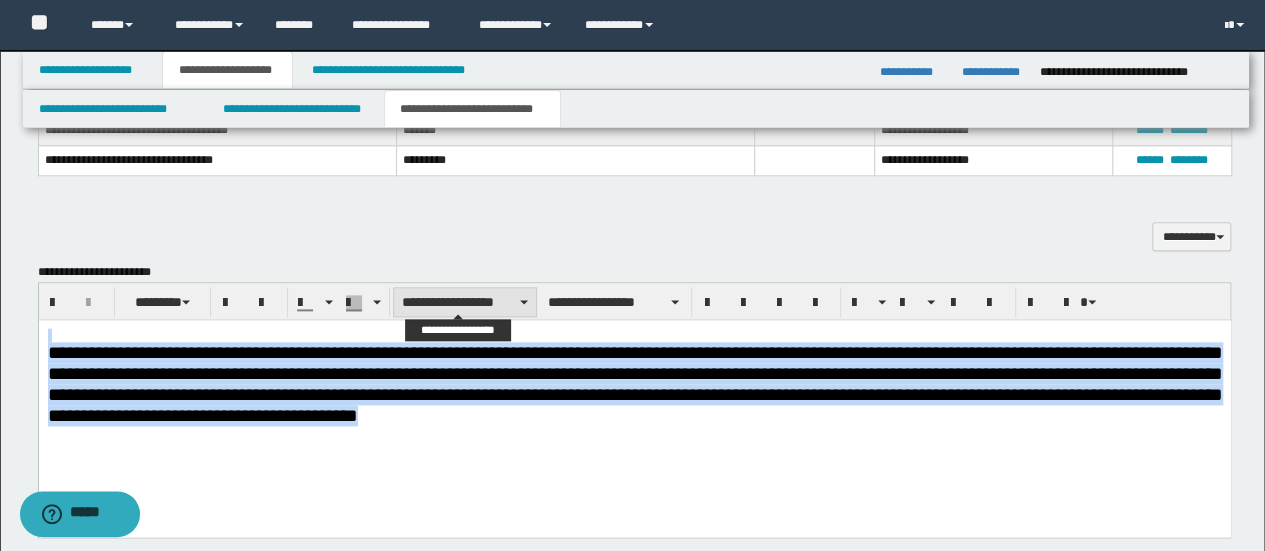 click on "**********" at bounding box center [465, 302] 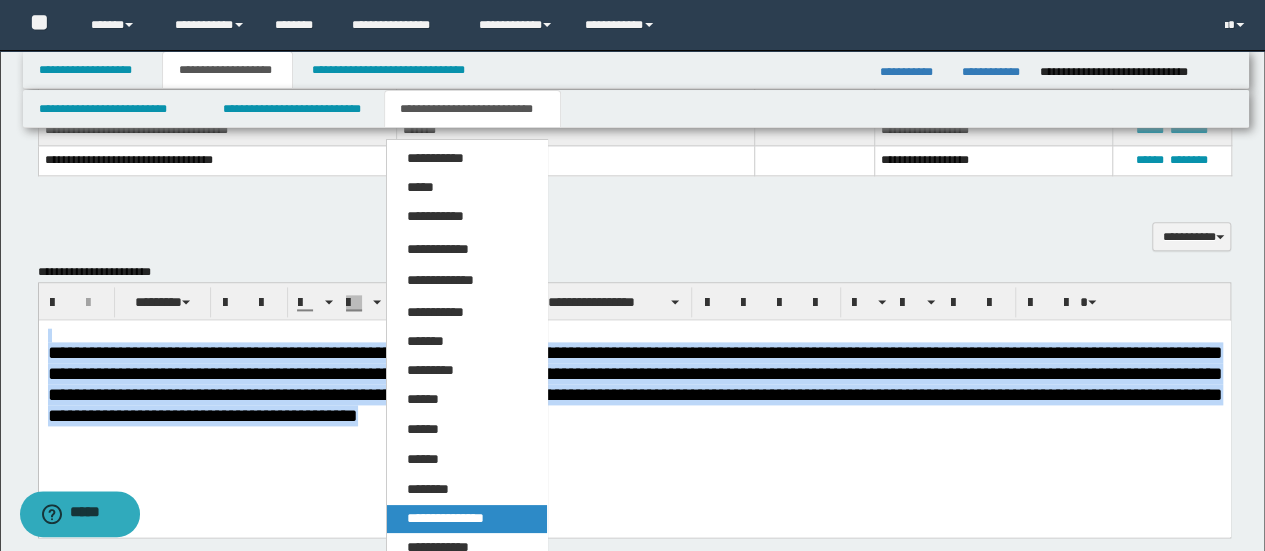 click on "**********" at bounding box center (466, 519) 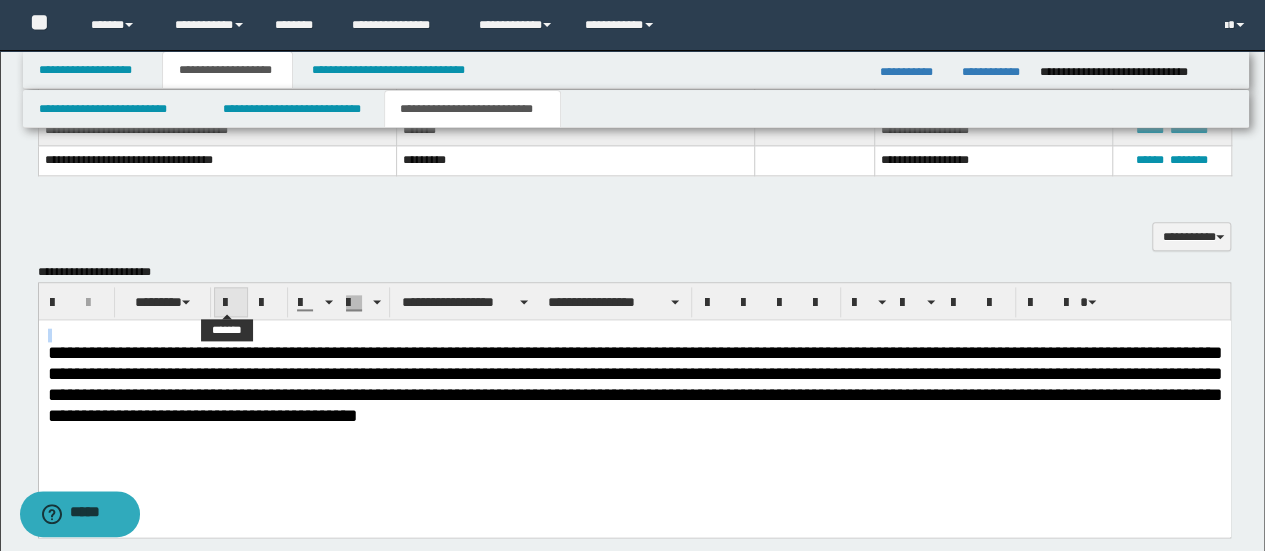 click at bounding box center [231, 303] 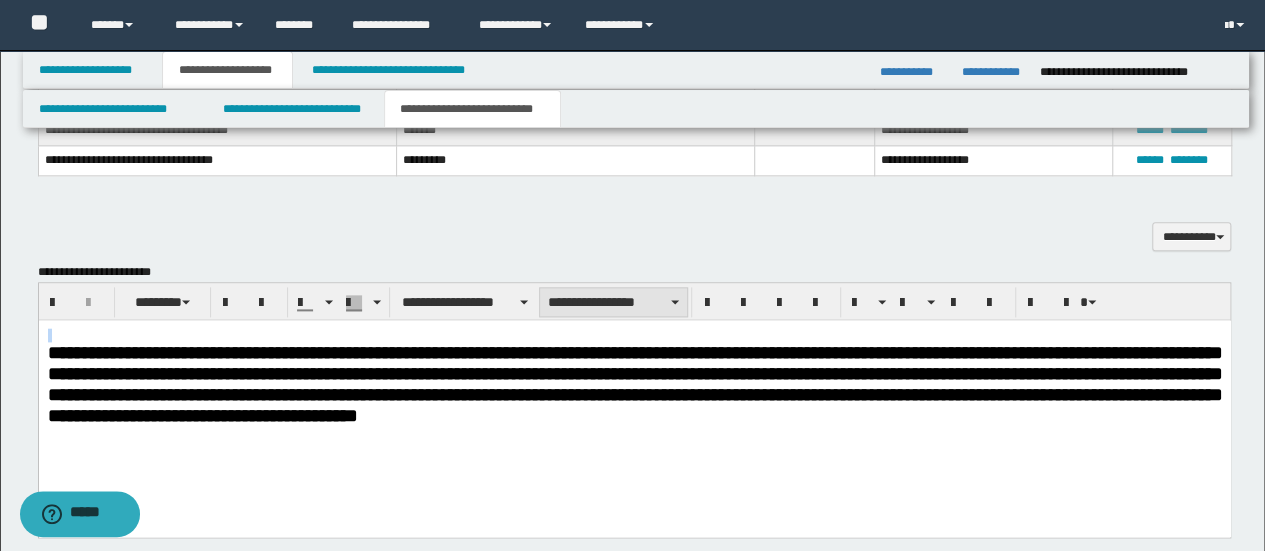 click on "**********" at bounding box center (613, 302) 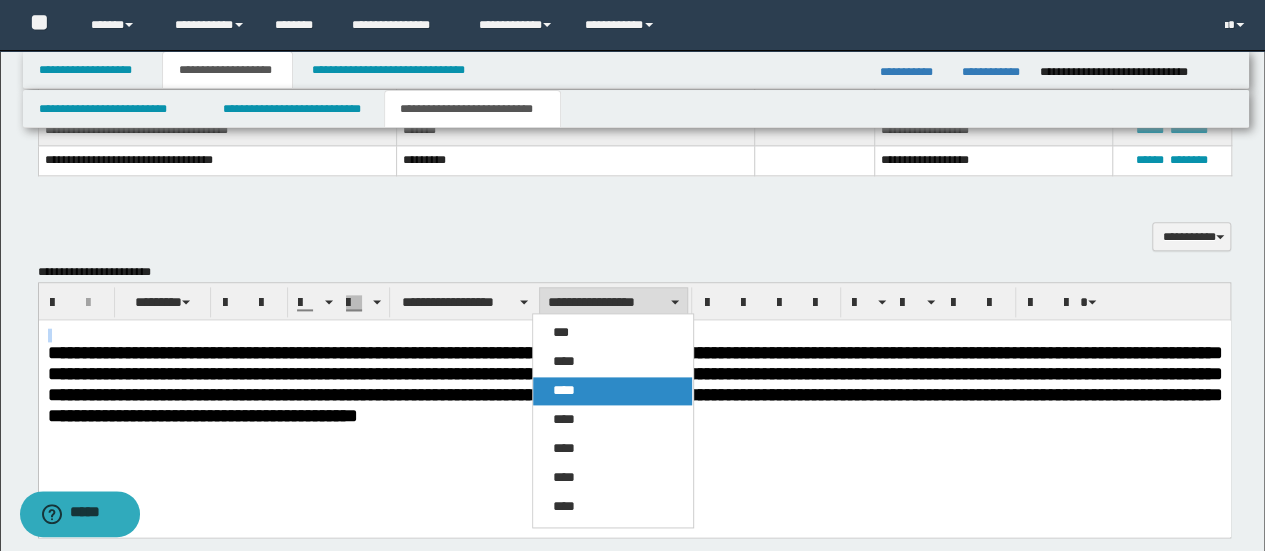 drag, startPoint x: 603, startPoint y: 394, endPoint x: 563, endPoint y: 78, distance: 318.52158 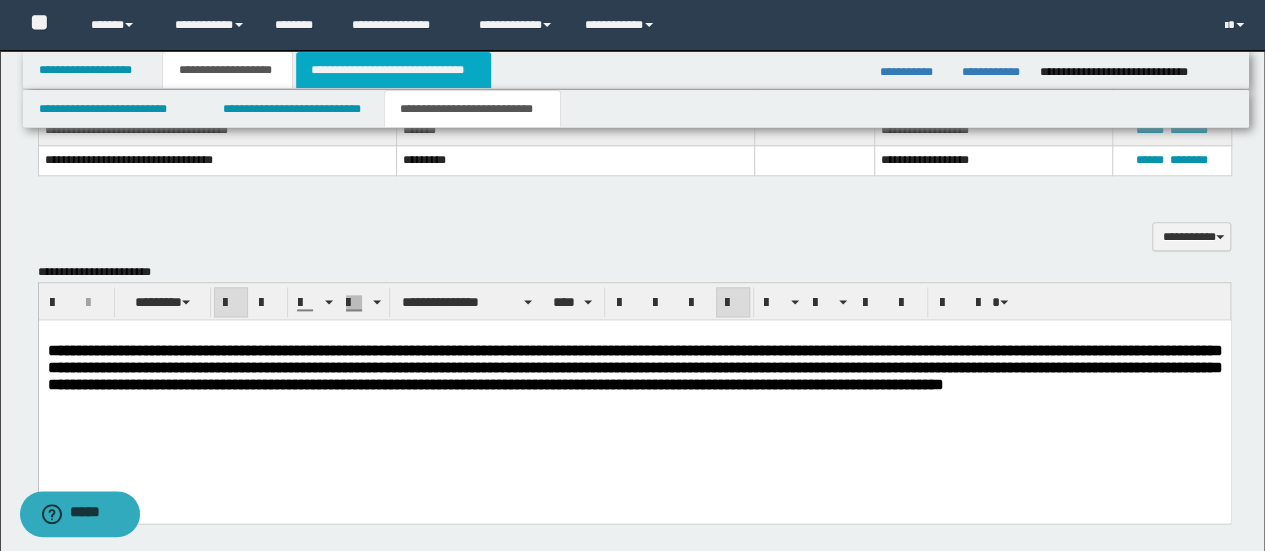 click on "**********" at bounding box center [393, 70] 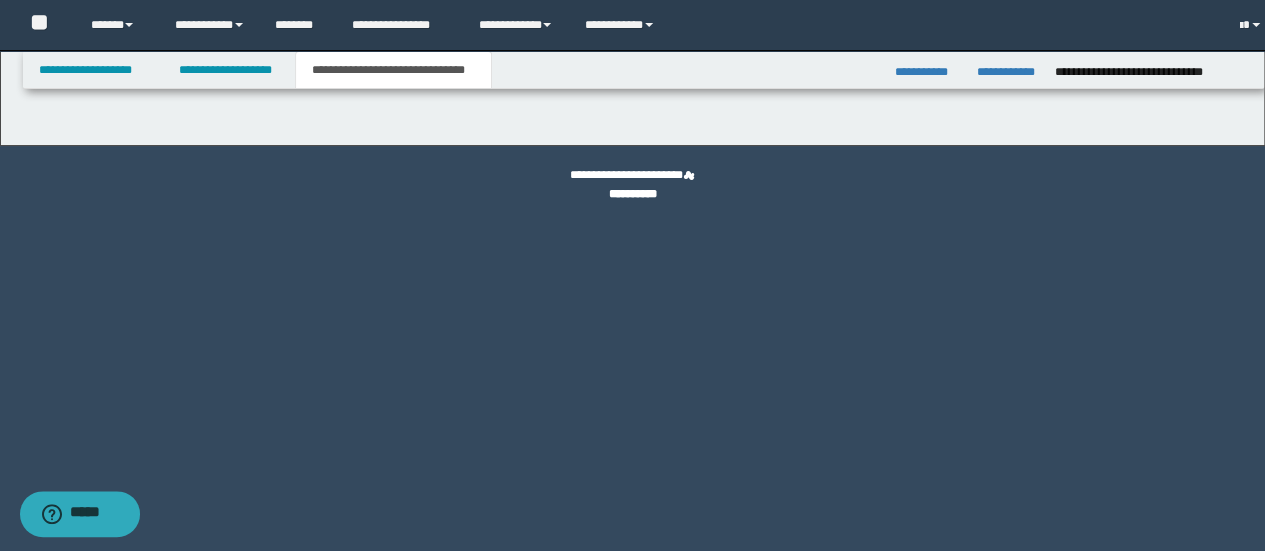 scroll, scrollTop: 0, scrollLeft: 0, axis: both 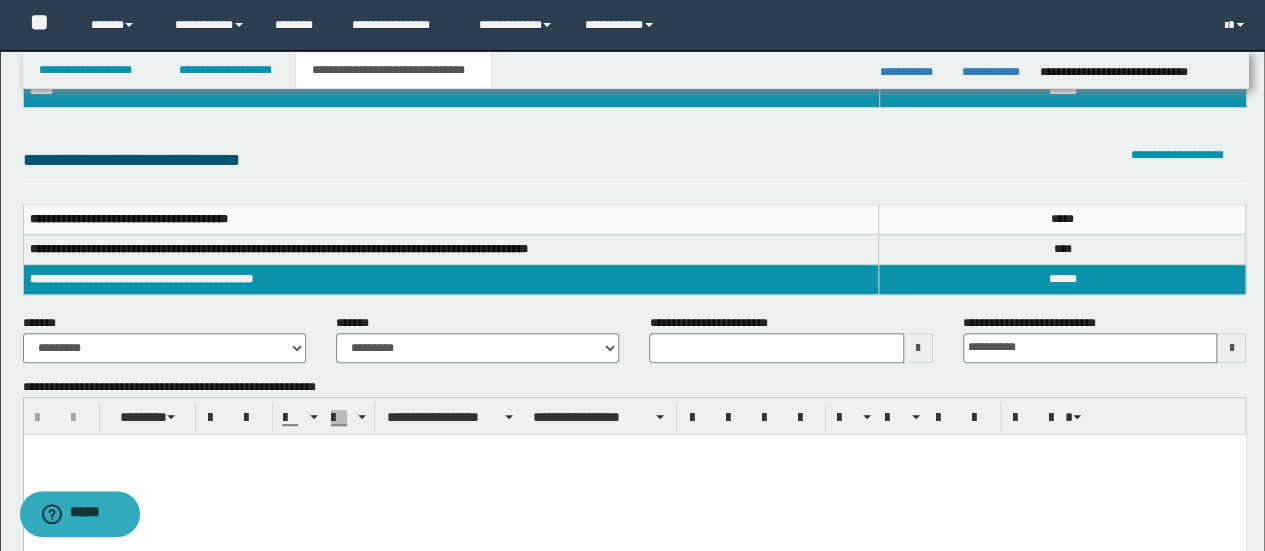 click on "**********" at bounding box center (164, 346) 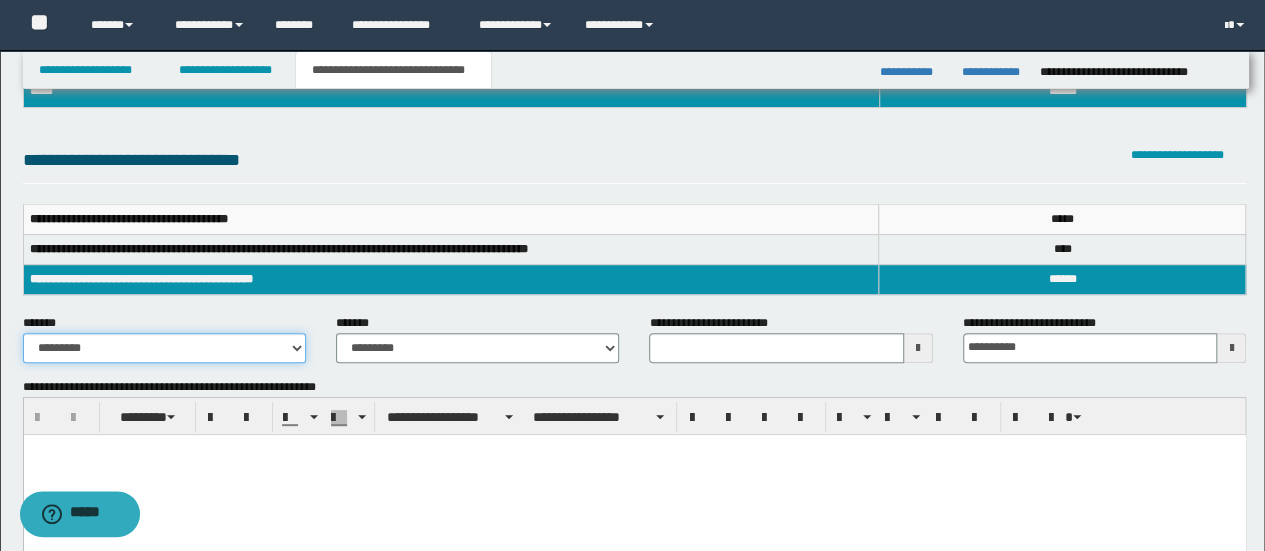 click on "**********" at bounding box center [164, 348] 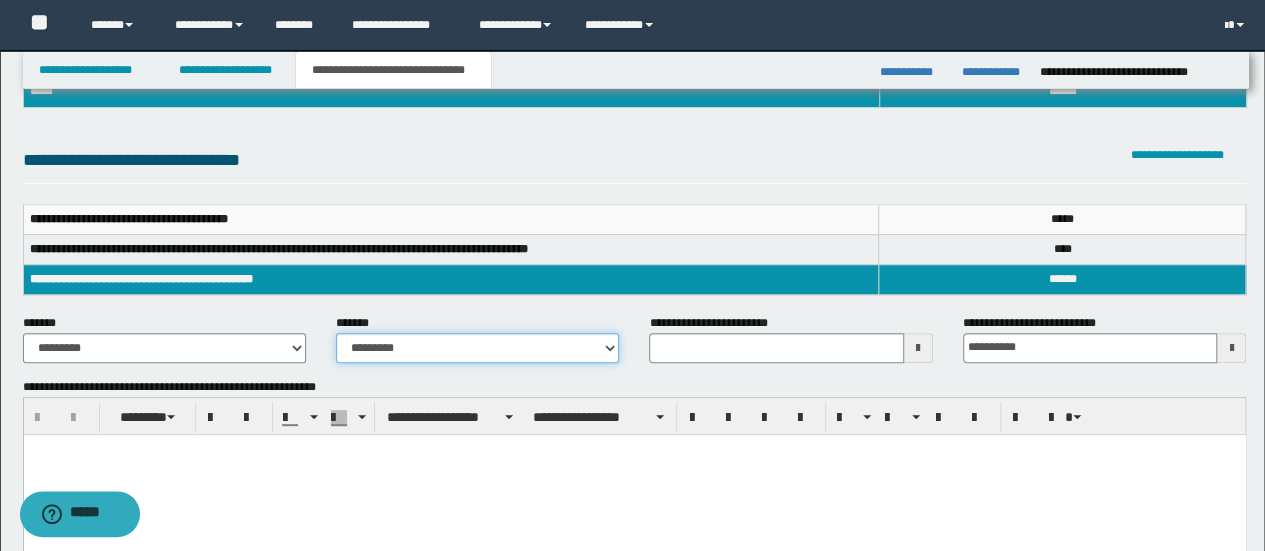 click on "**********" at bounding box center [477, 348] 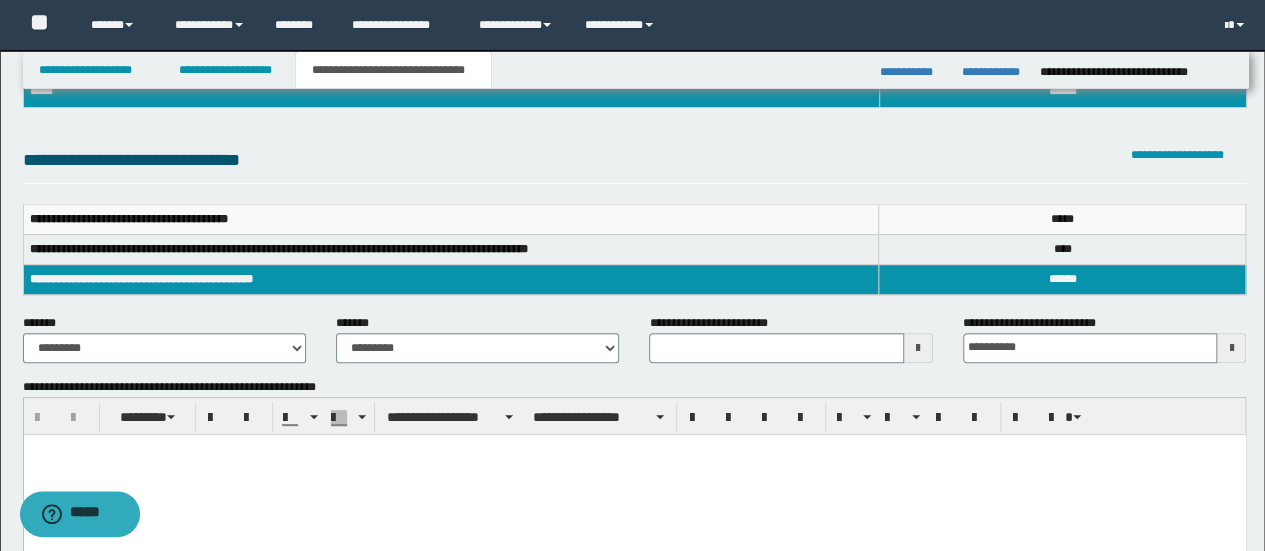 click at bounding box center [634, 474] 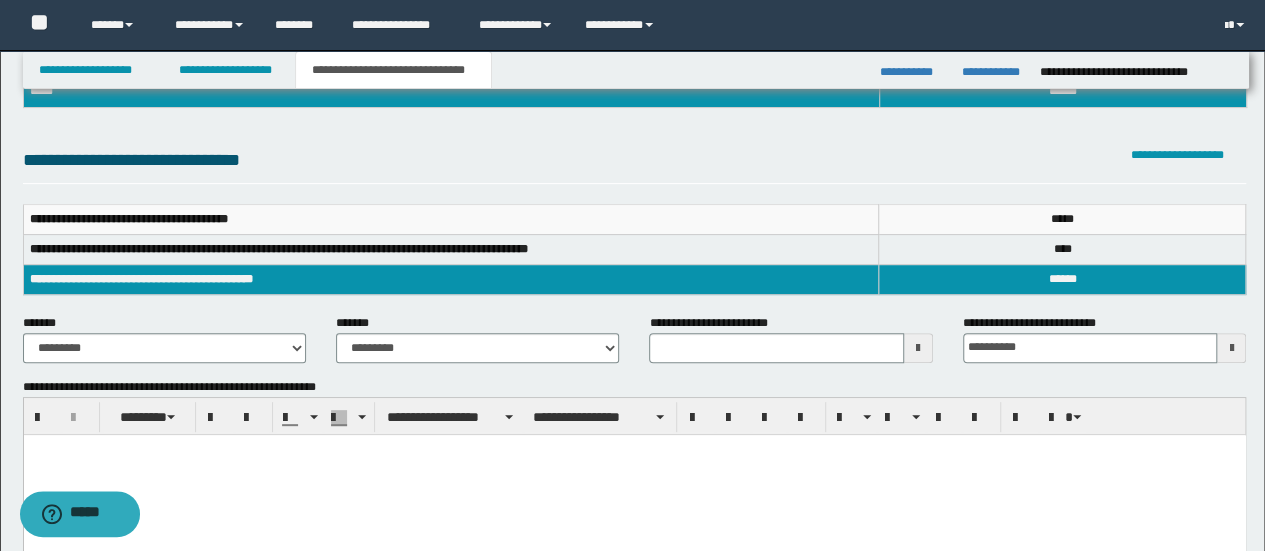type 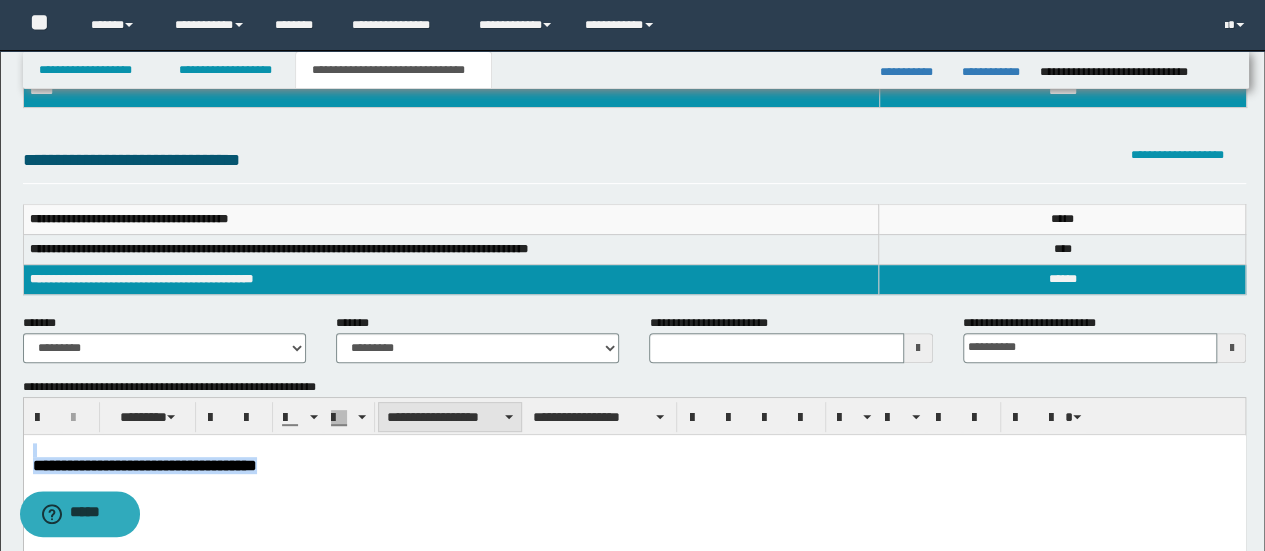 click on "**********" at bounding box center (450, 417) 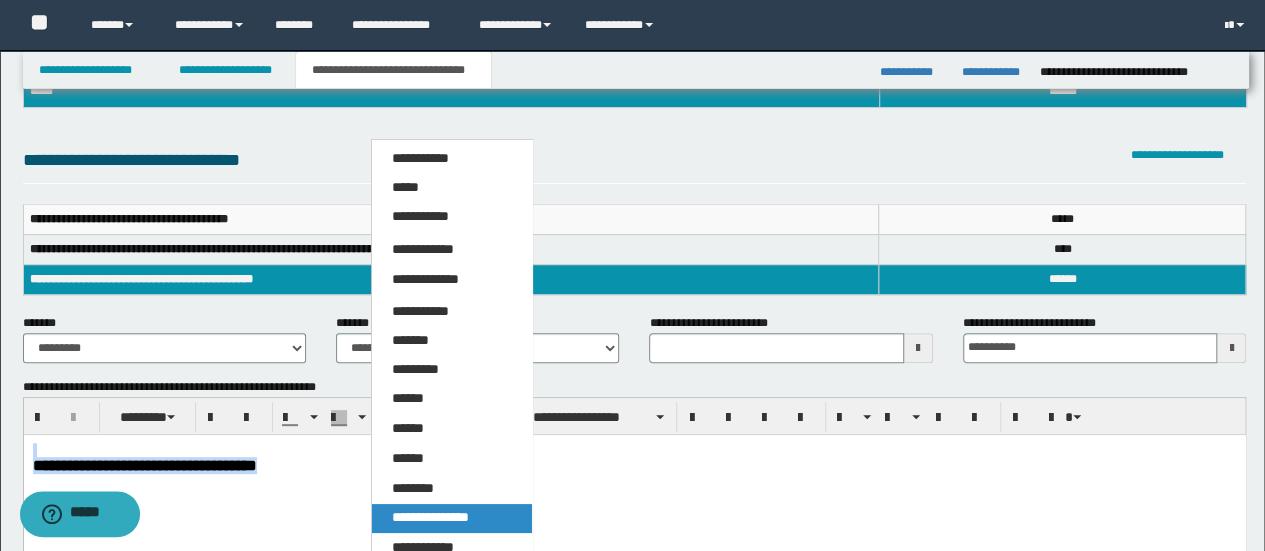 click on "**********" at bounding box center (430, 517) 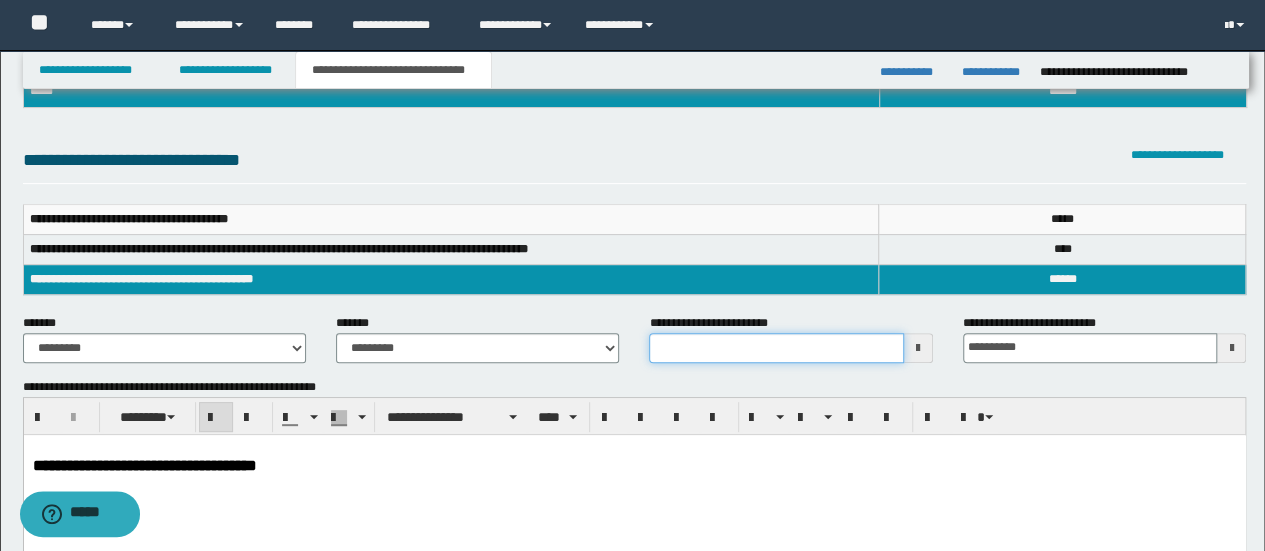 click on "**********" at bounding box center [776, 348] 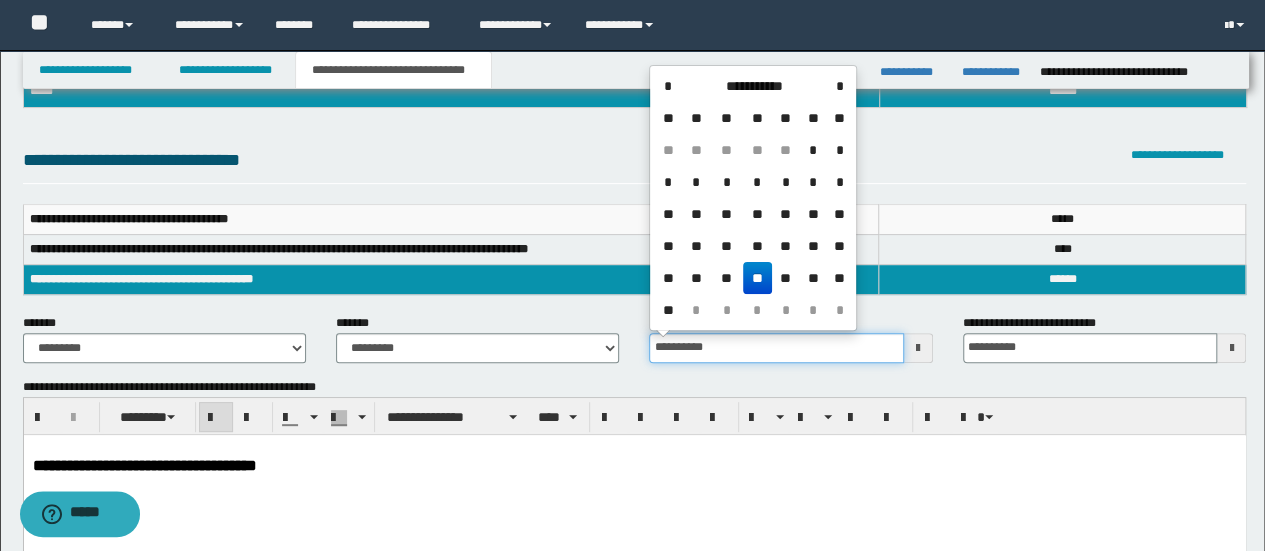type on "**********" 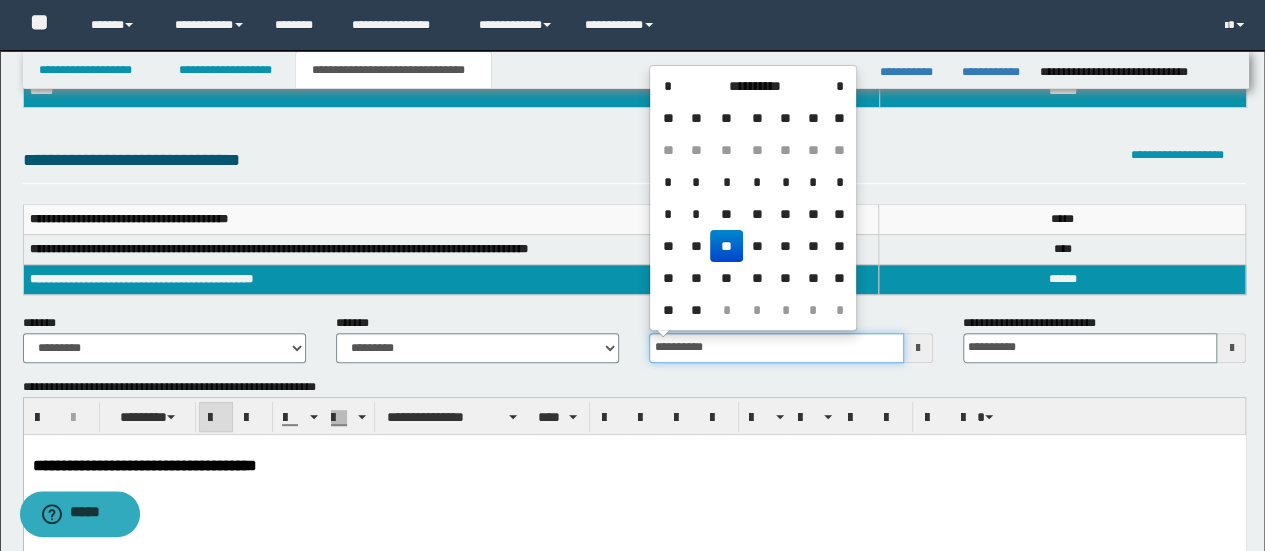 type on "**********" 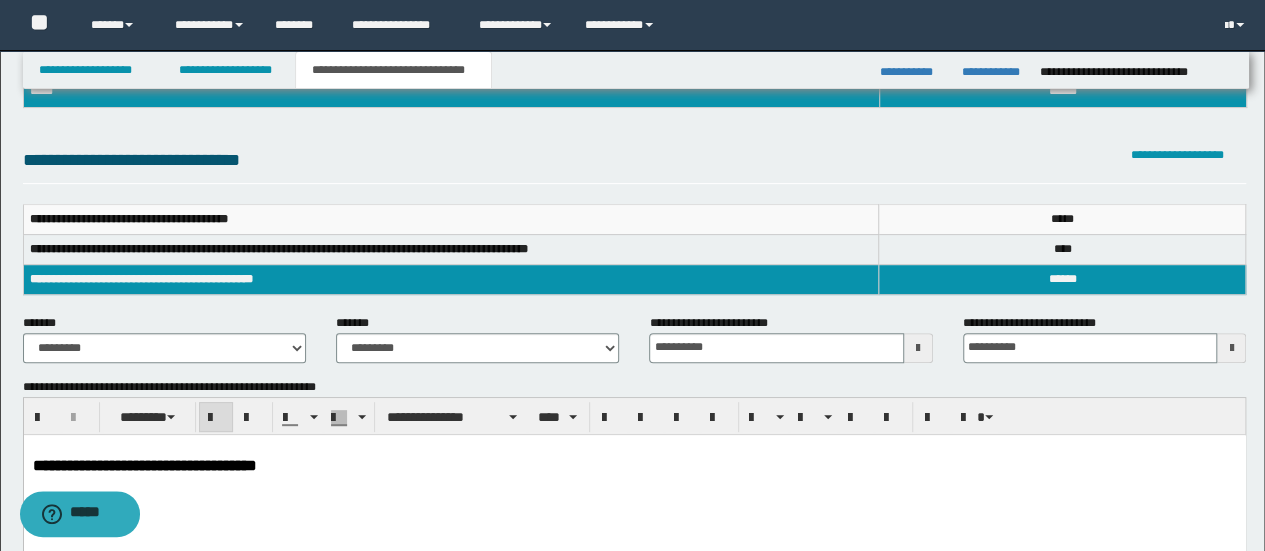 click on "**********" at bounding box center [451, 249] 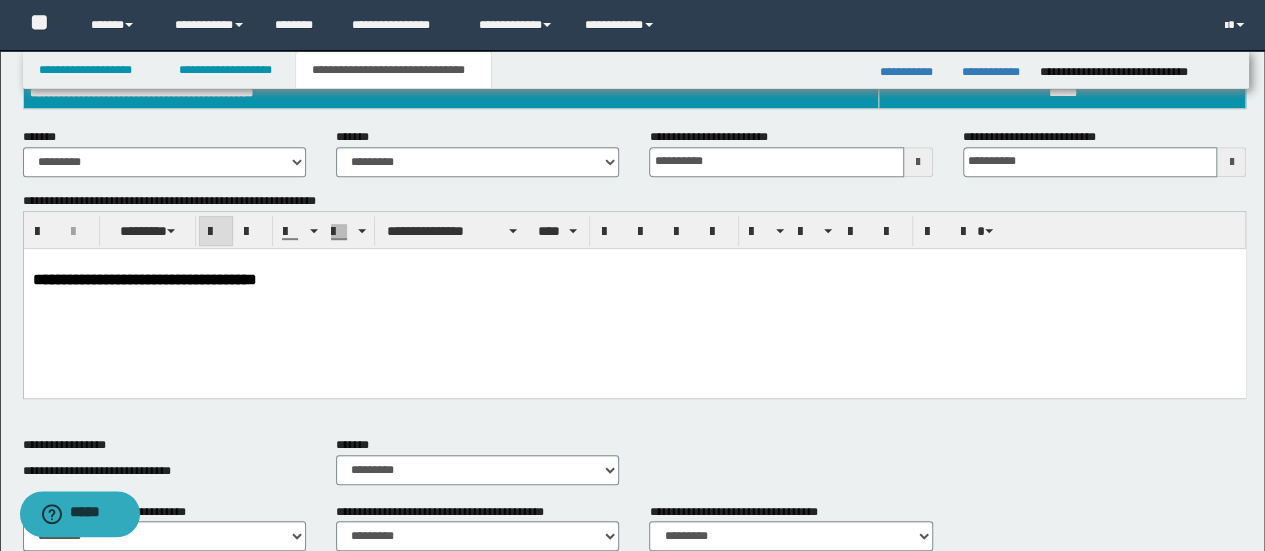 scroll, scrollTop: 902, scrollLeft: 0, axis: vertical 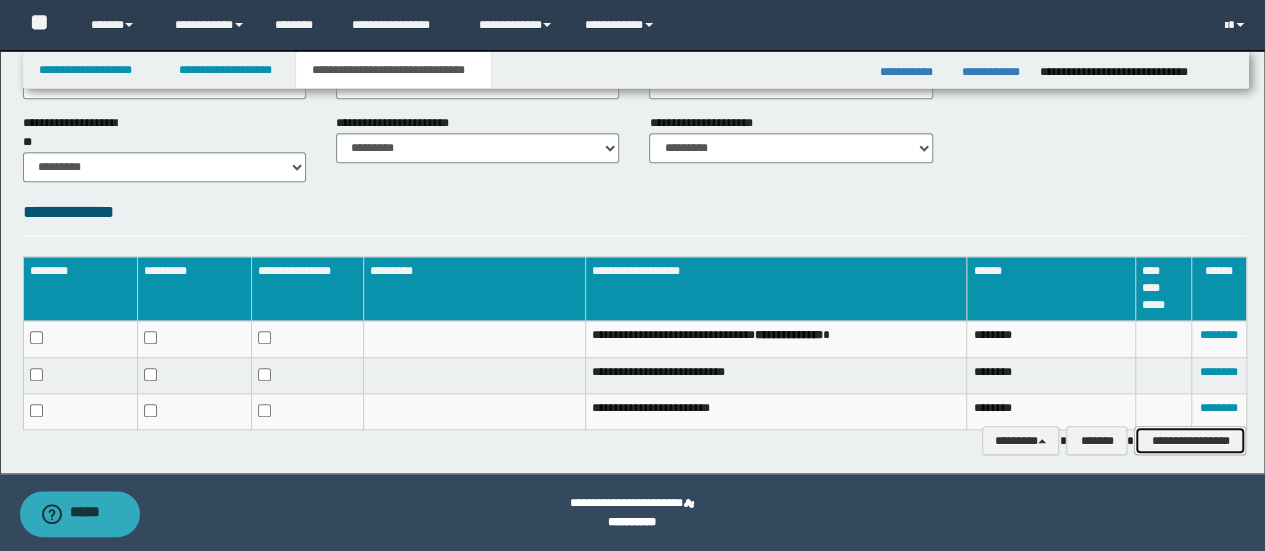 click on "**********" at bounding box center [1190, 440] 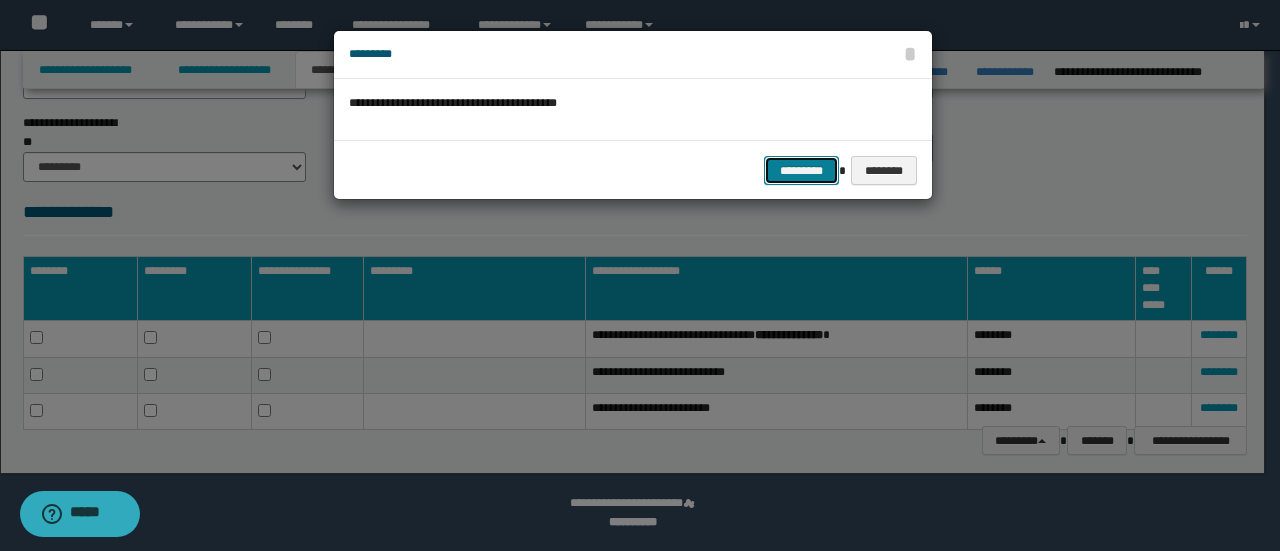click on "*********" at bounding box center [801, 170] 